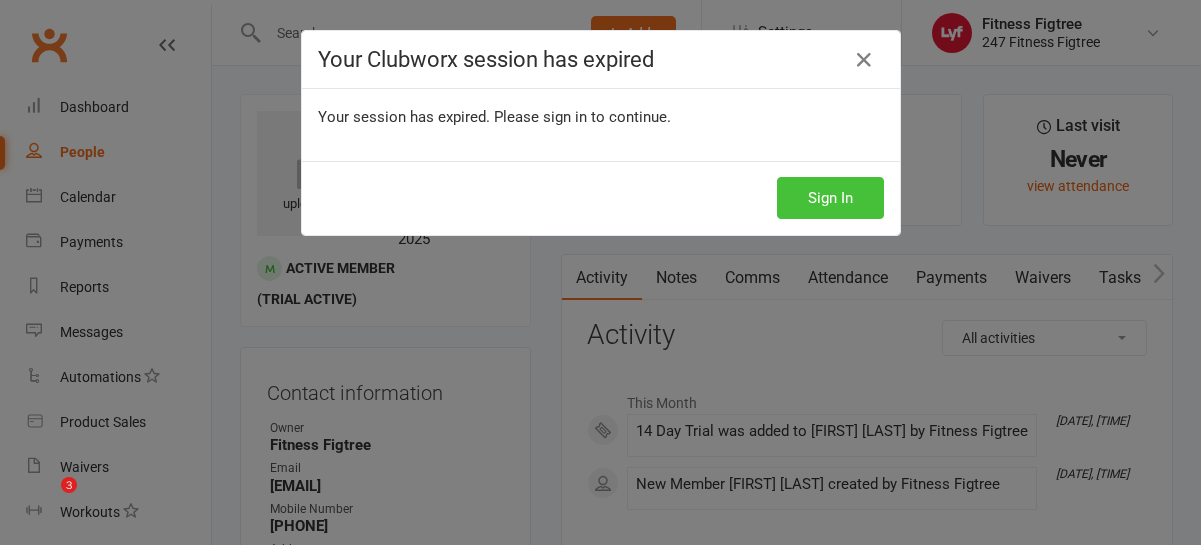 scroll, scrollTop: 0, scrollLeft: 0, axis: both 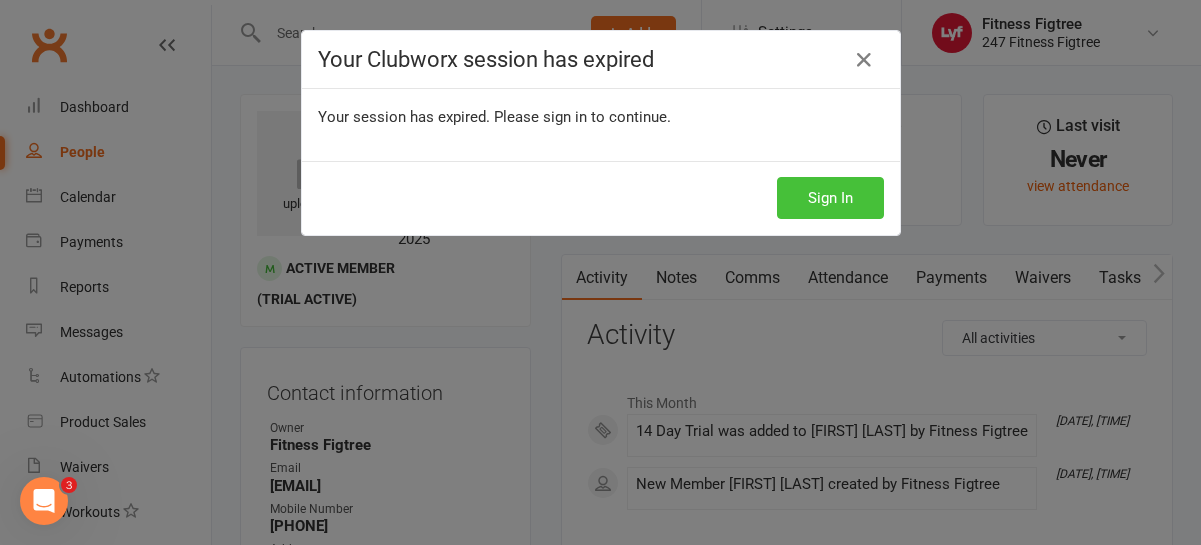 click on "Sign In" at bounding box center [830, 198] 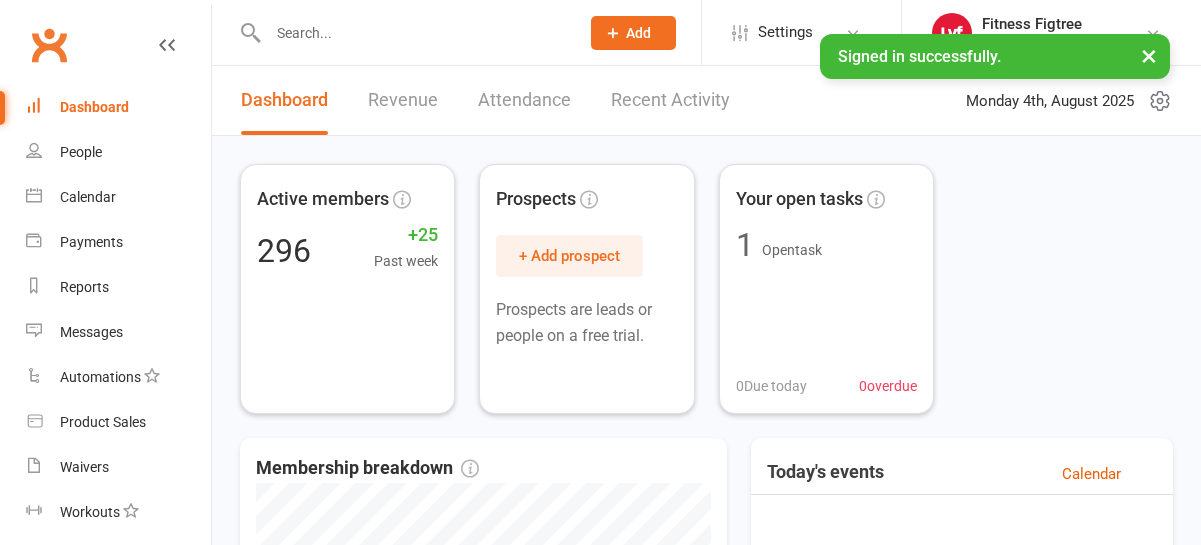 scroll, scrollTop: 0, scrollLeft: 0, axis: both 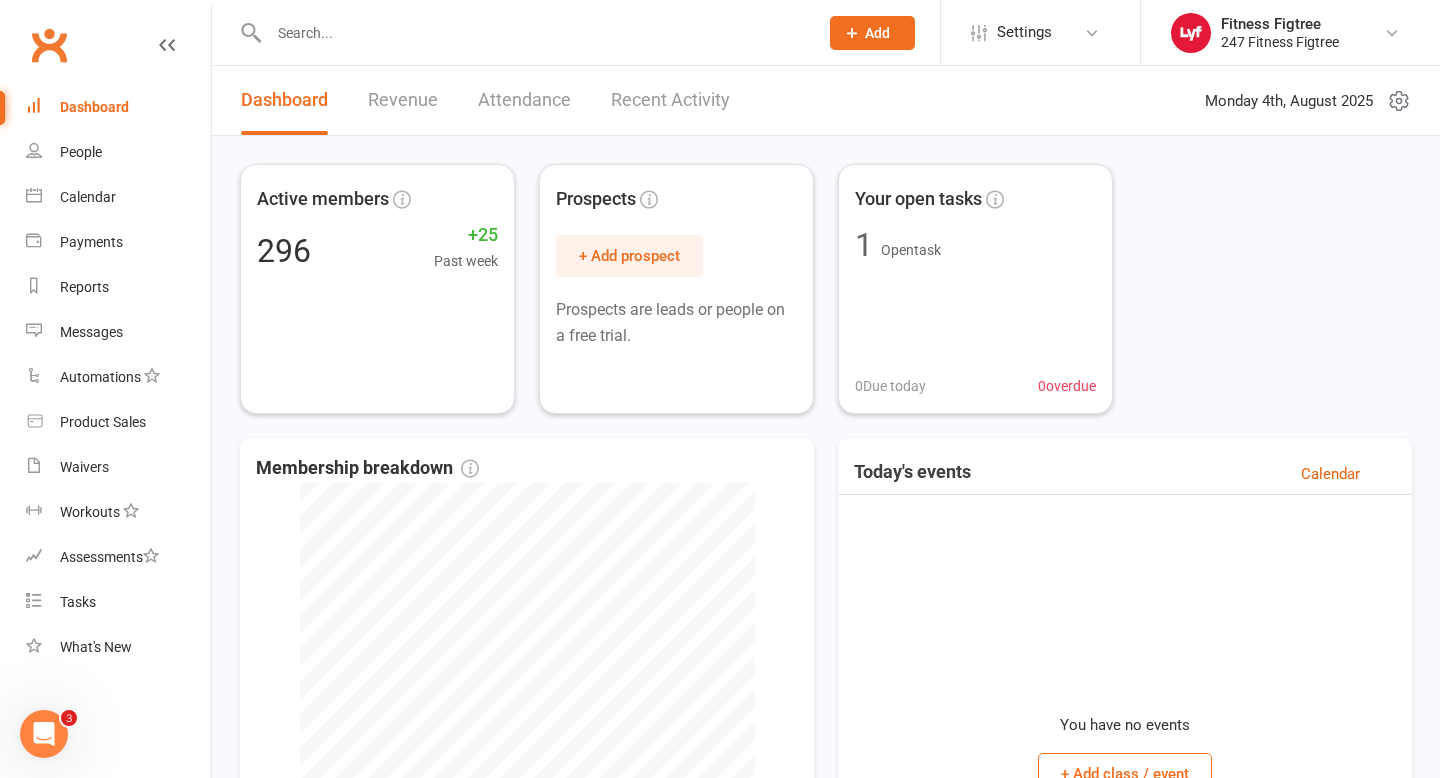 click at bounding box center (533, 33) 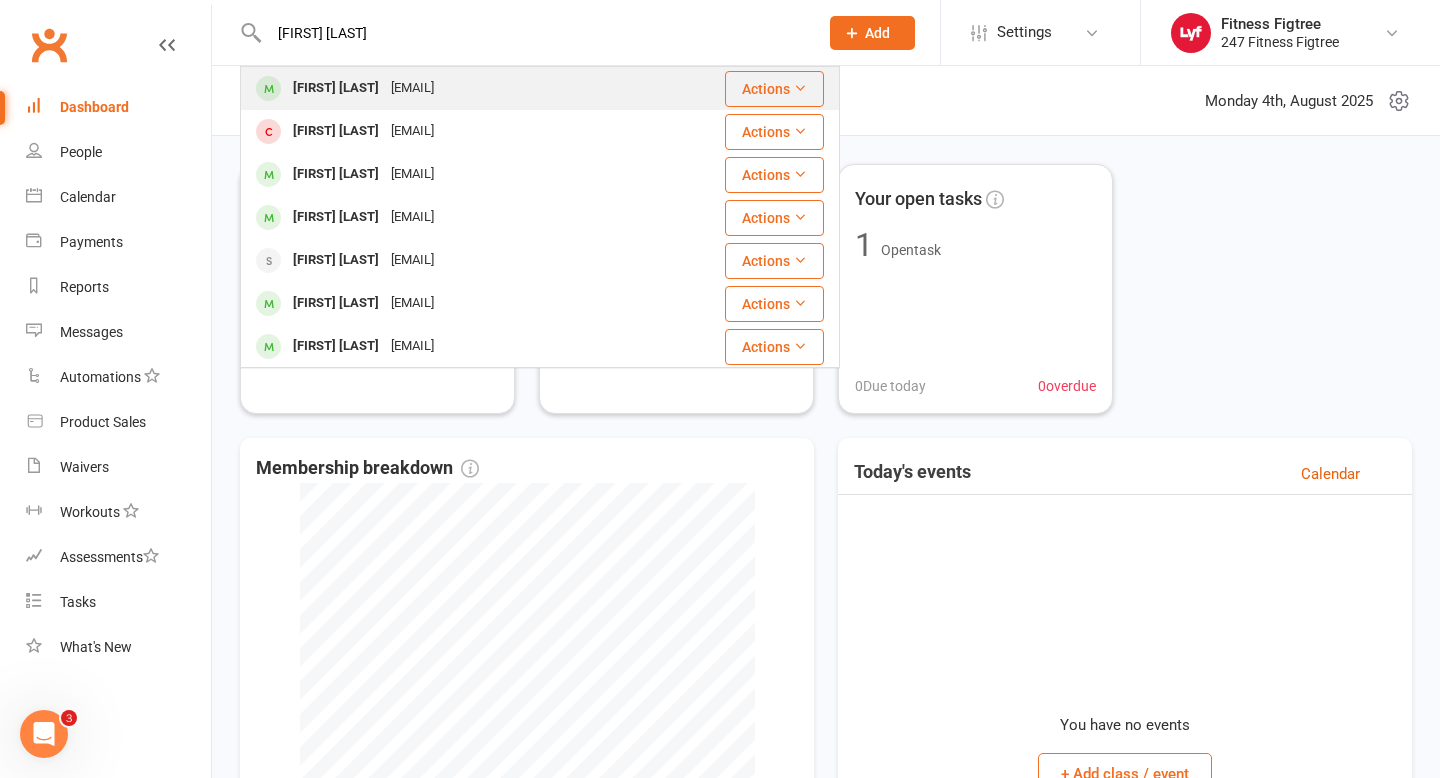 type on "[FIRST] [LAST]" 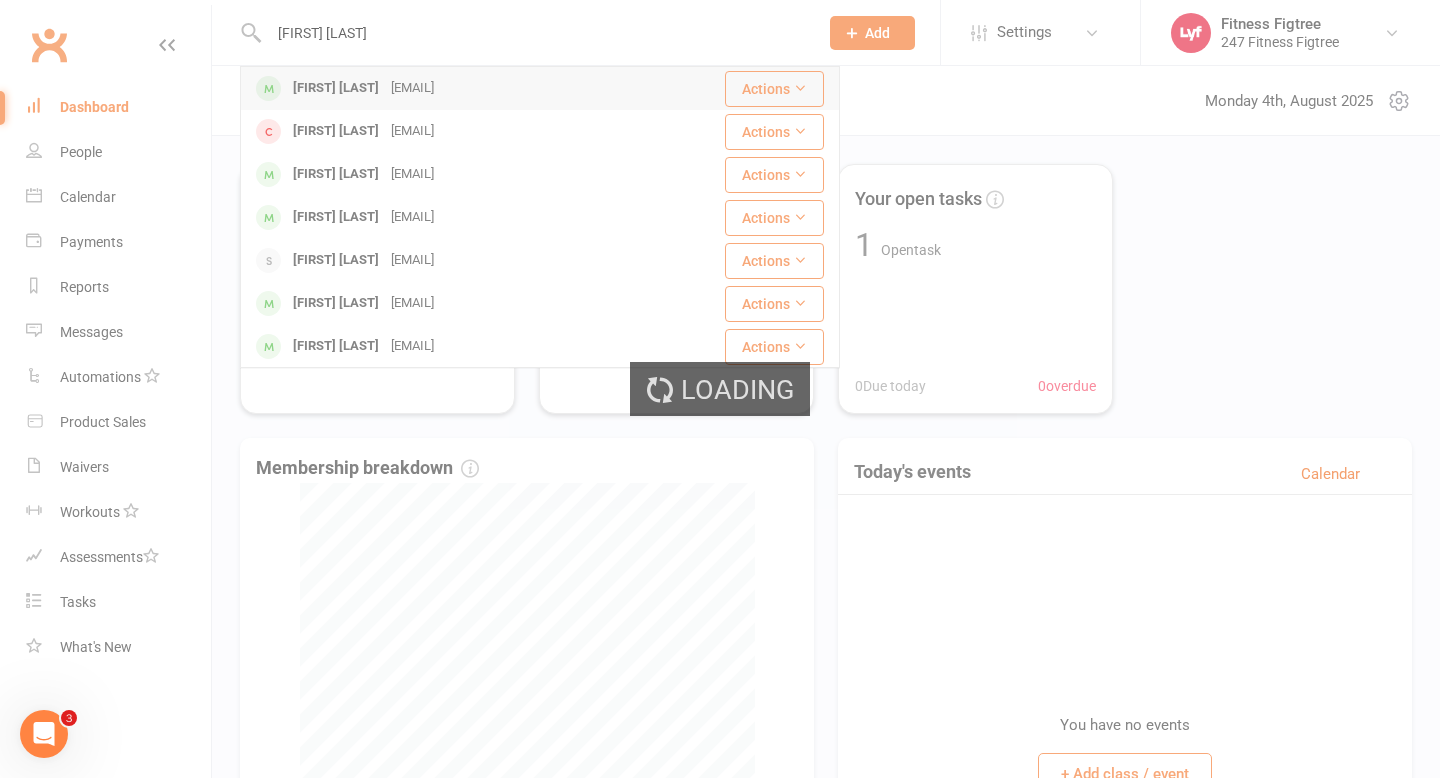 type 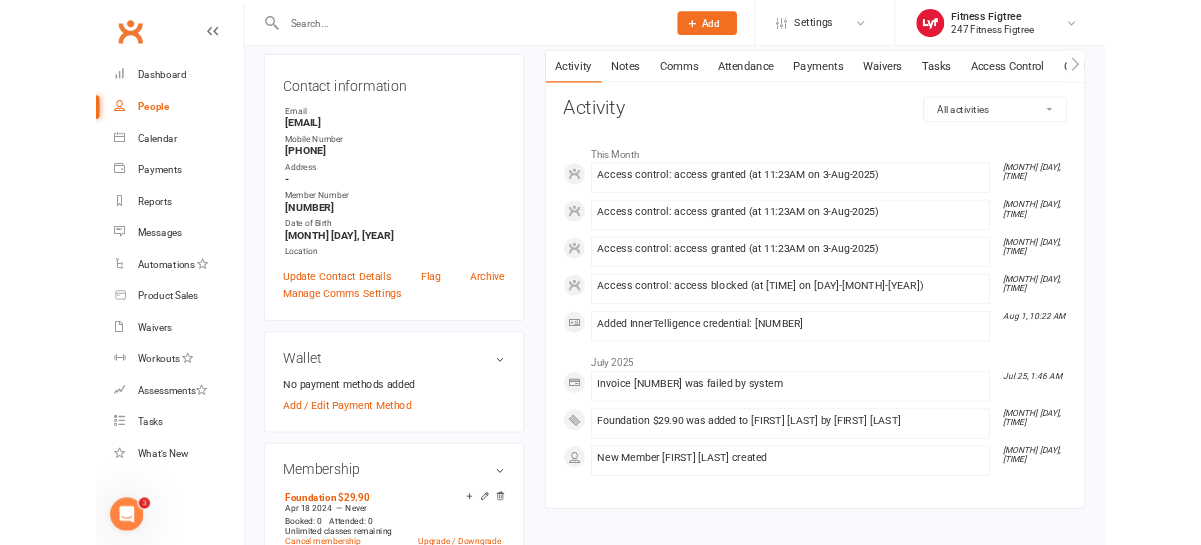 scroll, scrollTop: 0, scrollLeft: 0, axis: both 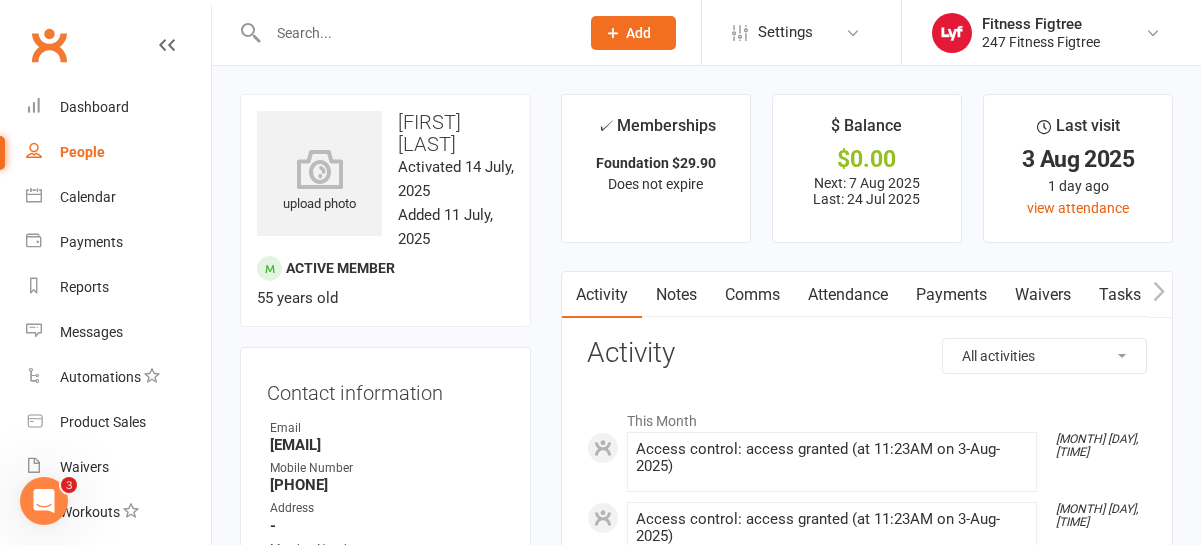 click on "Payments" at bounding box center [951, 295] 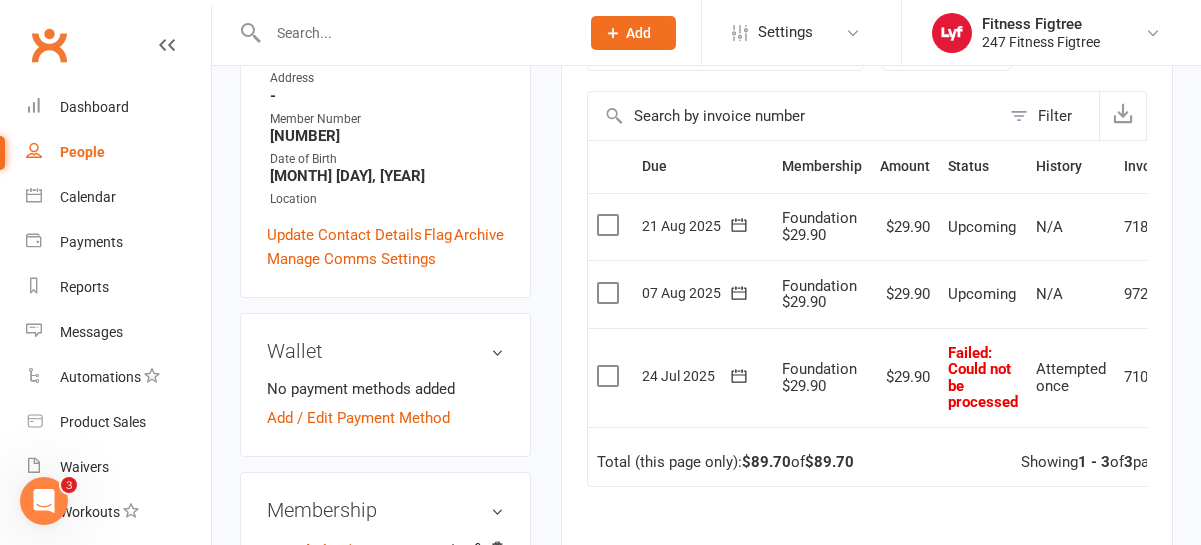 scroll, scrollTop: 437, scrollLeft: 0, axis: vertical 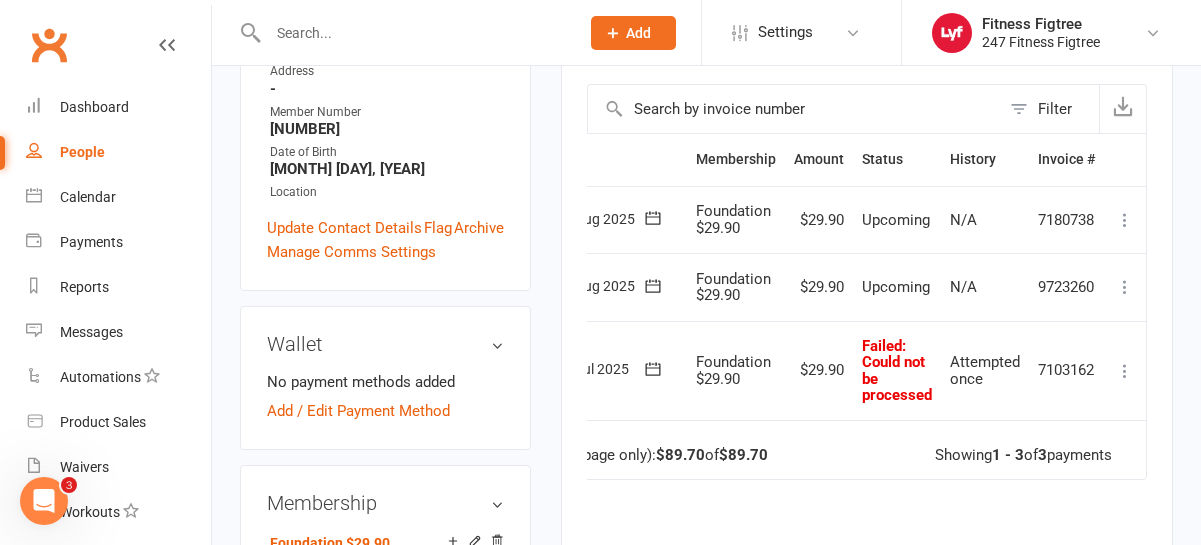 click at bounding box center [1125, 371] 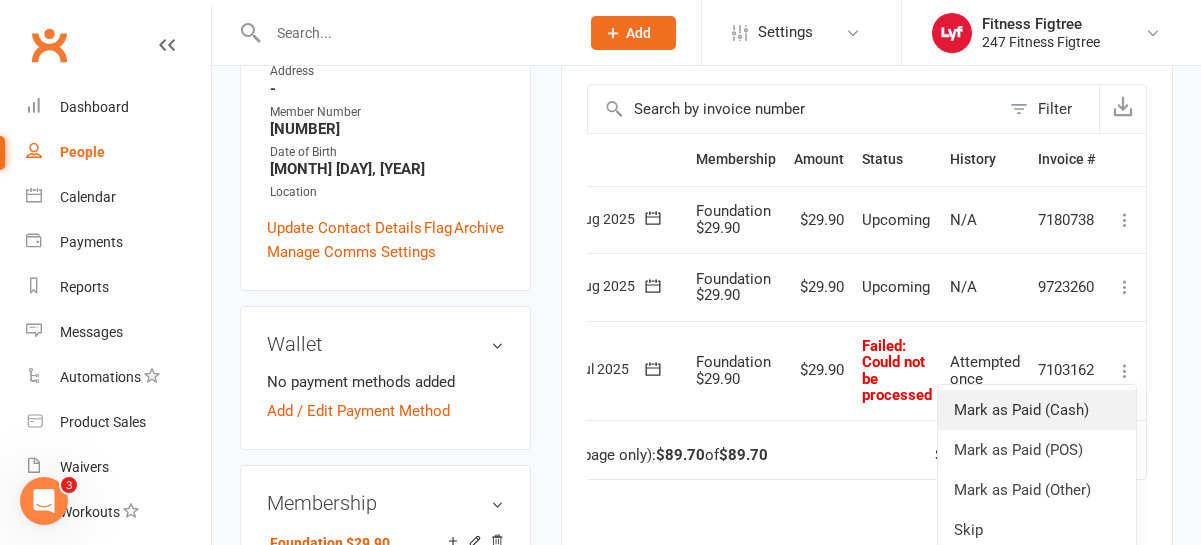 click on "Mark as Paid (Cash)" at bounding box center [1037, 410] 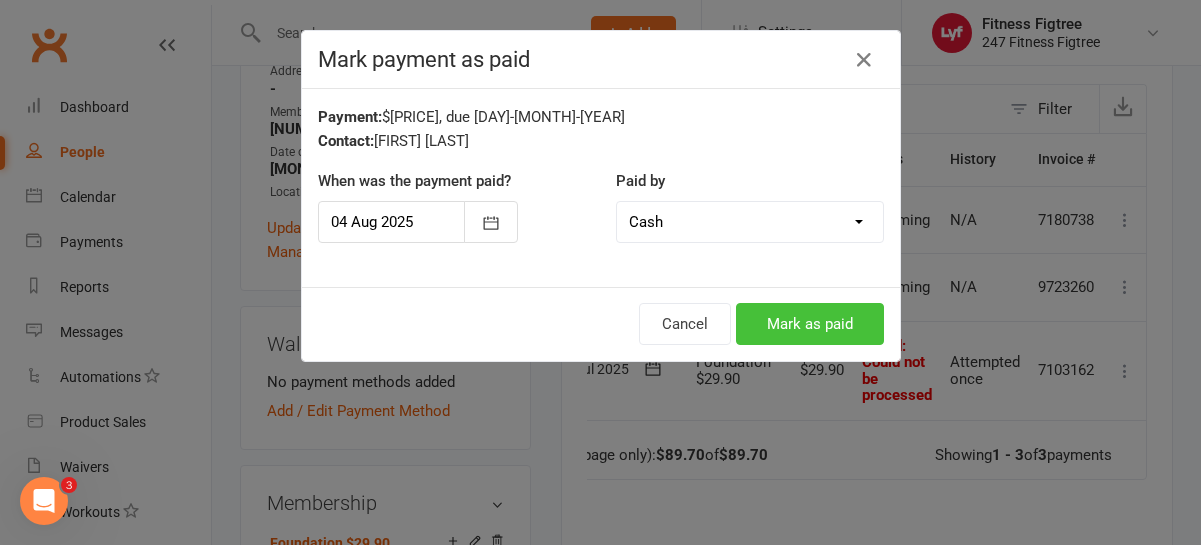 click on "Mark as paid" at bounding box center [810, 324] 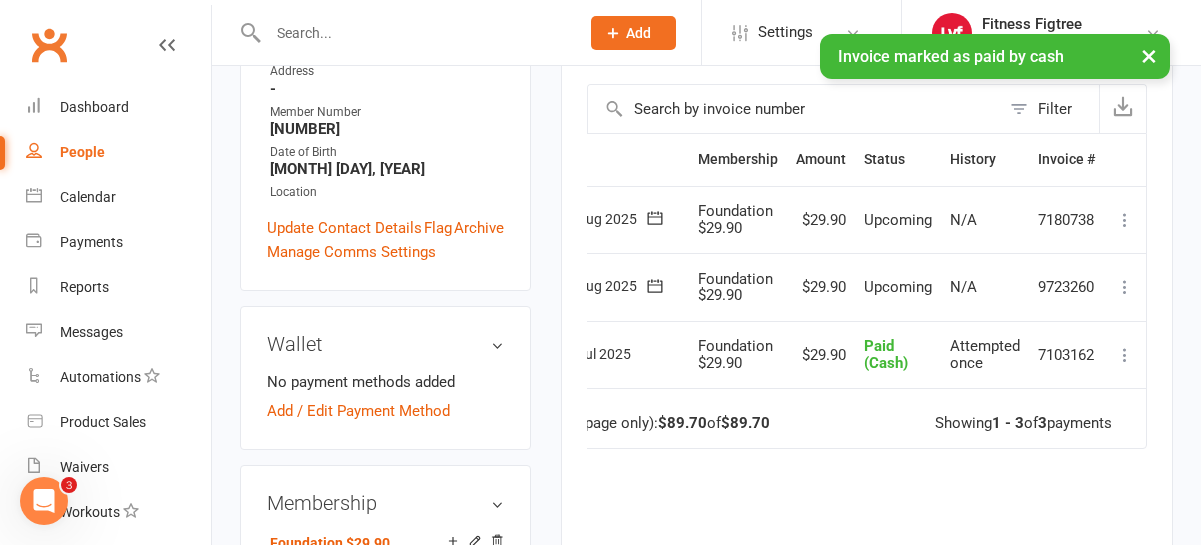 scroll, scrollTop: 0, scrollLeft: 84, axis: horizontal 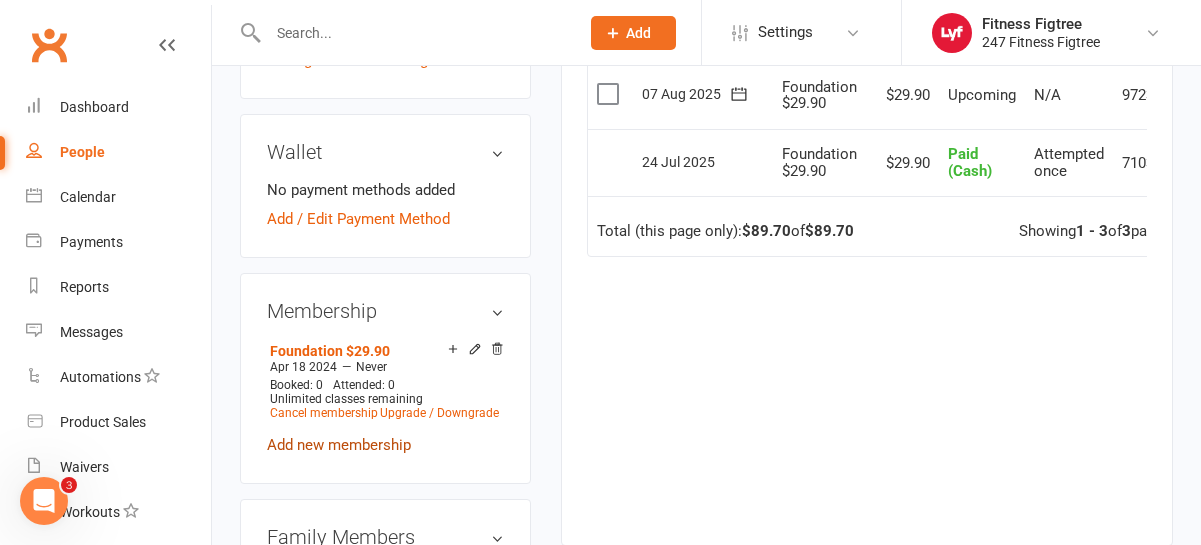 click on "Add new membership" at bounding box center (339, 445) 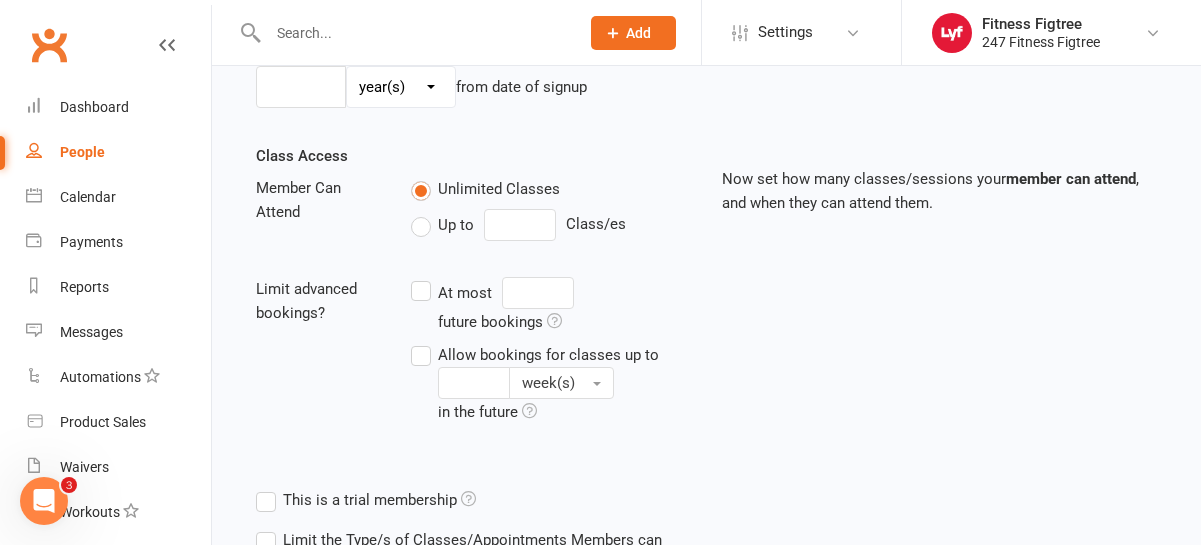 scroll, scrollTop: 0, scrollLeft: 0, axis: both 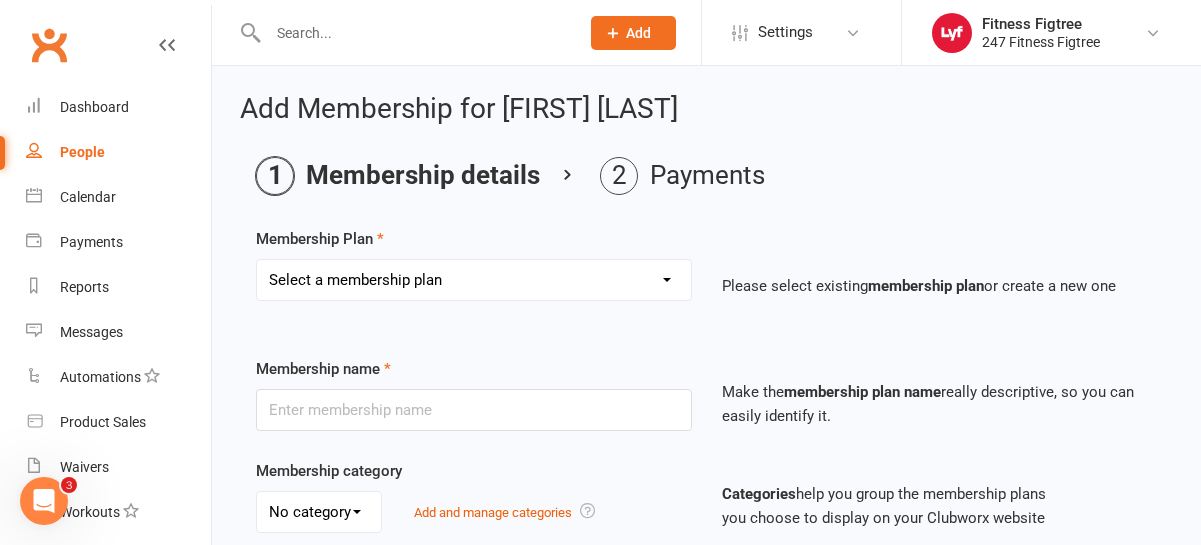 click on "Select a membership plan Create new Membership Plan Youth $33.90 Youth $29.90 Foundation $23.90 Foundation $23.45 Foundation $19.45 Foundation $33.90 Foundation $25.90 Foundation $27.90 Foundation $29.90 Foundation $31.90 Fighting Fit Only - Free plan Stripe - Foundation $36 Stripe - Foundation $33.90 Stripe - Foundation $29.90 TEAM MEMBERSHIP PIA - Foundation PIA - $849 PIA - 3 Months 14 Day Trial" at bounding box center (474, 280) 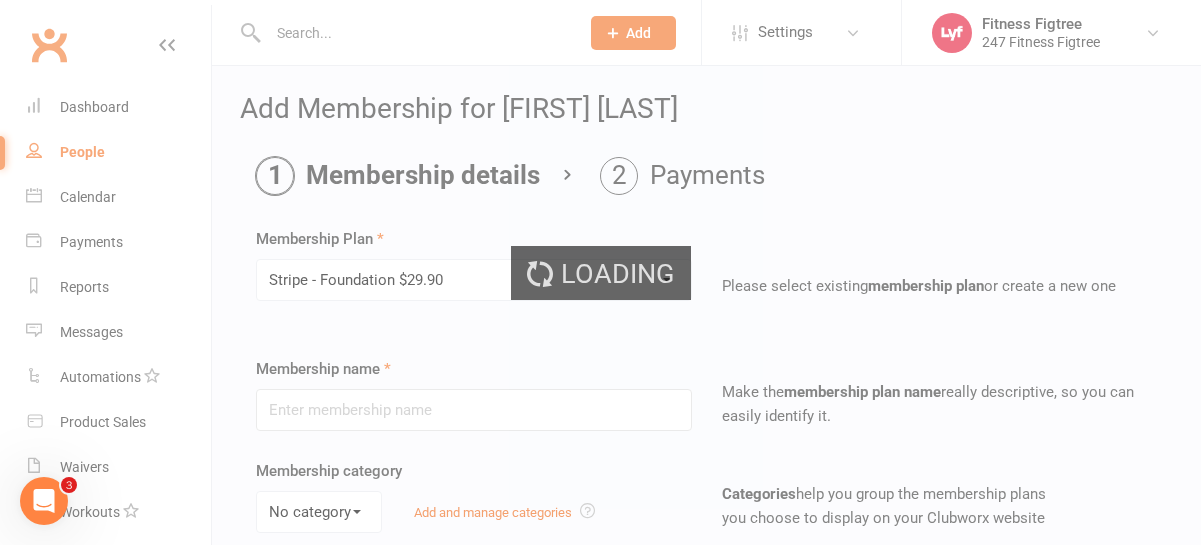 type on "Stripe - Foundation $29.90" 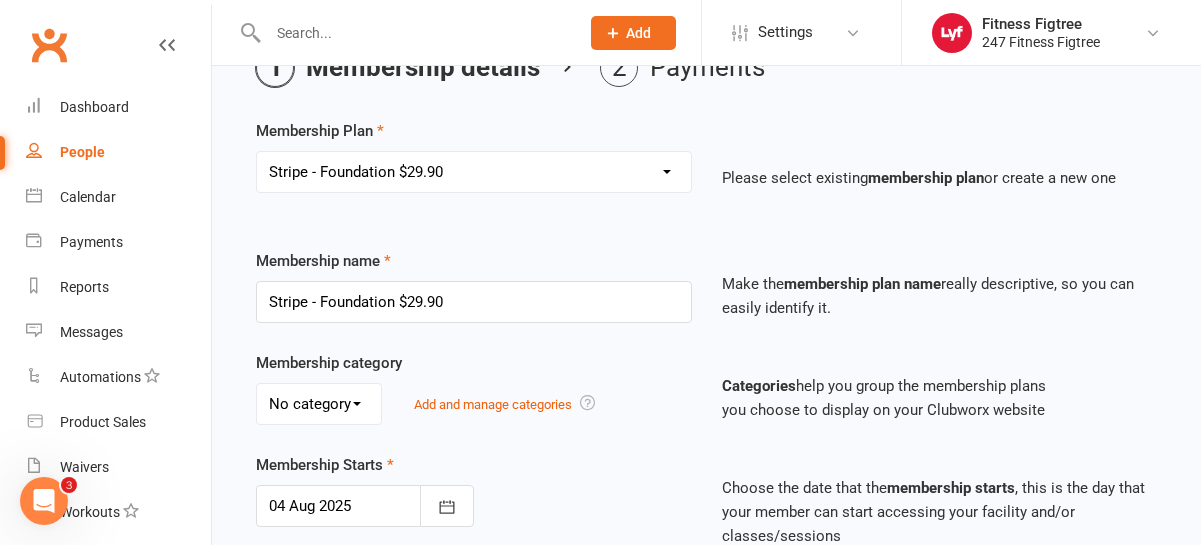 scroll, scrollTop: 114, scrollLeft: 0, axis: vertical 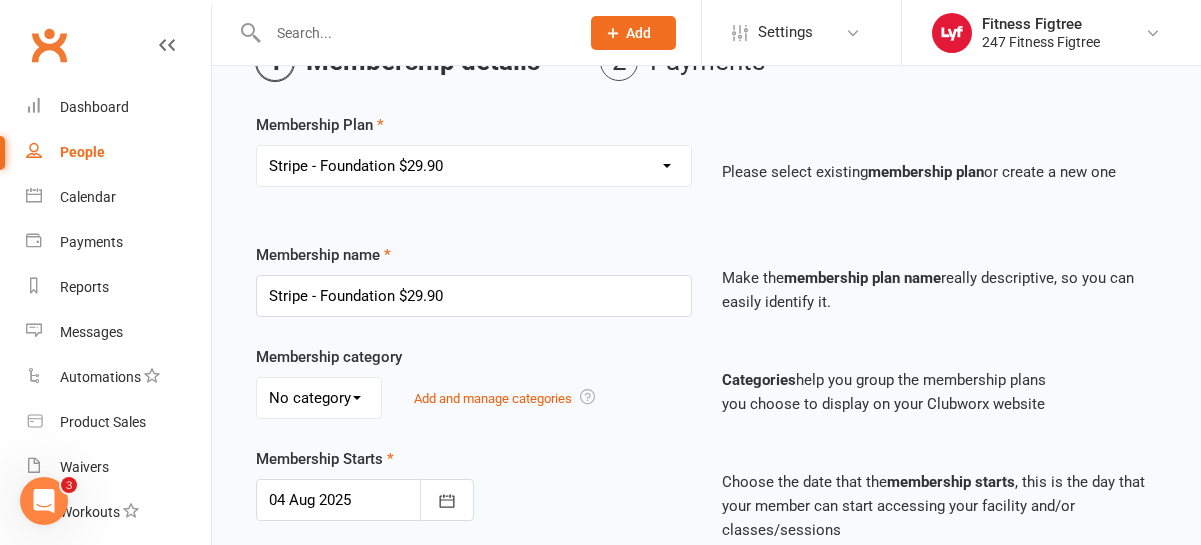 click on "No category Foundation General Trial" at bounding box center [319, 398] 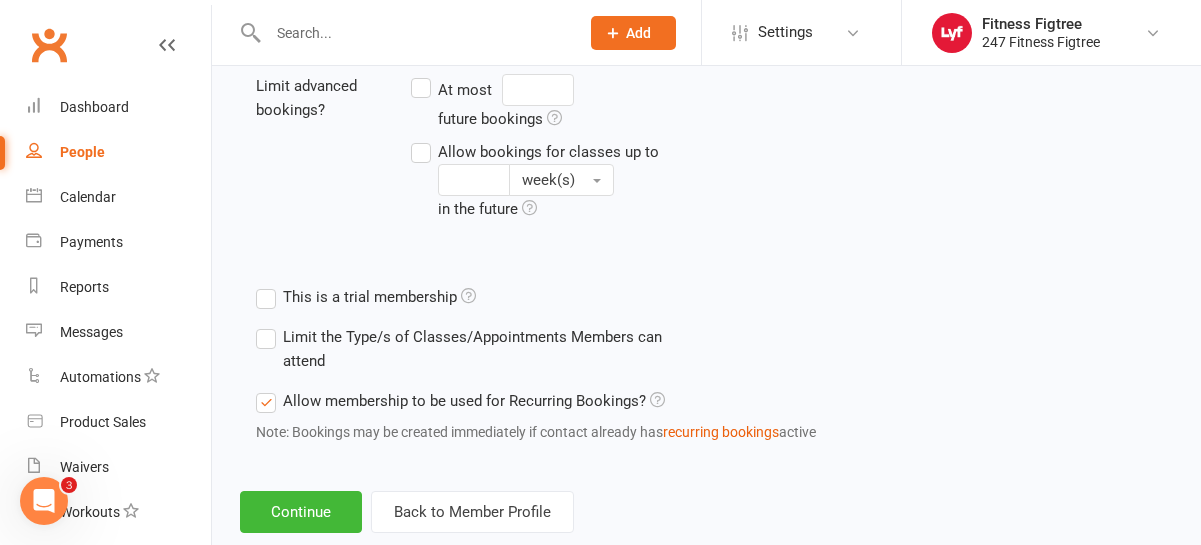 scroll, scrollTop: 877, scrollLeft: 0, axis: vertical 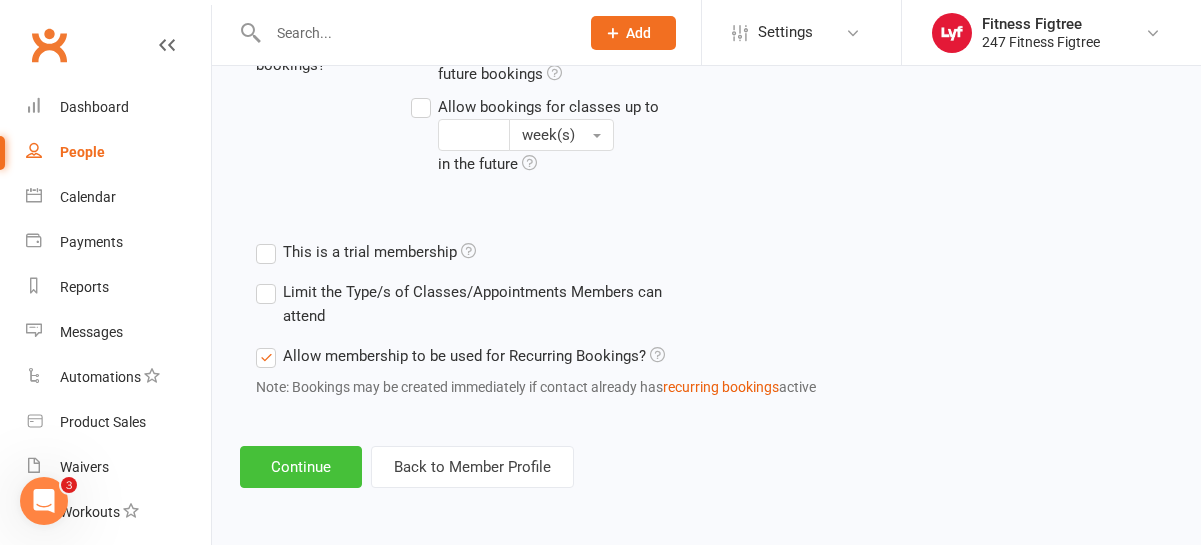 click on "Continue" at bounding box center (301, 467) 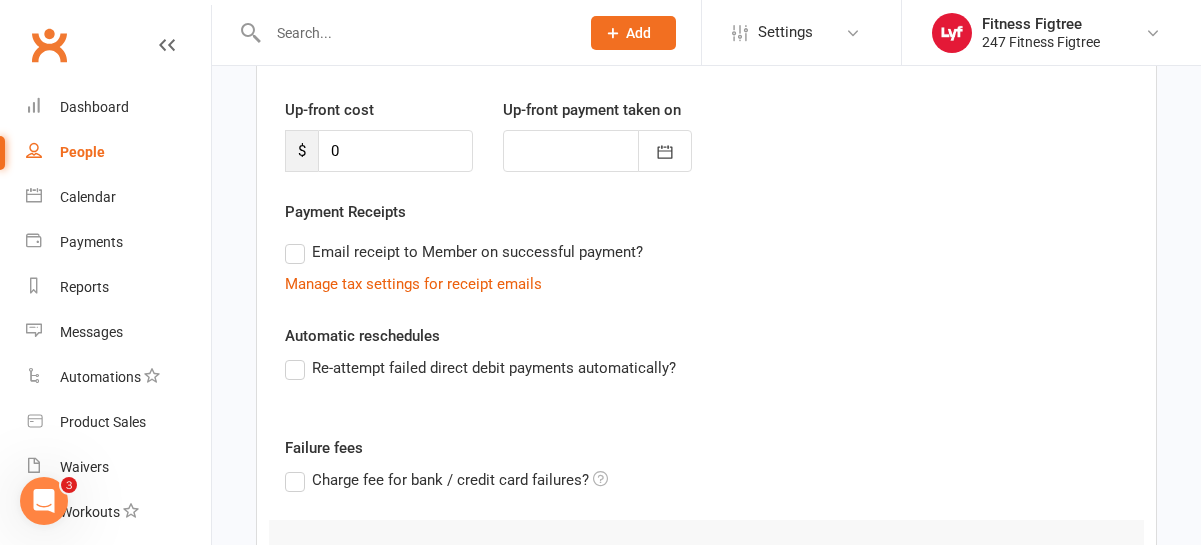 scroll, scrollTop: 464, scrollLeft: 0, axis: vertical 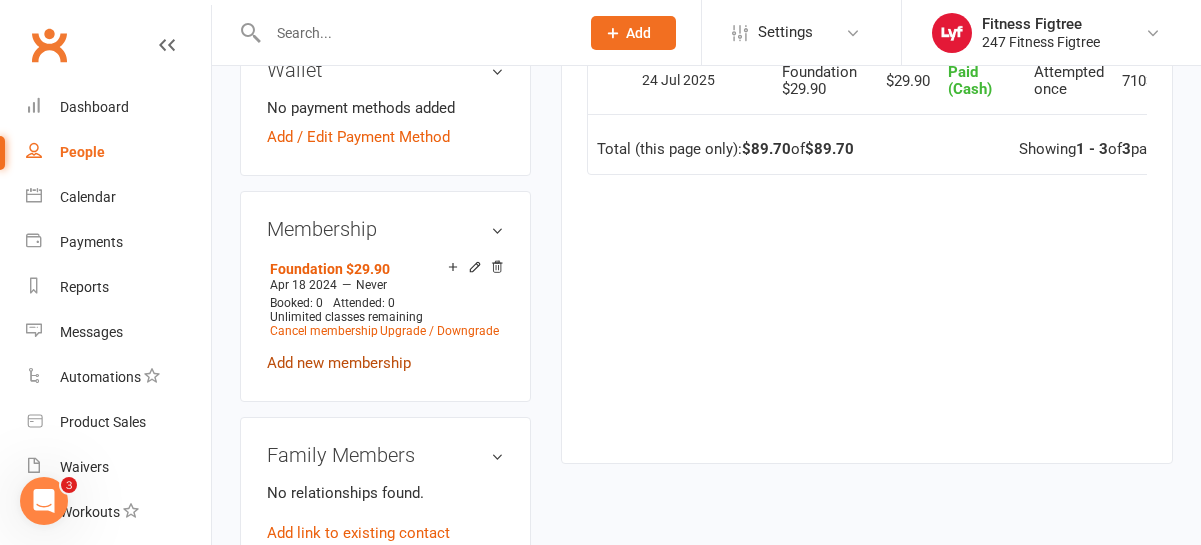 click on "Add new membership" at bounding box center (339, 363) 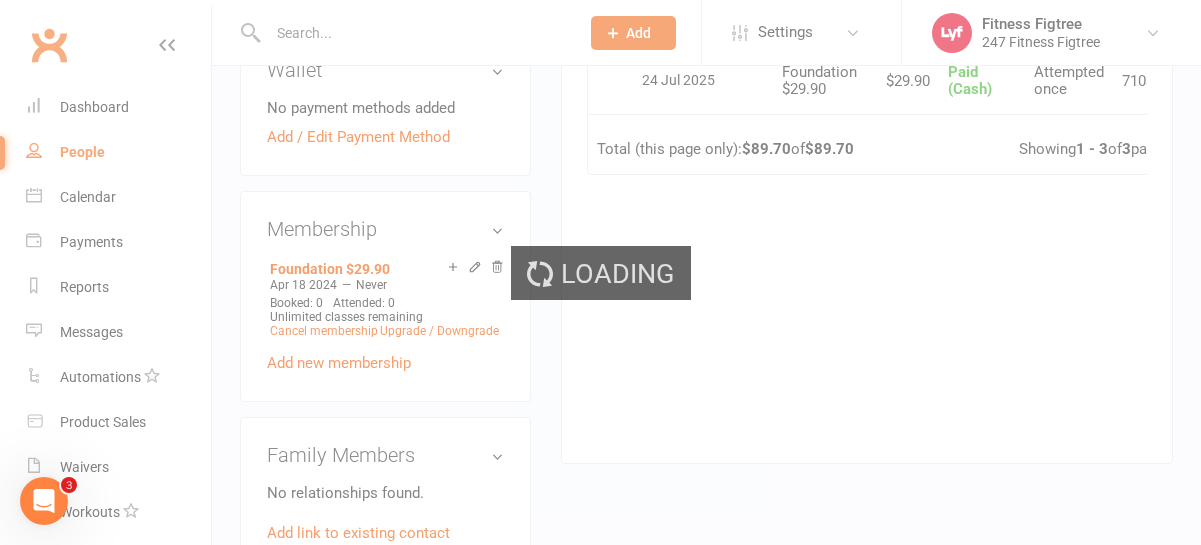 scroll, scrollTop: 0, scrollLeft: 0, axis: both 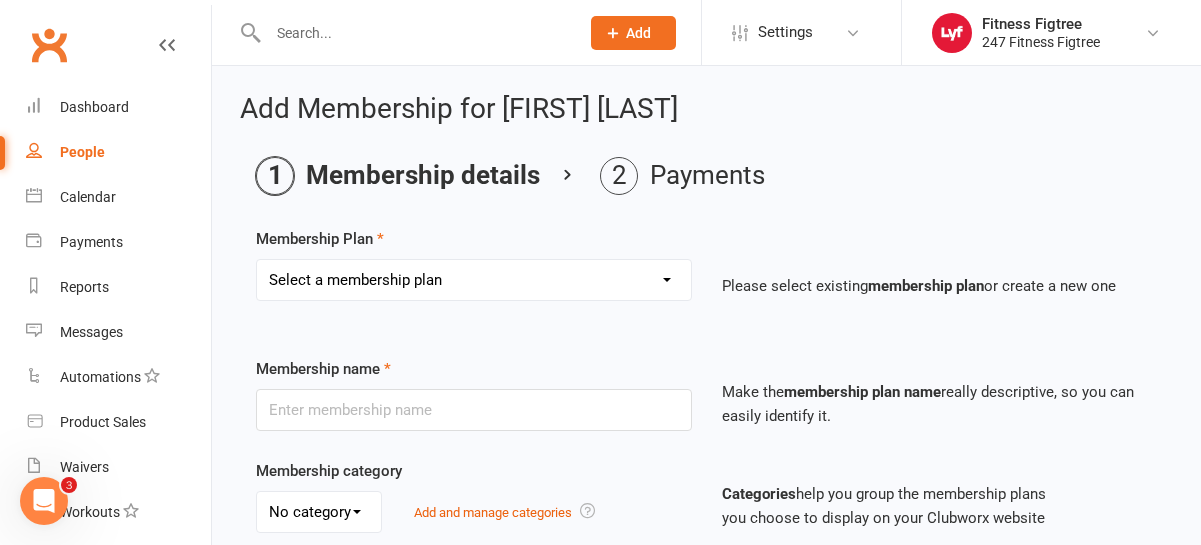 click on "Select a membership plan Create new Membership Plan Youth $33.90 Youth $29.90 Foundation $23.90 Foundation $23.45 Foundation $19.45 Foundation $33.90 Foundation $25.90 Foundation $27.90 Foundation $29.90 Foundation $31.90 Fighting Fit Only - Free plan Stripe - Foundation $36 Stripe - Foundation $33.90 Stripe - Foundation $29.90 TEAM MEMBERSHIP PIA - Foundation PIA - $849 PIA - 3 Months 14 Day Trial" at bounding box center (474, 280) 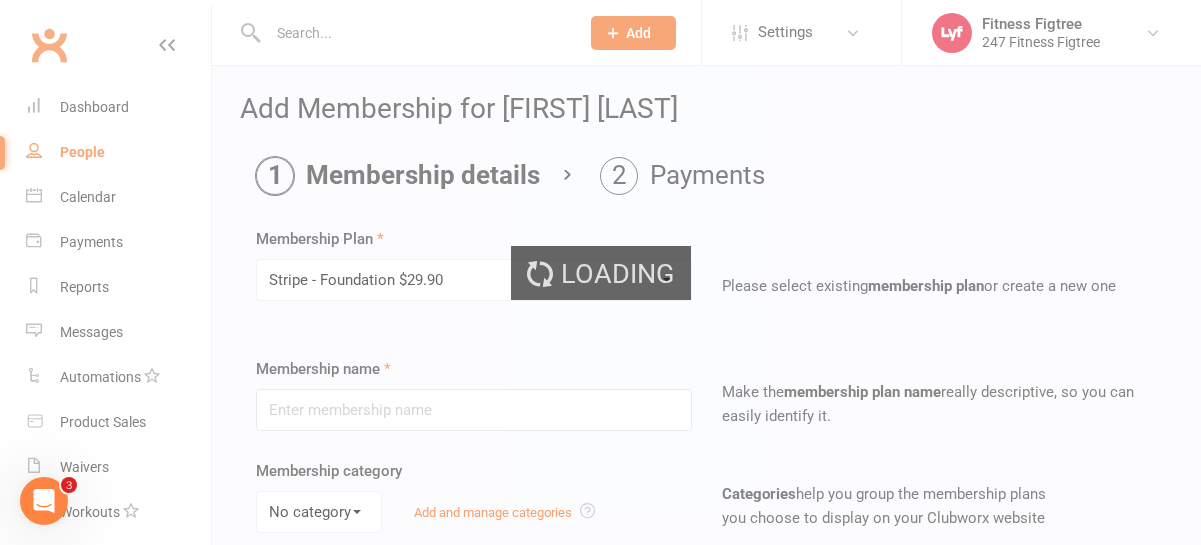 type on "Stripe - Foundation $29.90" 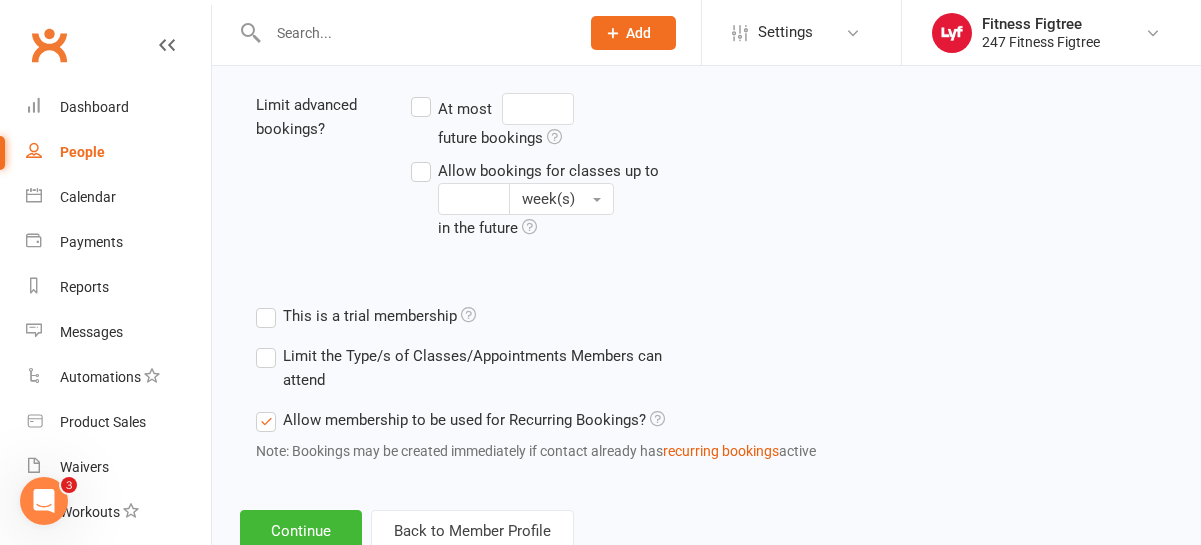 scroll, scrollTop: 877, scrollLeft: 0, axis: vertical 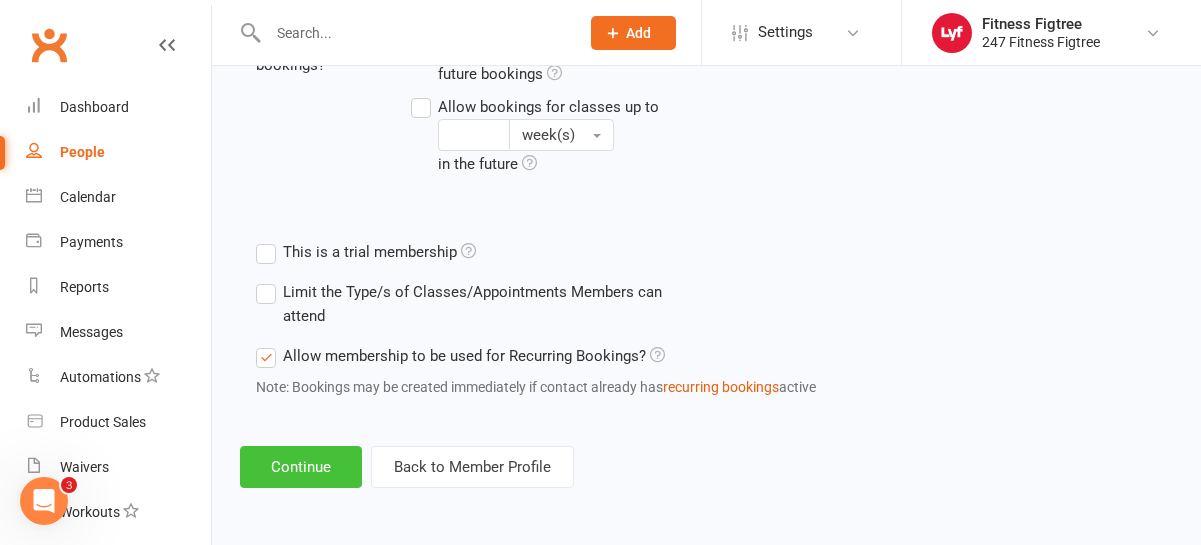 click on "Continue" at bounding box center [301, 467] 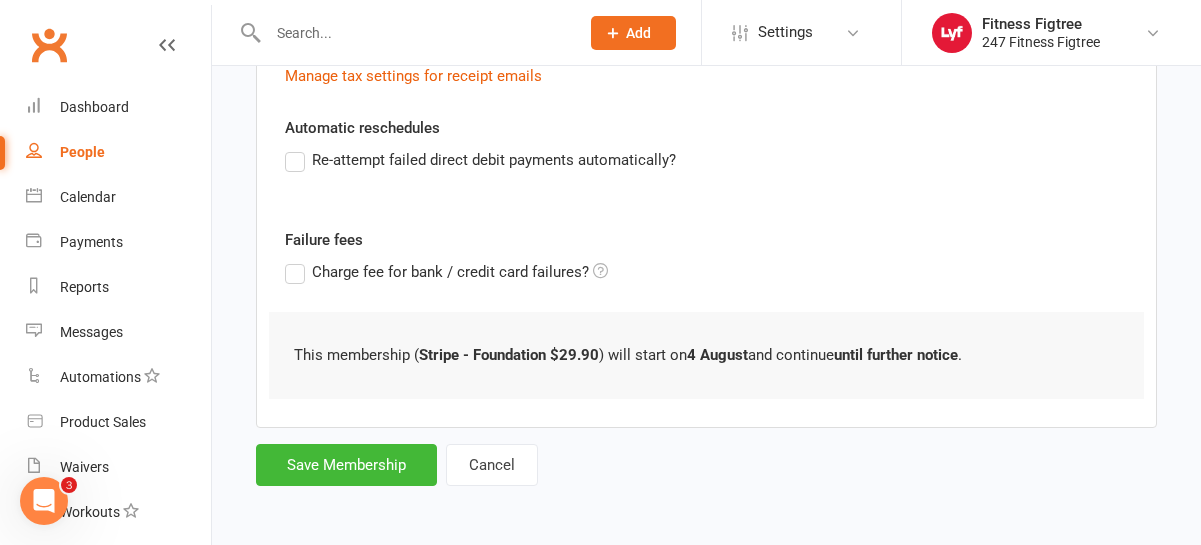 scroll, scrollTop: 464, scrollLeft: 0, axis: vertical 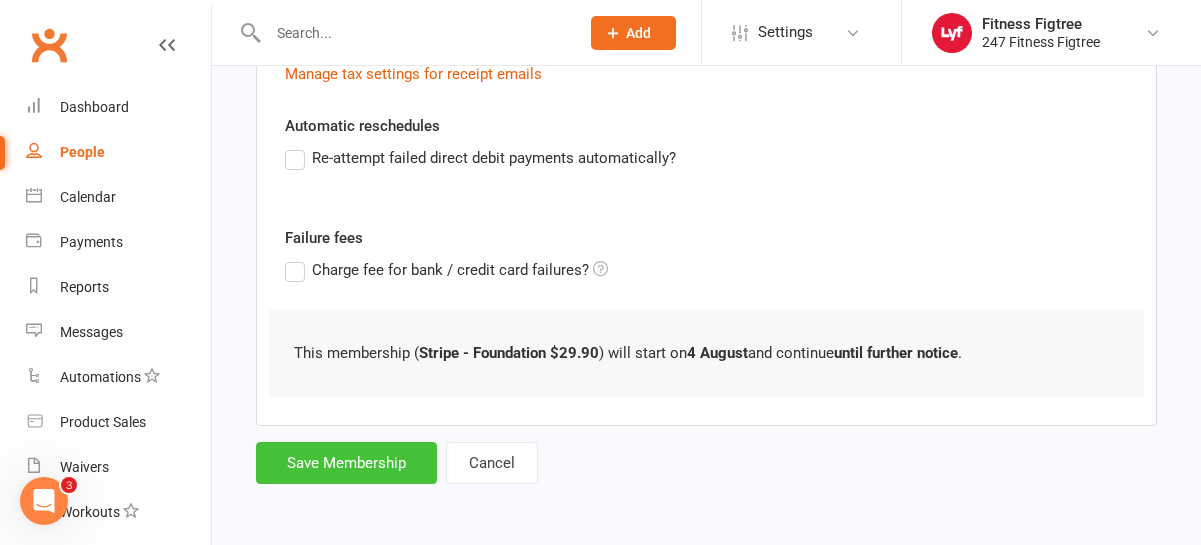 click on "Save Membership" at bounding box center (346, 463) 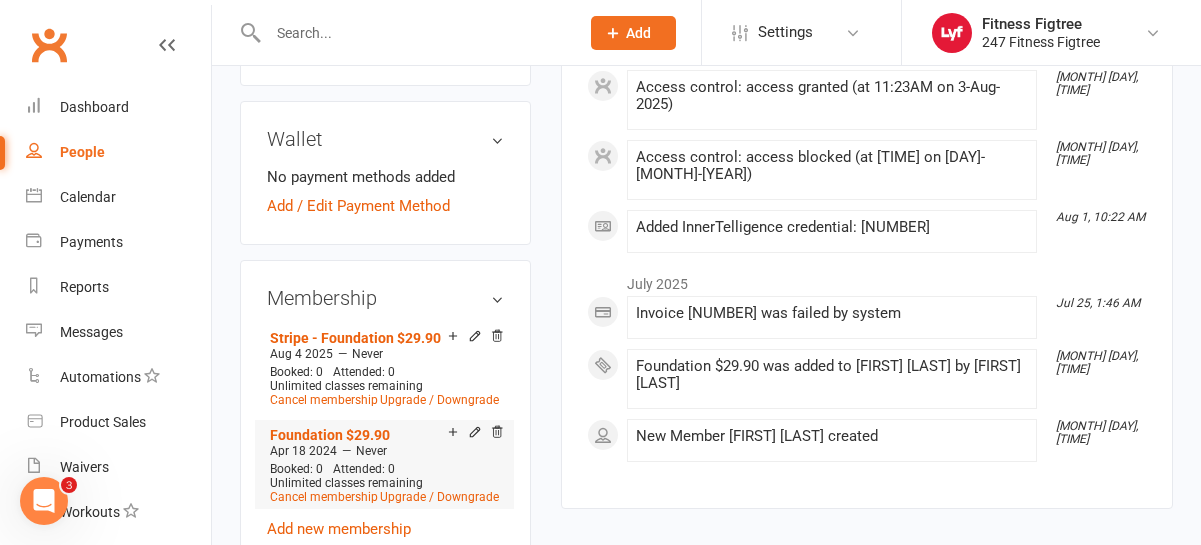 scroll, scrollTop: 731, scrollLeft: 0, axis: vertical 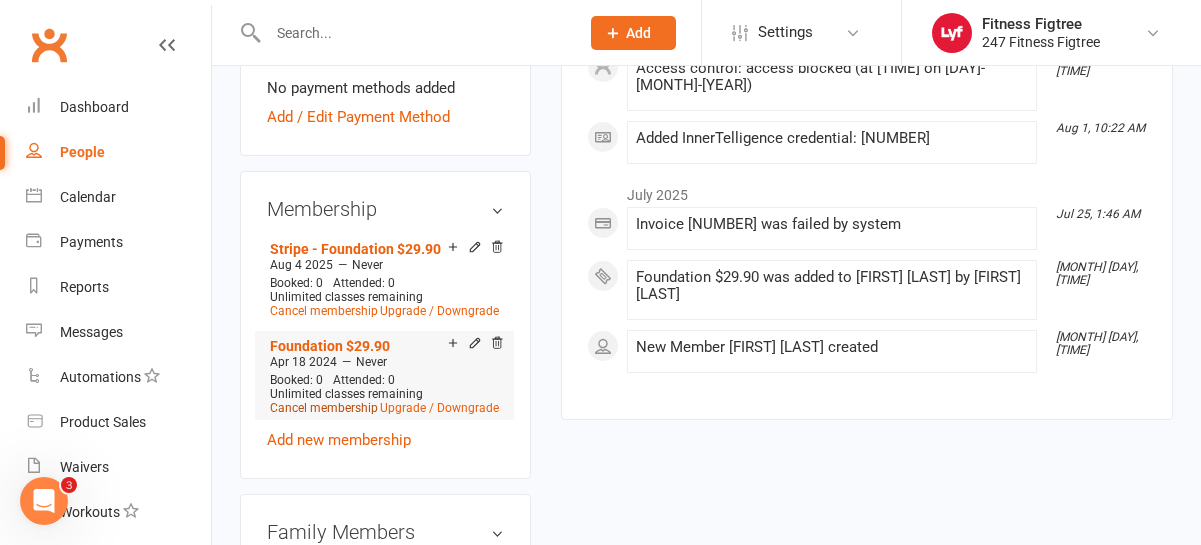 click on "Cancel membership" at bounding box center [324, 408] 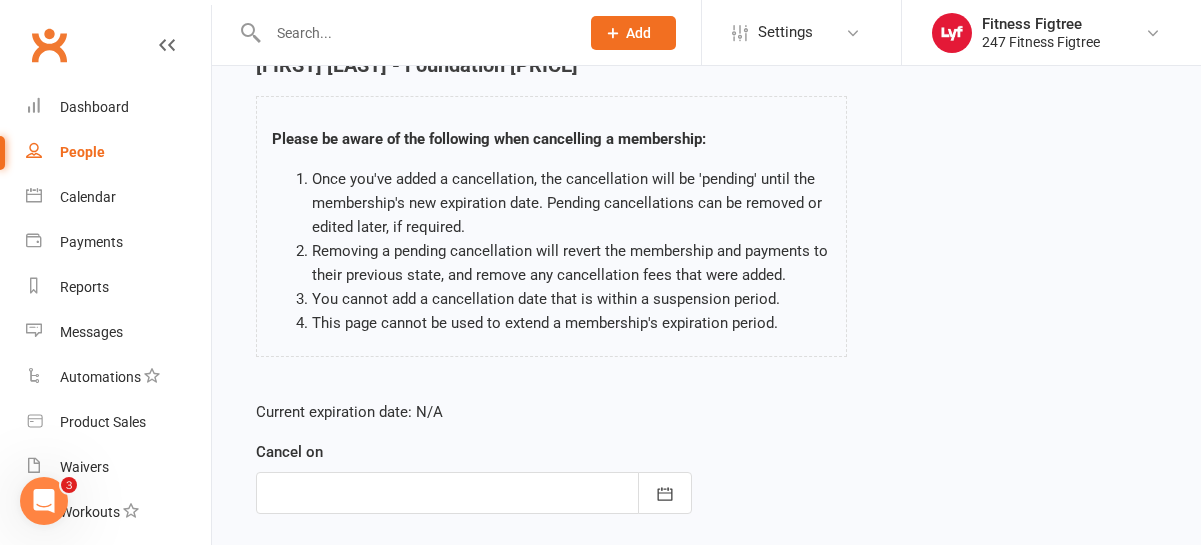 scroll, scrollTop: 343, scrollLeft: 0, axis: vertical 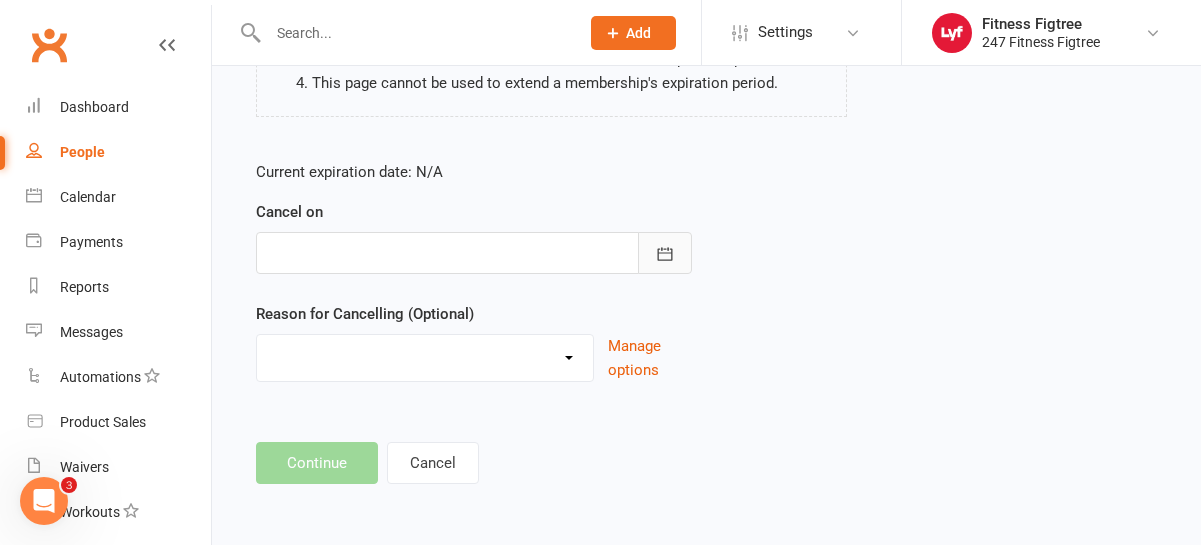 click 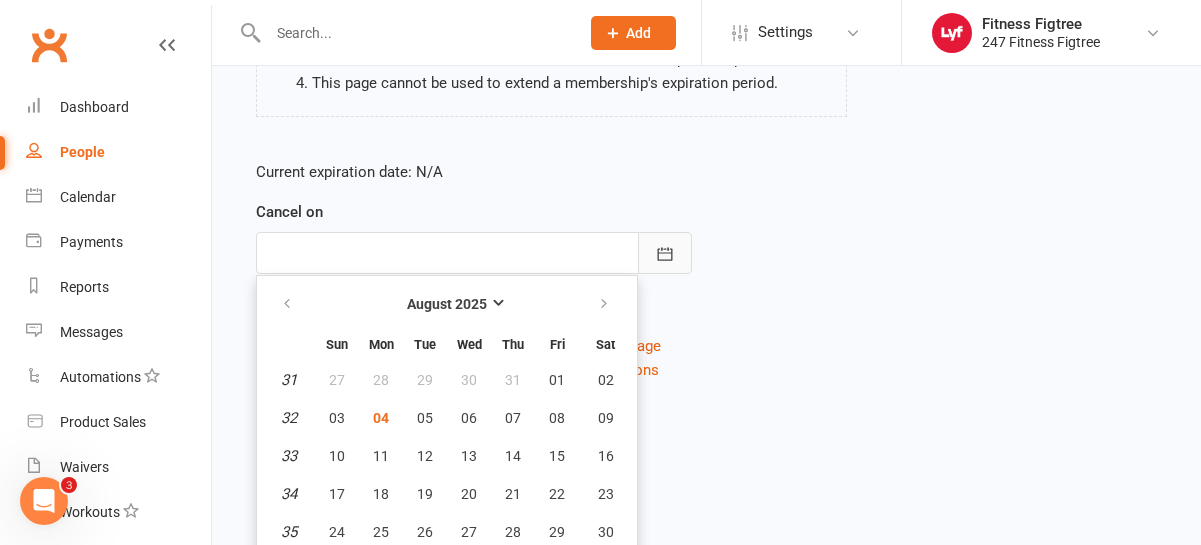 scroll, scrollTop: 388, scrollLeft: 0, axis: vertical 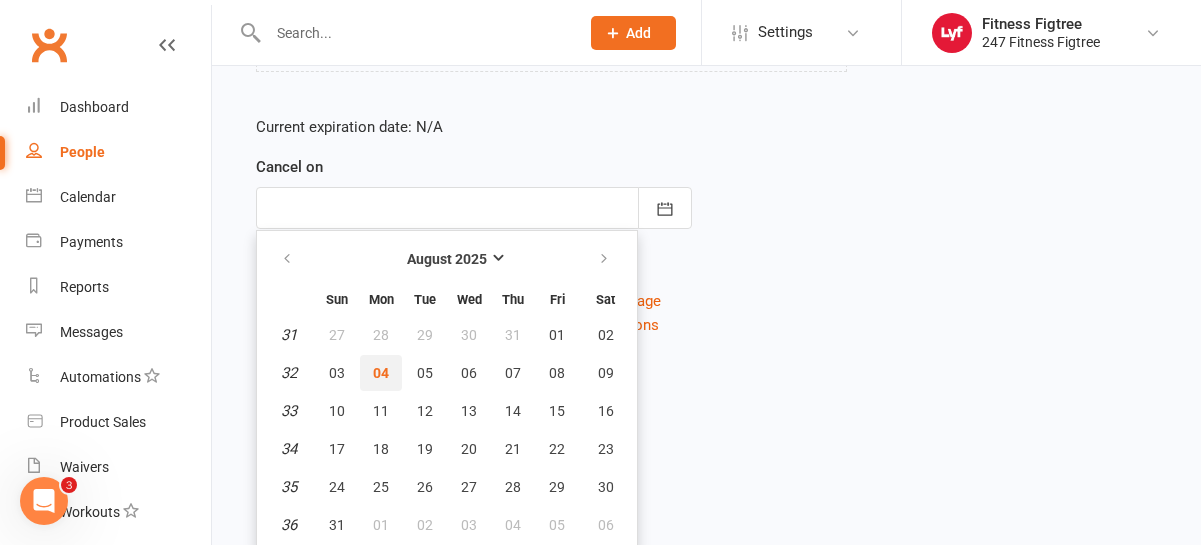 click on "04" at bounding box center (381, 373) 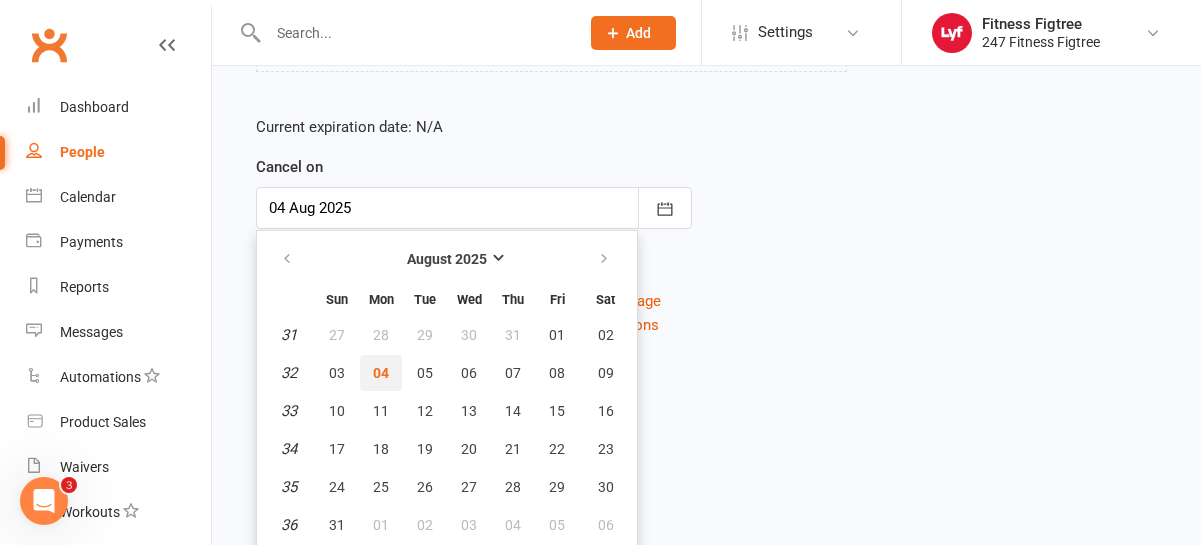scroll, scrollTop: 343, scrollLeft: 0, axis: vertical 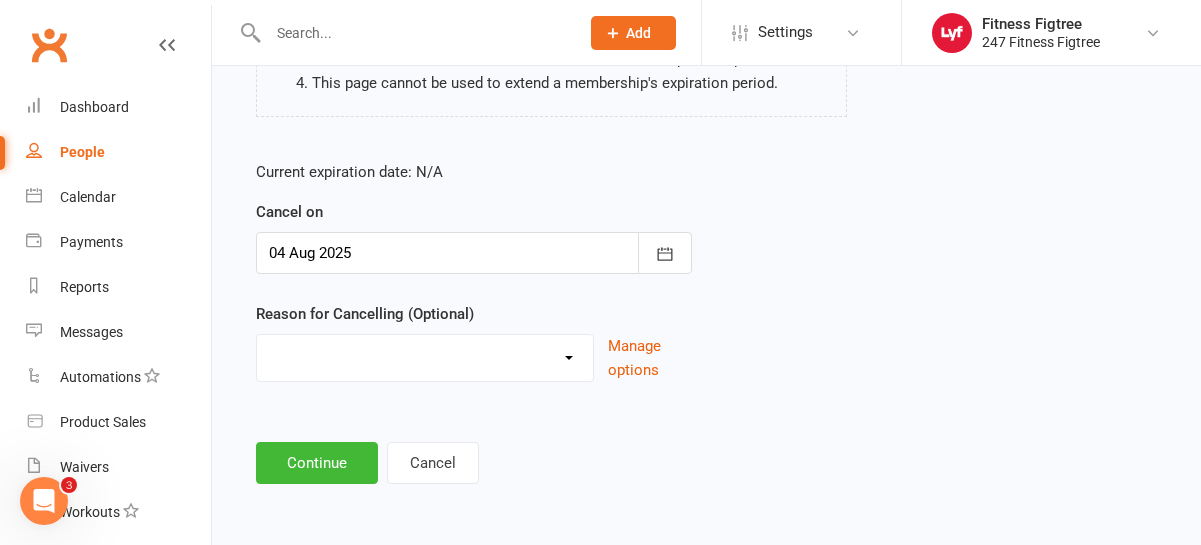 click on "Holiday Injury Stripe Migration The Great Migration  Other reason" at bounding box center (425, 355) 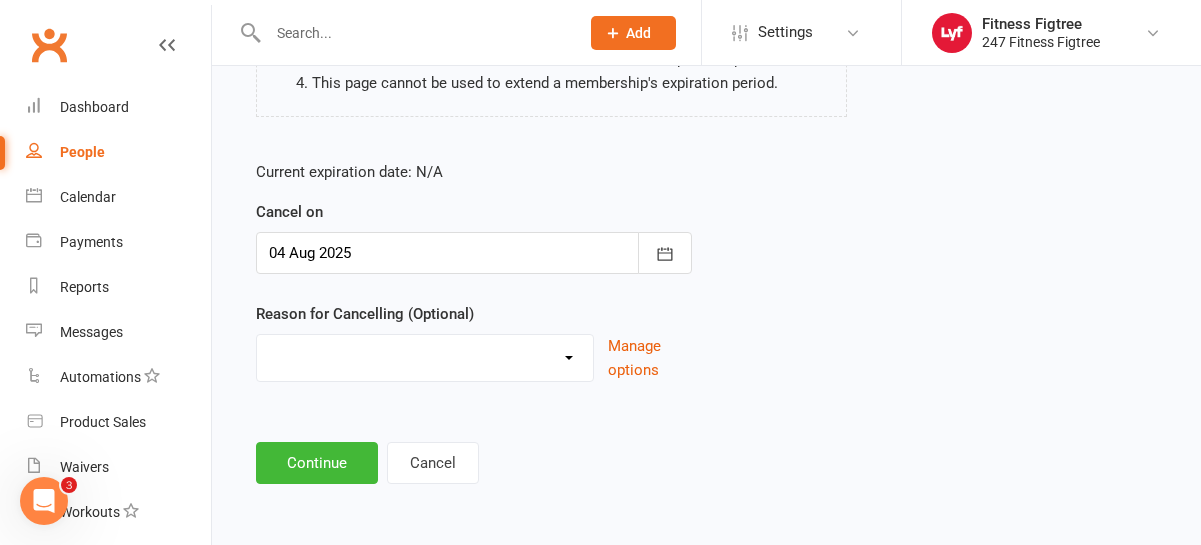 select on "2" 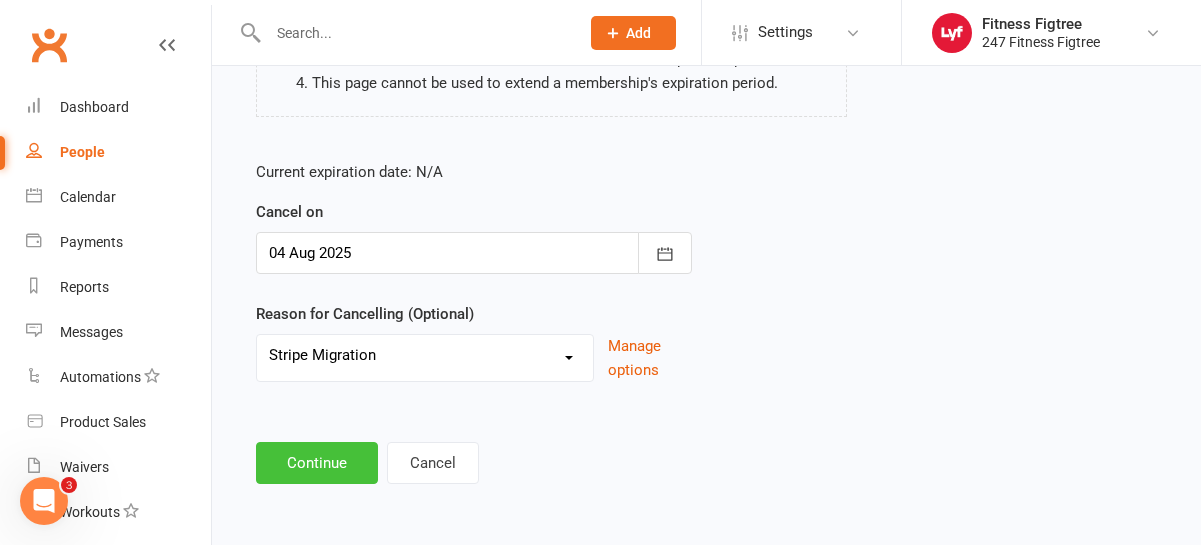 click on "Continue" at bounding box center (317, 463) 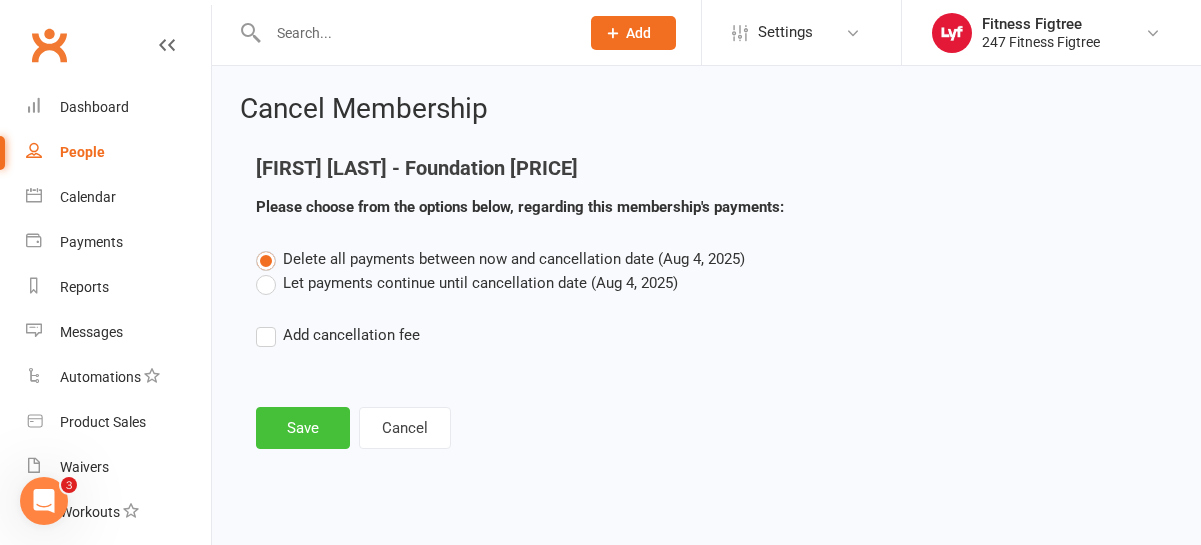 click on "Save" at bounding box center [303, 428] 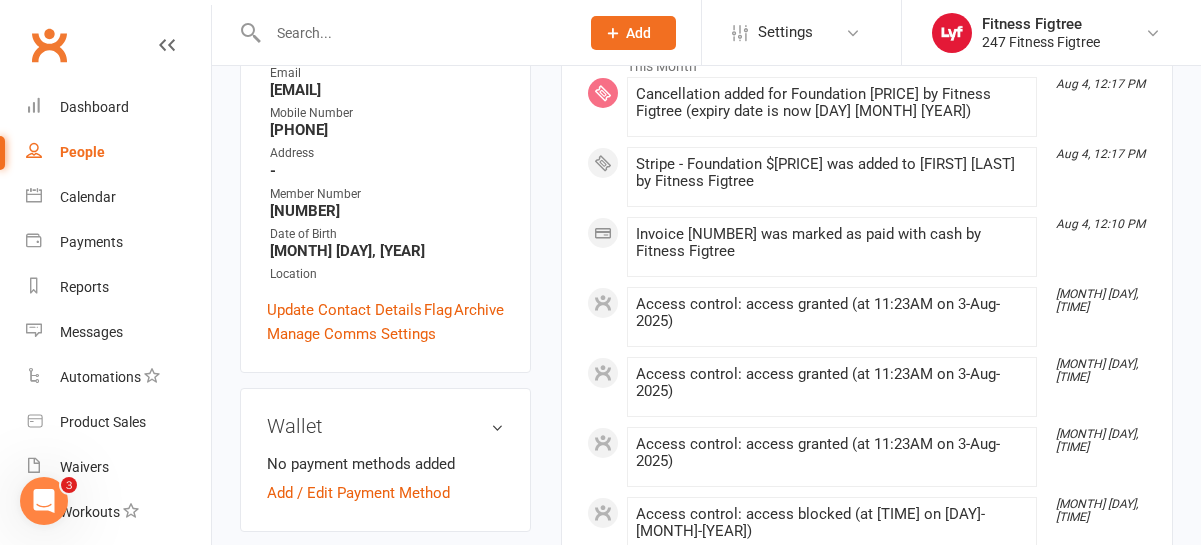 scroll, scrollTop: 0, scrollLeft: 0, axis: both 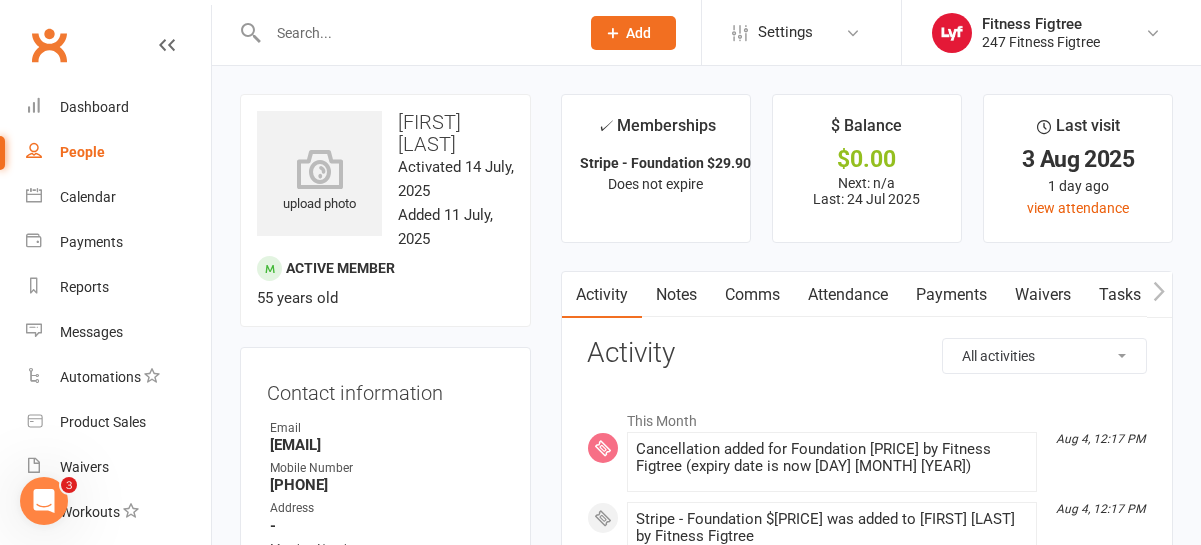 click at bounding box center [413, 33] 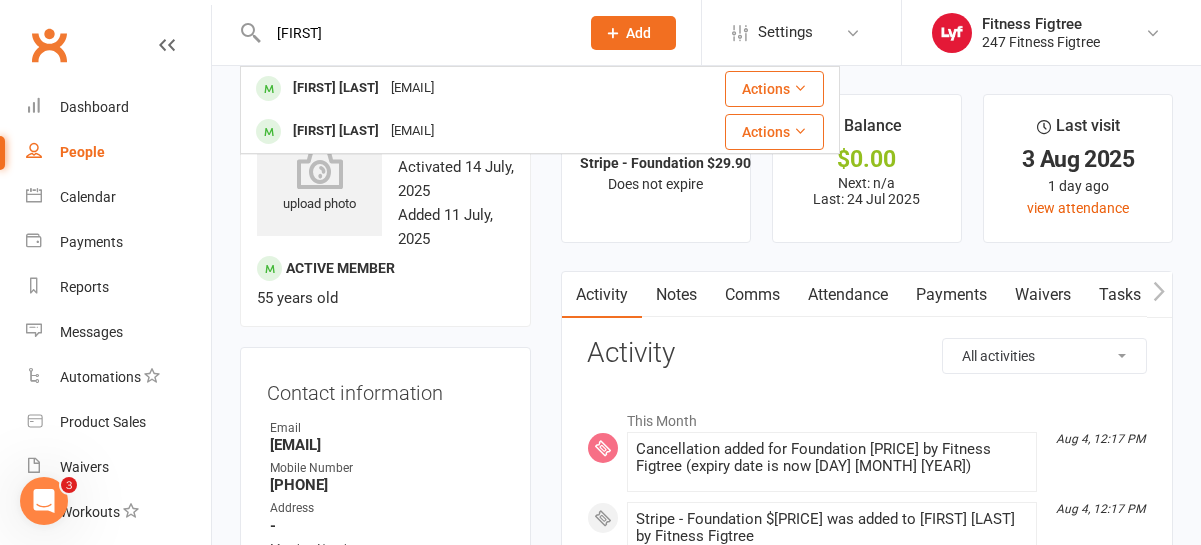 type on "[FIRST]" 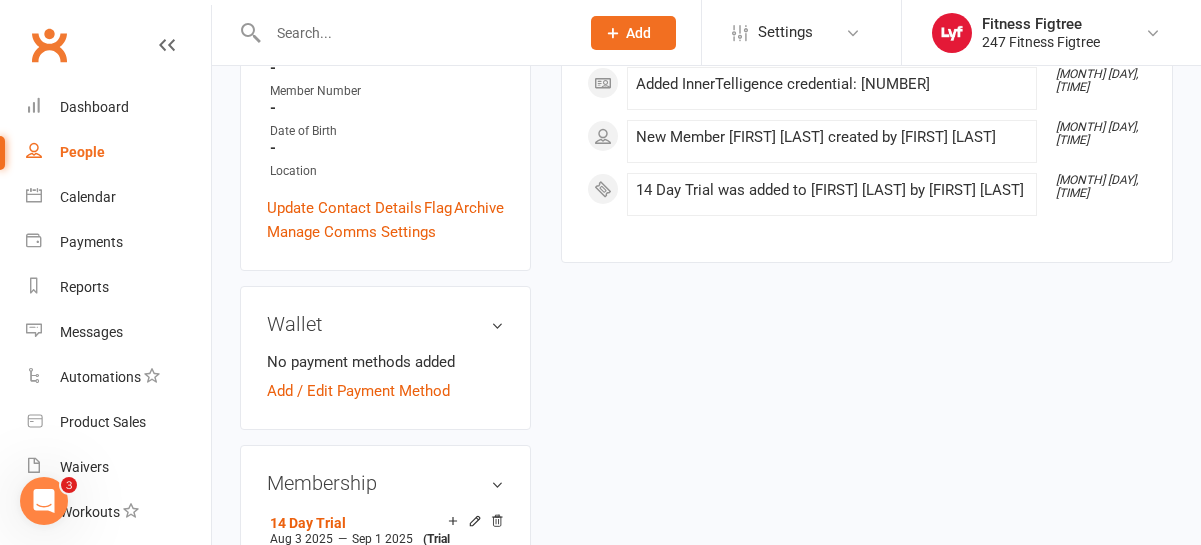 scroll, scrollTop: 0, scrollLeft: 0, axis: both 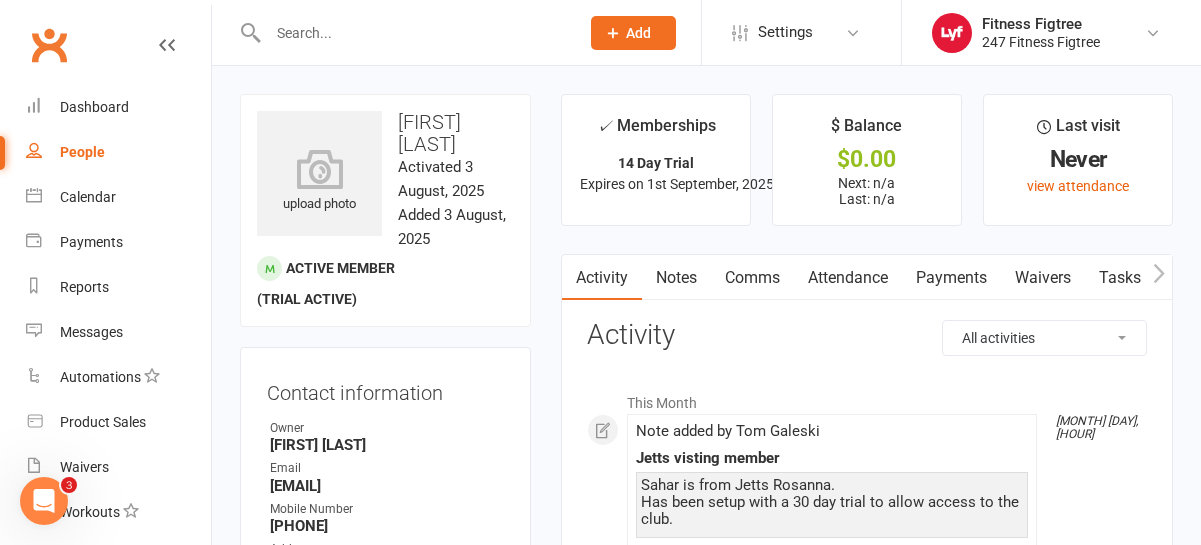 click at bounding box center (402, 32) 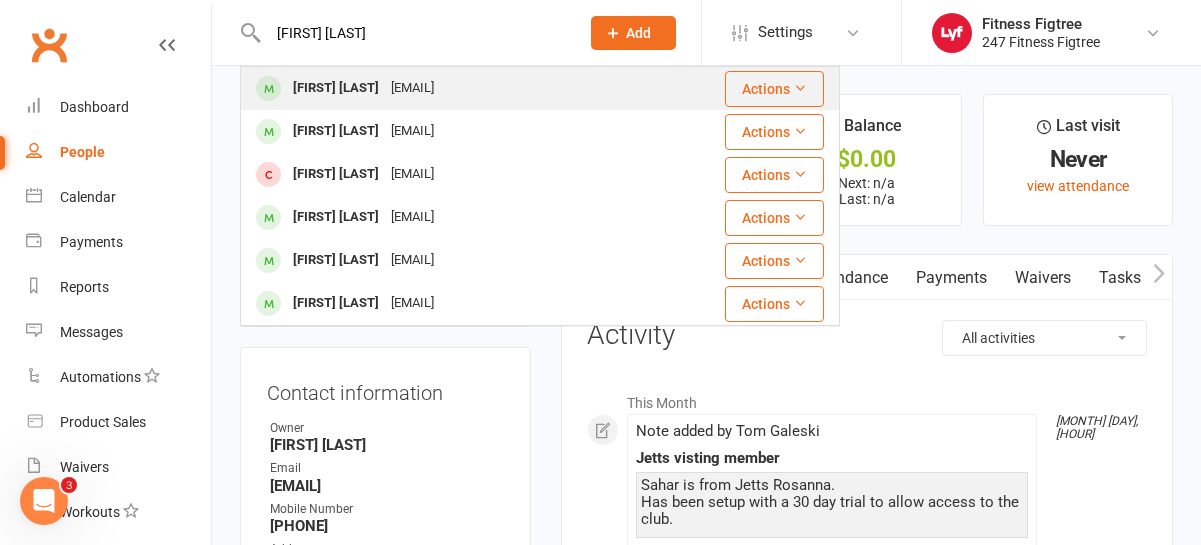 type on "[FIRST] [LAST]" 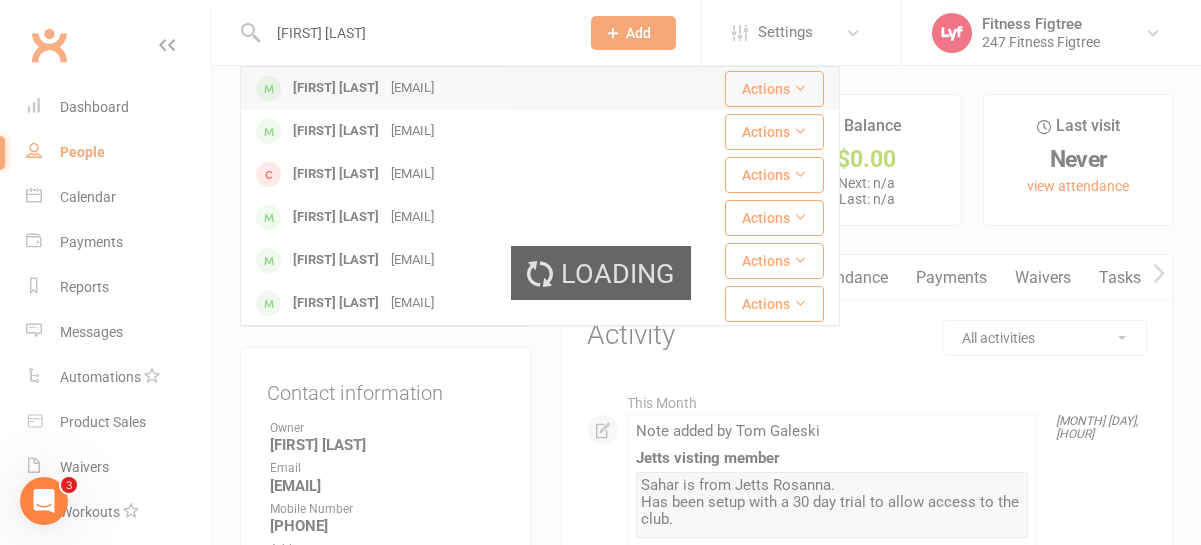 type 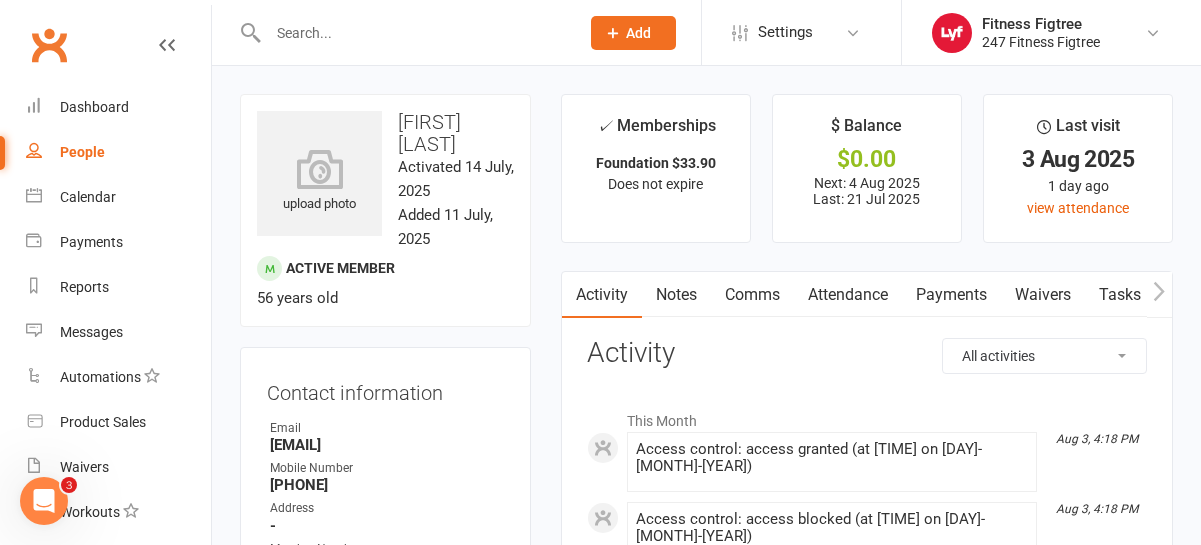 click on "Attendance" at bounding box center [848, 295] 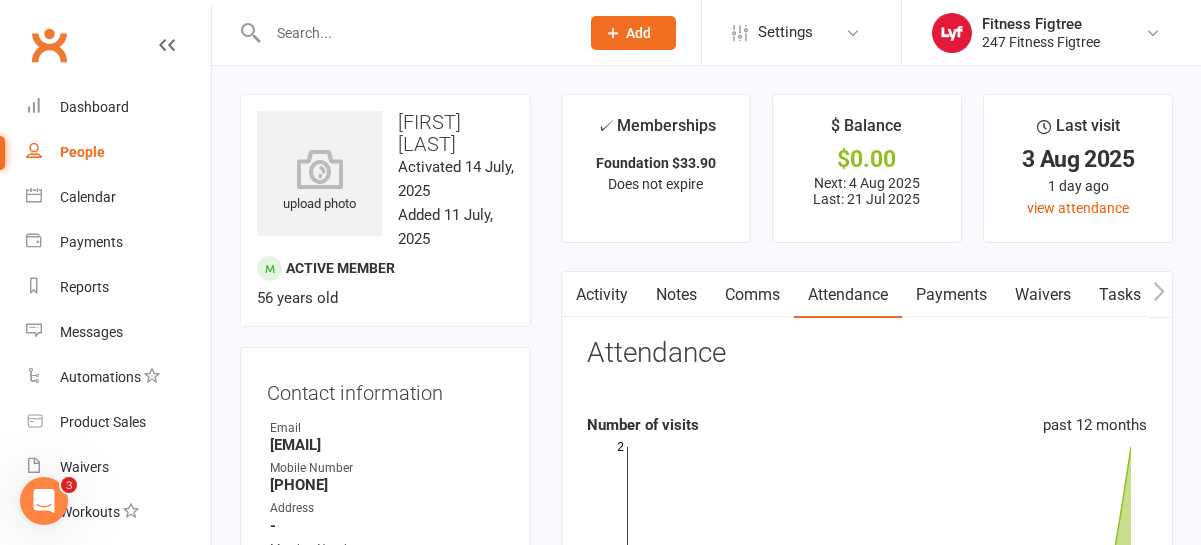 click on "Payments" at bounding box center [951, 295] 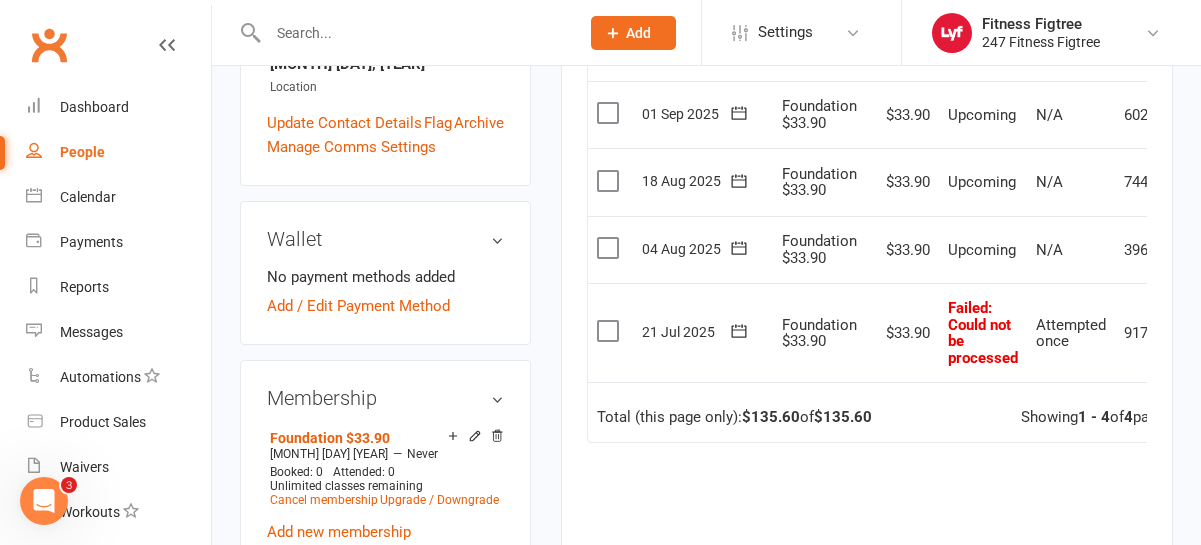 scroll, scrollTop: 541, scrollLeft: 0, axis: vertical 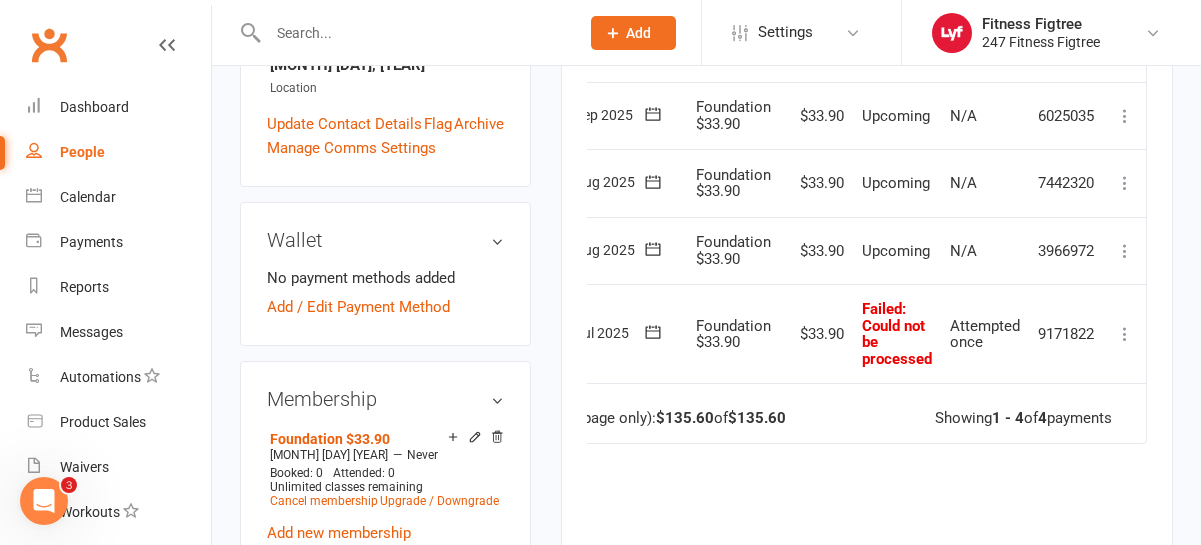 click at bounding box center (1125, 334) 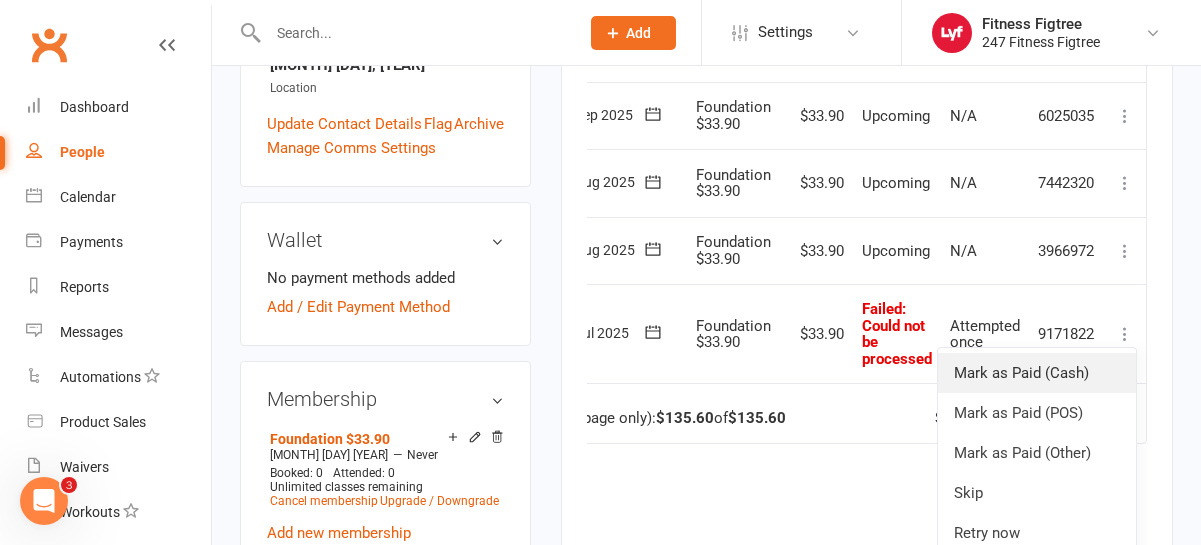 click on "Mark as Paid (Cash)" at bounding box center (1037, 373) 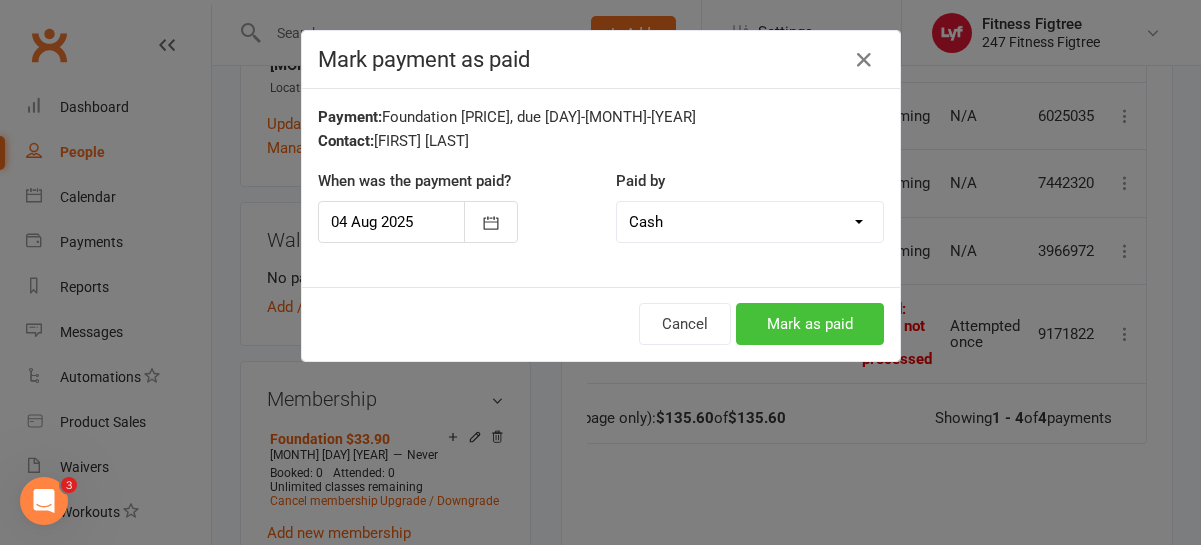 click on "Mark as paid" at bounding box center [810, 324] 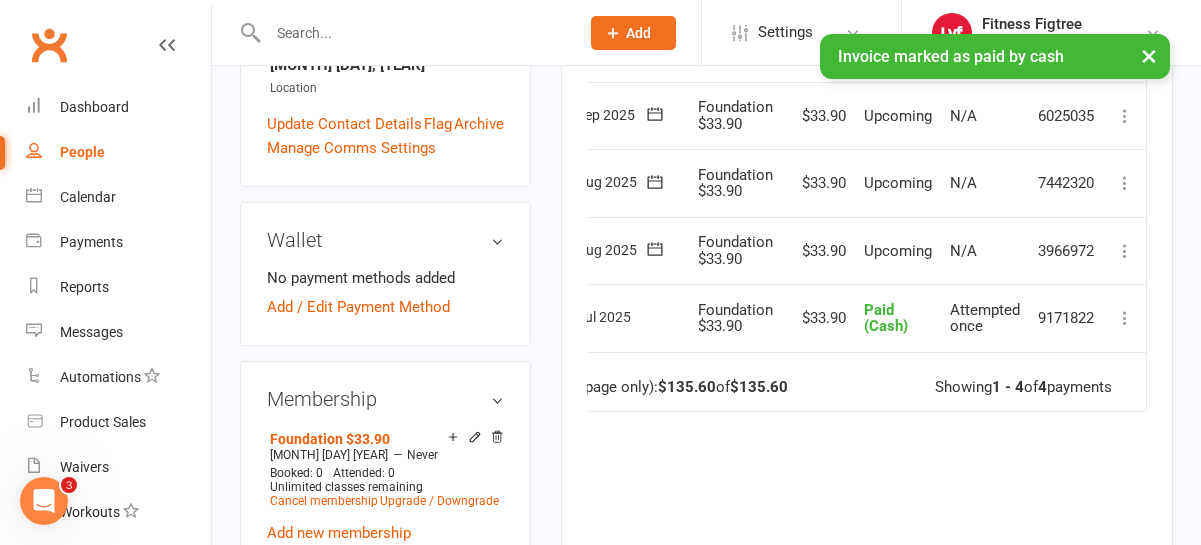 scroll, scrollTop: 0, scrollLeft: 0, axis: both 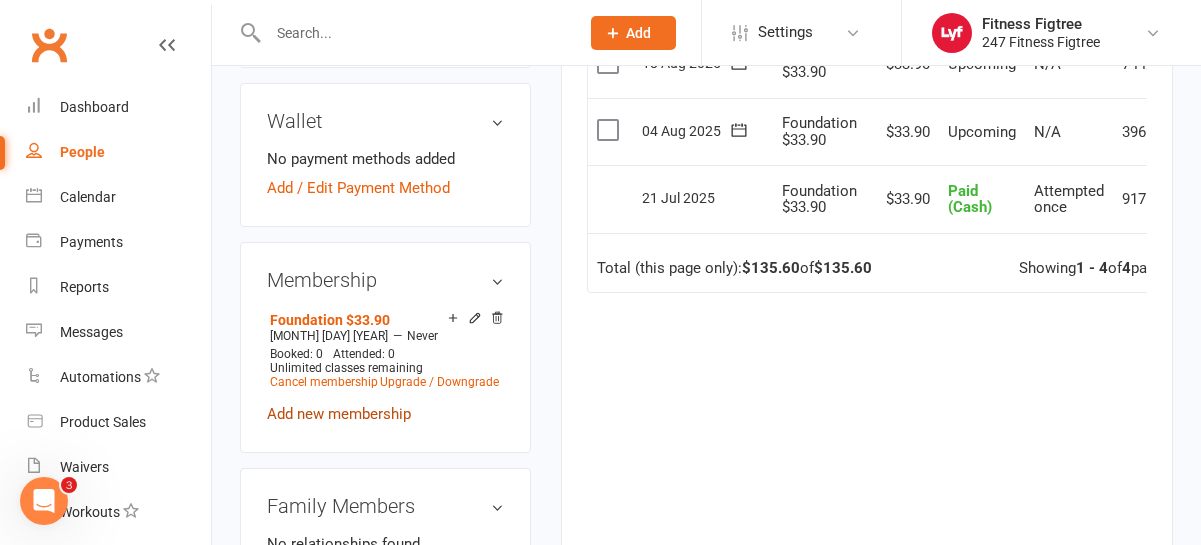 click on "Add new membership" at bounding box center (339, 414) 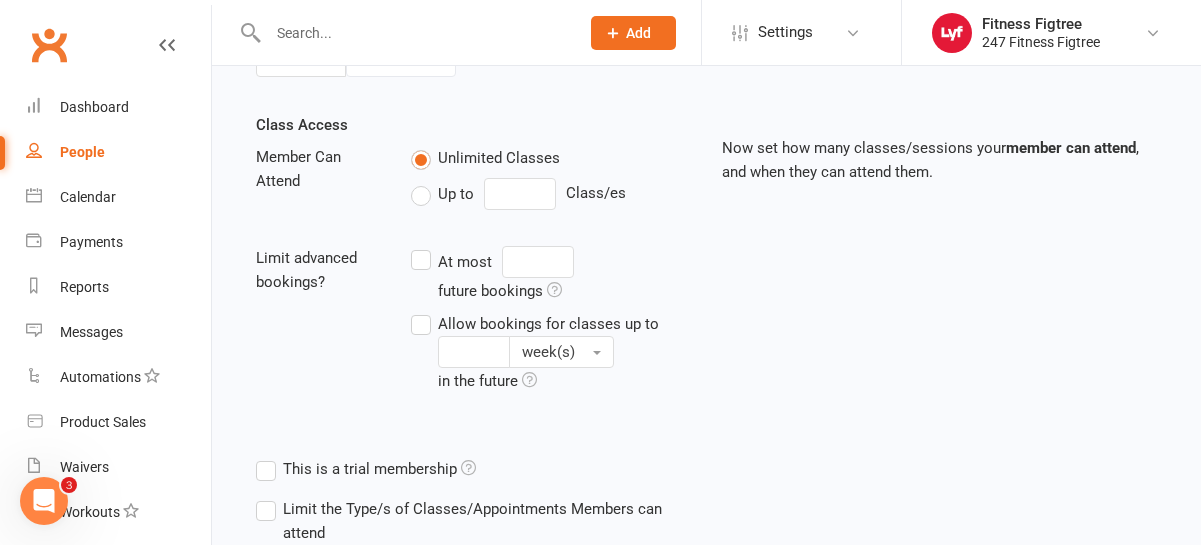 scroll, scrollTop: 0, scrollLeft: 0, axis: both 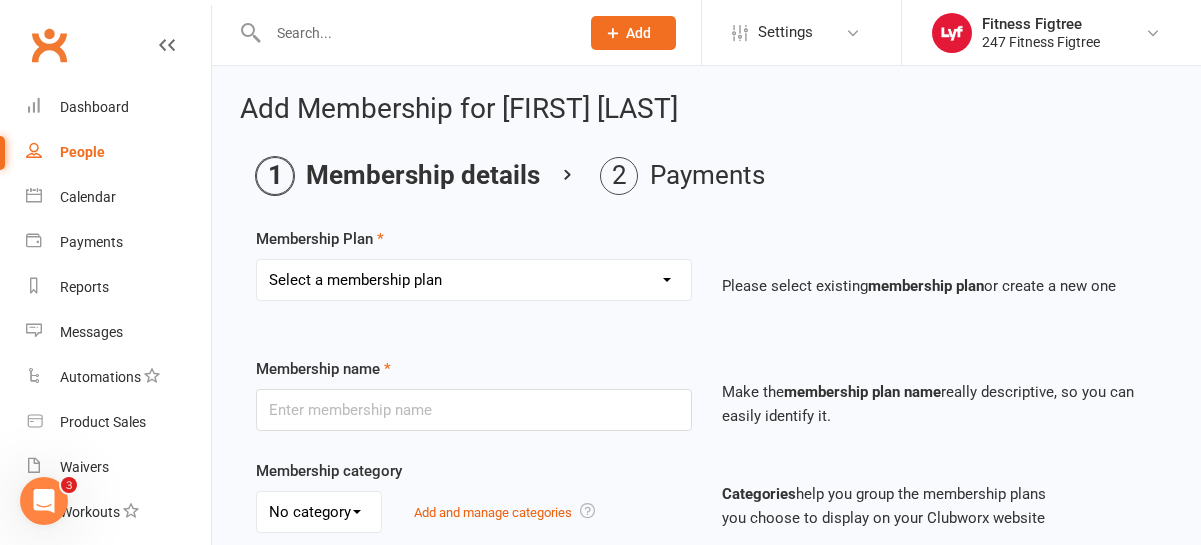 click on "Select a membership plan Create new Membership Plan Youth $33.90 Youth $29.90 Foundation $23.90 Foundation $23.45 Foundation $19.45 Foundation $33.90 Foundation $25.90 Foundation $27.90 Foundation $29.90 Foundation $31.90 Fighting Fit Only - Free plan Stripe - Foundation $36 Stripe - Foundation $33.90 Stripe - Foundation $29.90 TEAM MEMBERSHIP PIA - Foundation PIA - $849 PIA - 3 Months 14 Day Trial" at bounding box center (474, 280) 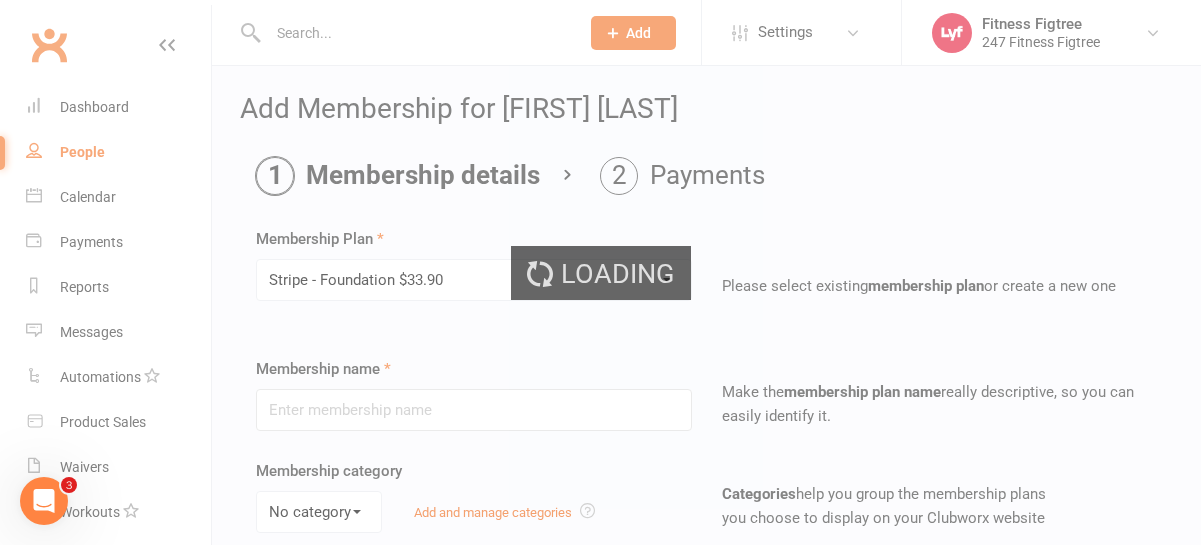 type on "Stripe - Foundation $33.90" 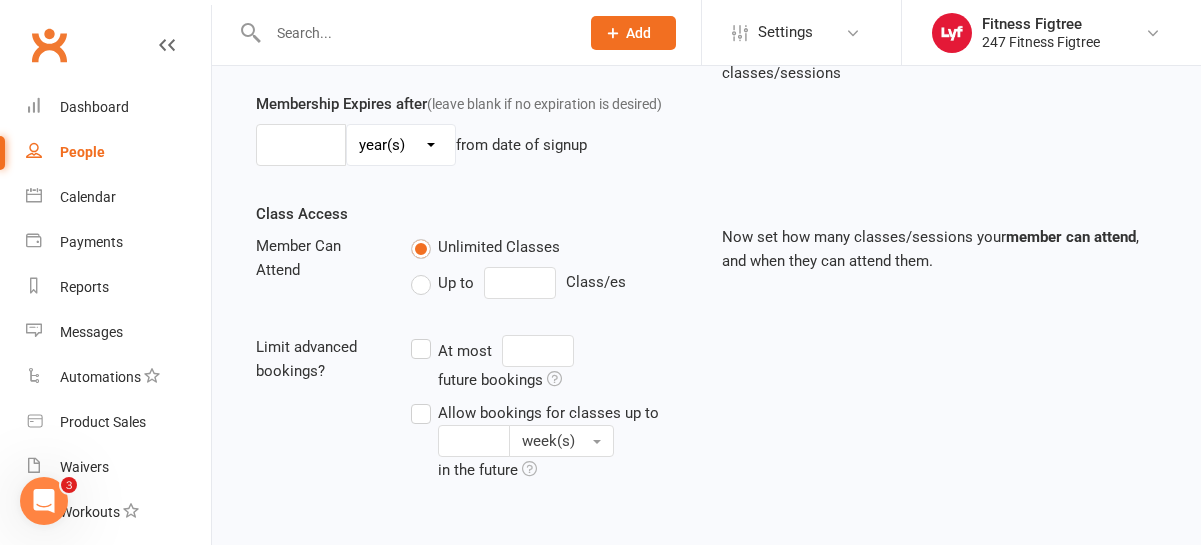scroll, scrollTop: 877, scrollLeft: 0, axis: vertical 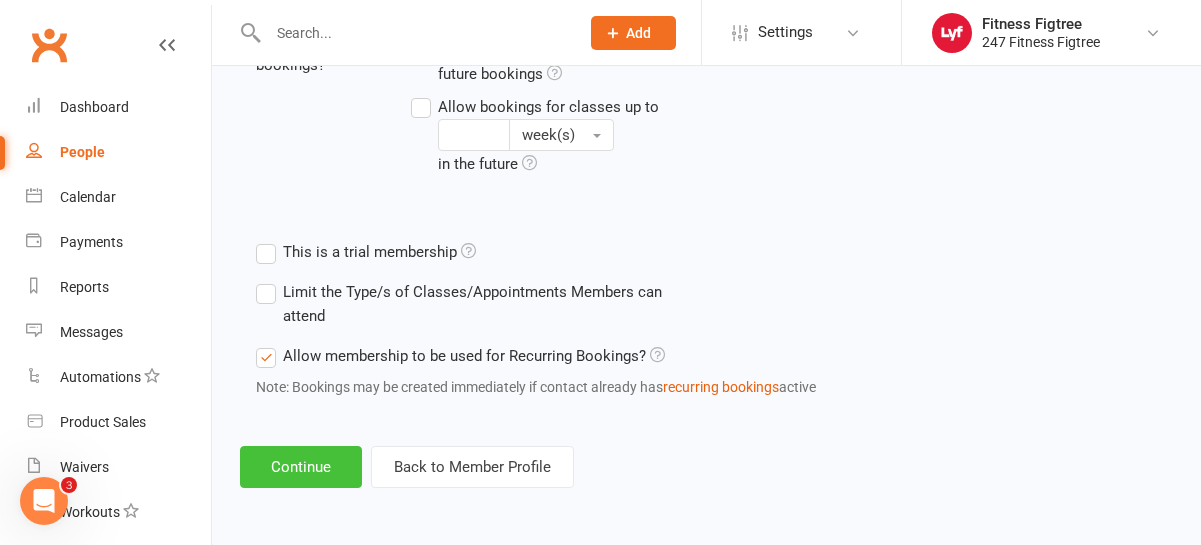 click on "Continue" at bounding box center [301, 467] 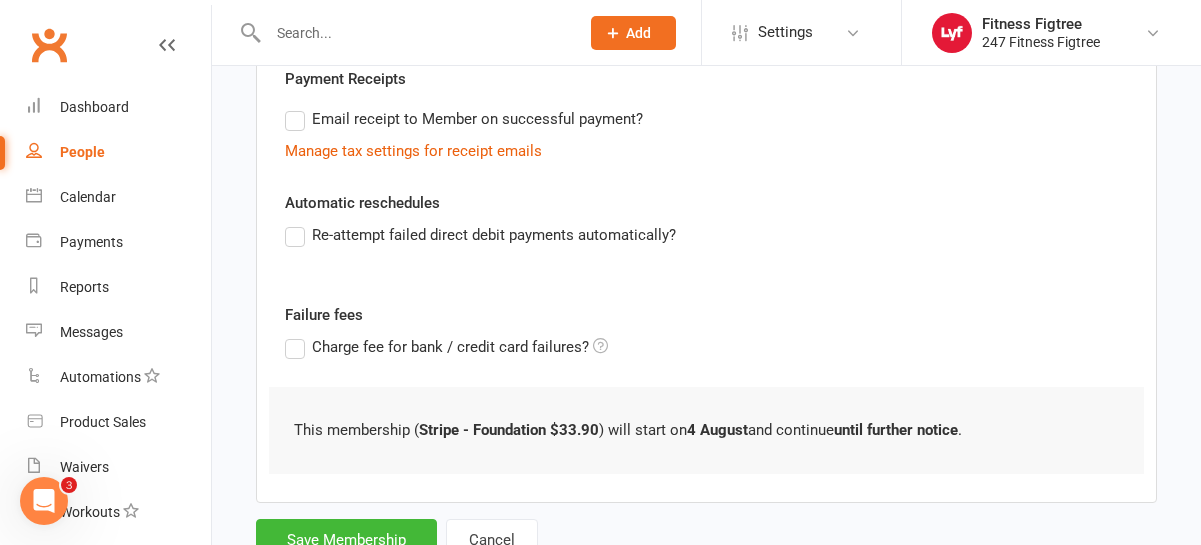scroll, scrollTop: 669, scrollLeft: 0, axis: vertical 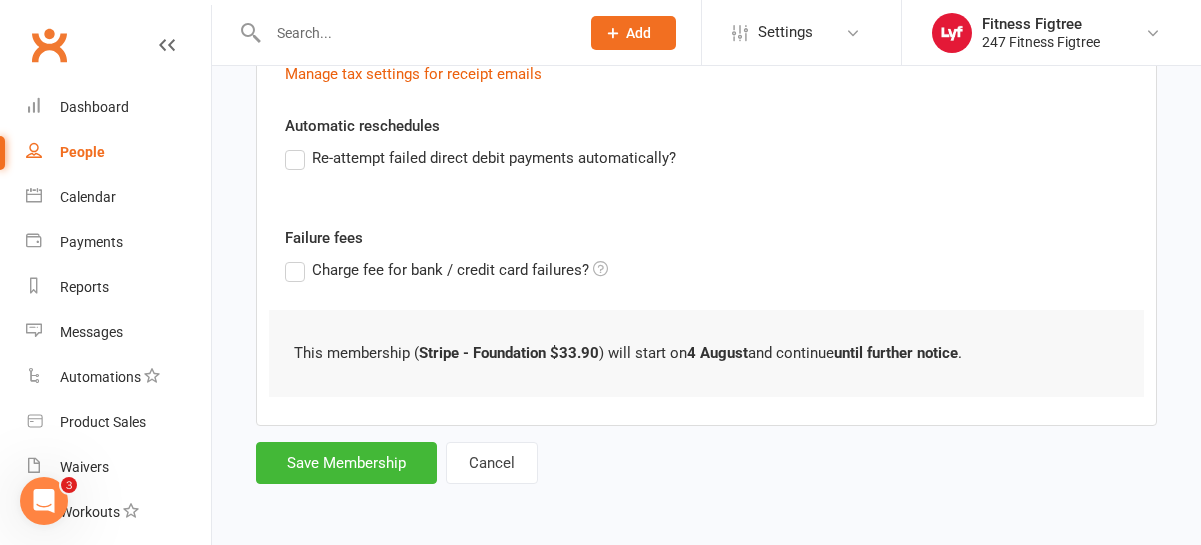 click on "Add Membership for [FIRST] [LAST] Membership details Payments Member will pay with A single up-front payment A series of recurring payments Up-front cost  $ 0 Up-front payment taken on
August [YEAR]
Sun Mon Tue Wed Thu Fri Sat
31
27
28
29
30
31
01
02
32
03
04
05
06
07
08
09
33
10
11
12
13
14
15
16
34
17
18
19
20
21
22
23
35
24 25" at bounding box center (706, -44) 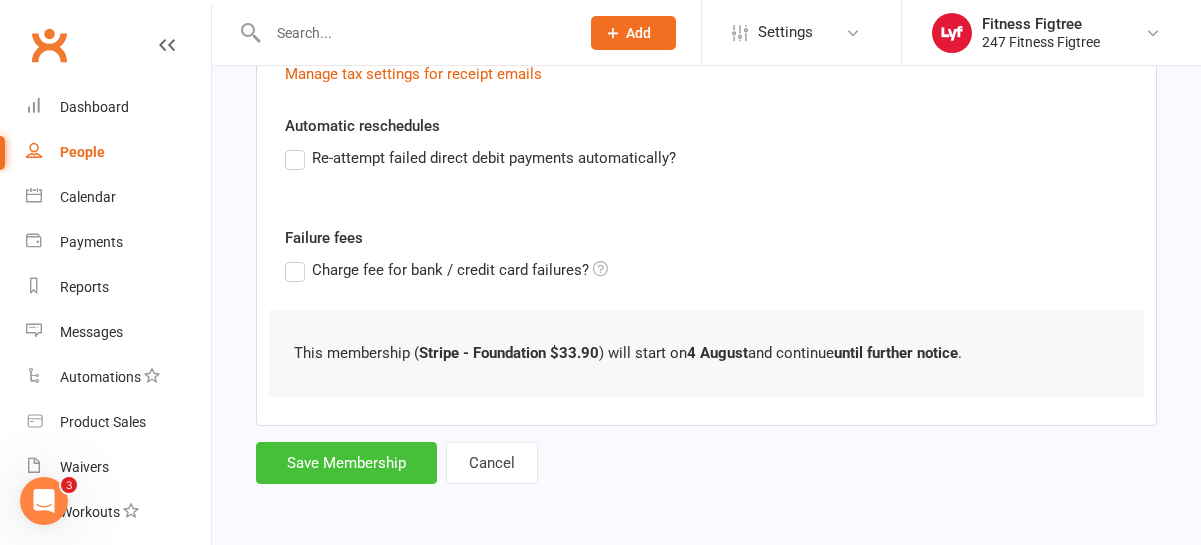click on "Save Membership" at bounding box center [346, 463] 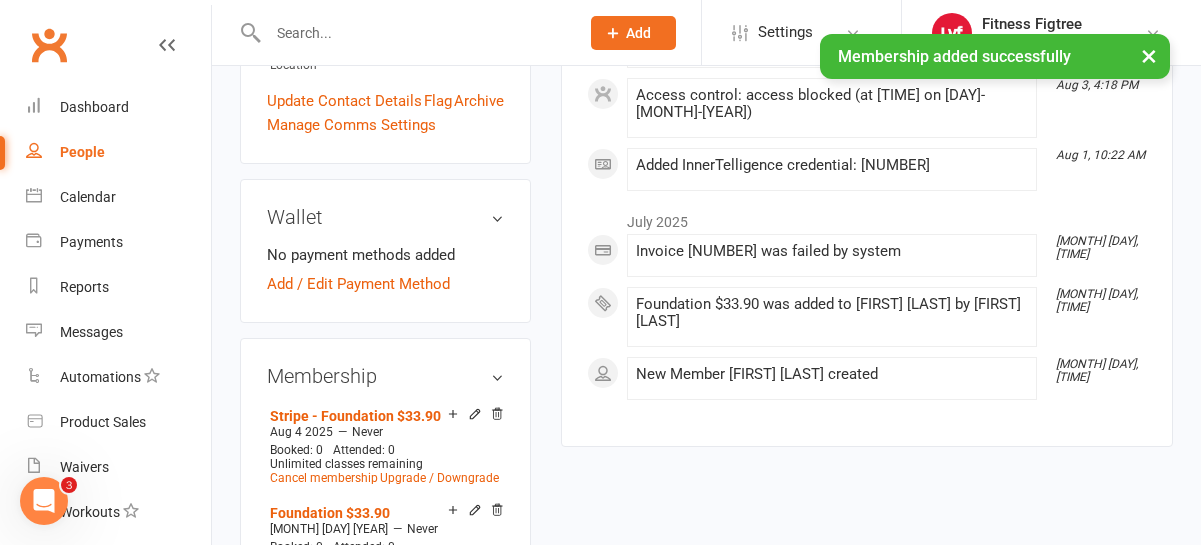 scroll, scrollTop: 648, scrollLeft: 0, axis: vertical 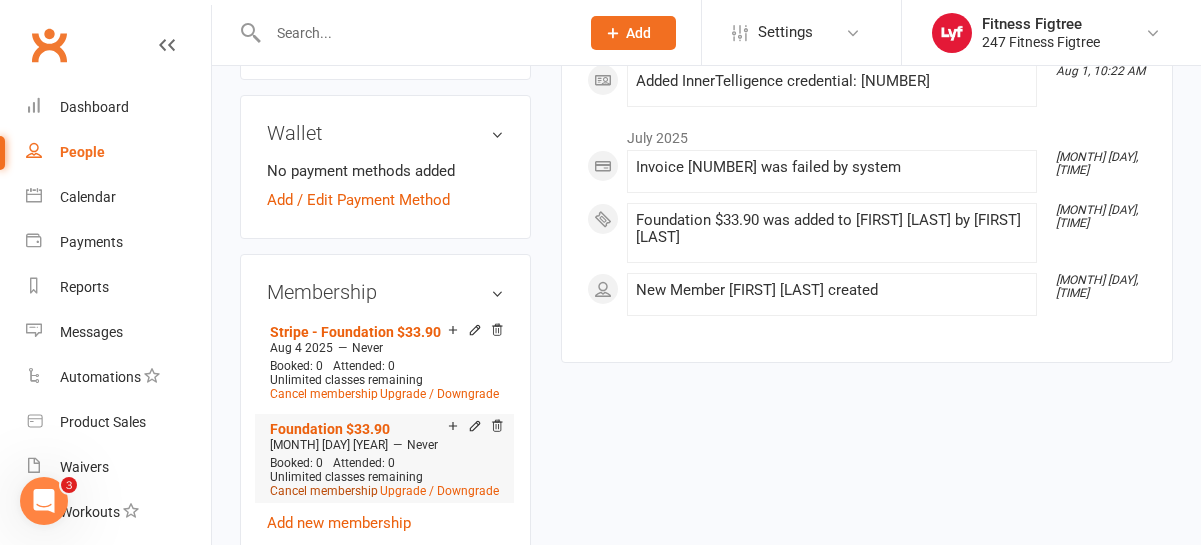 click on "Cancel membership" at bounding box center [324, 491] 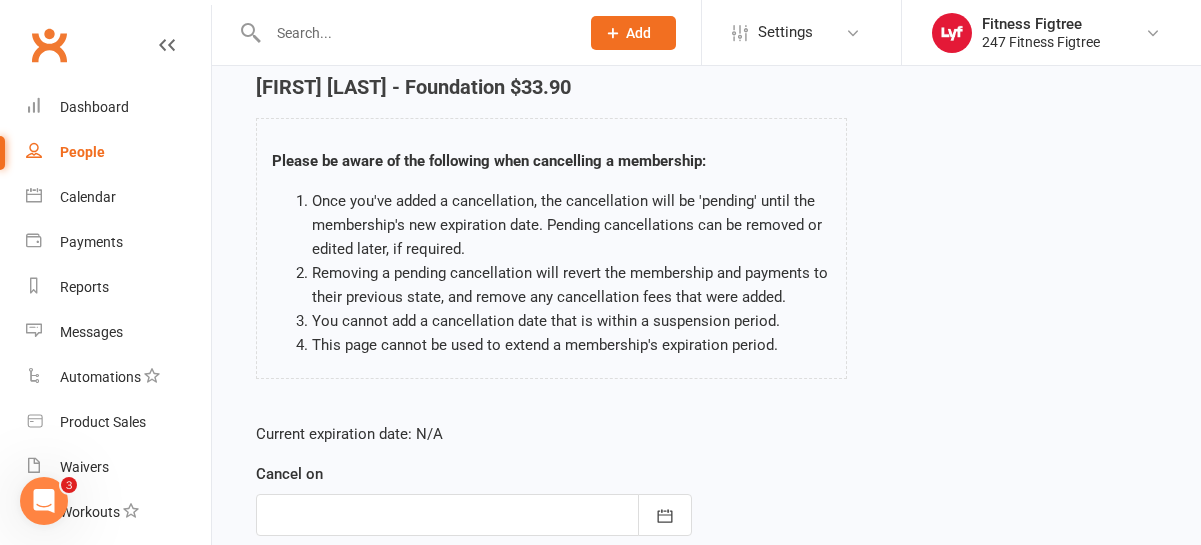 scroll, scrollTop: 343, scrollLeft: 0, axis: vertical 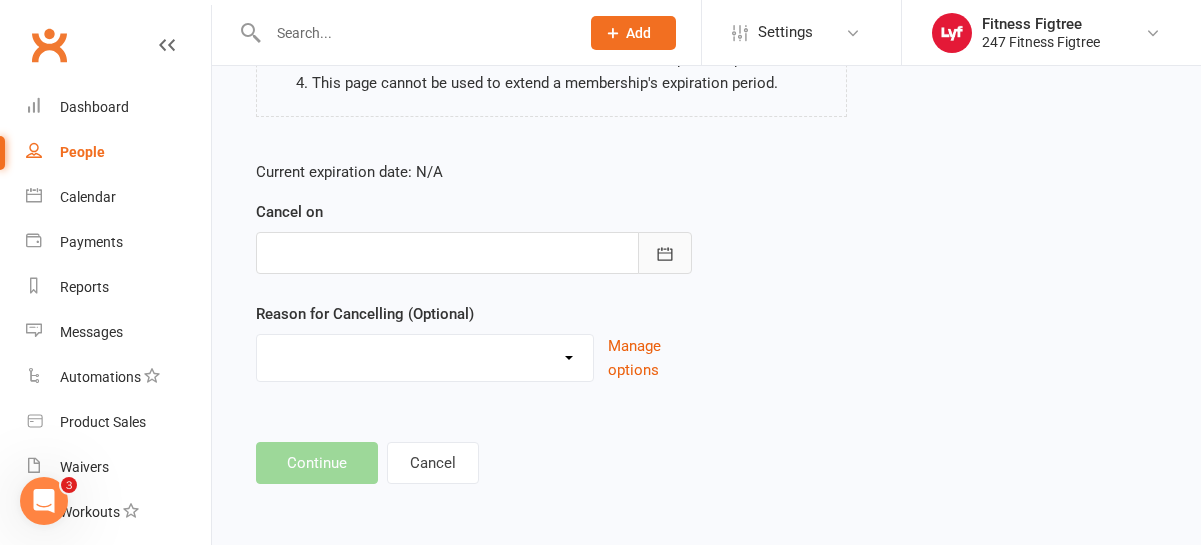 click 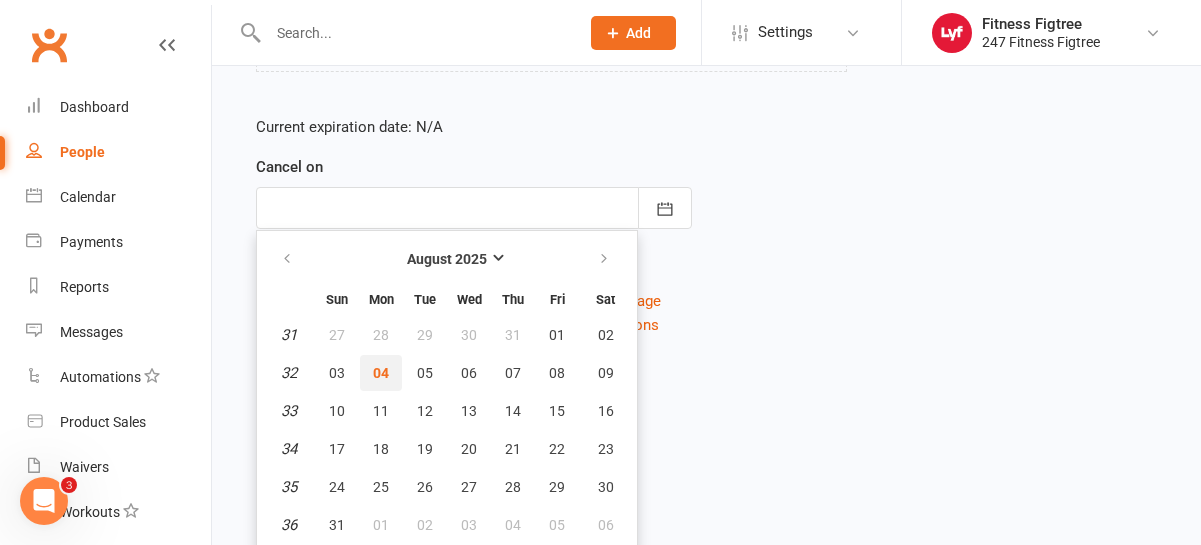 click on "04" at bounding box center [381, 373] 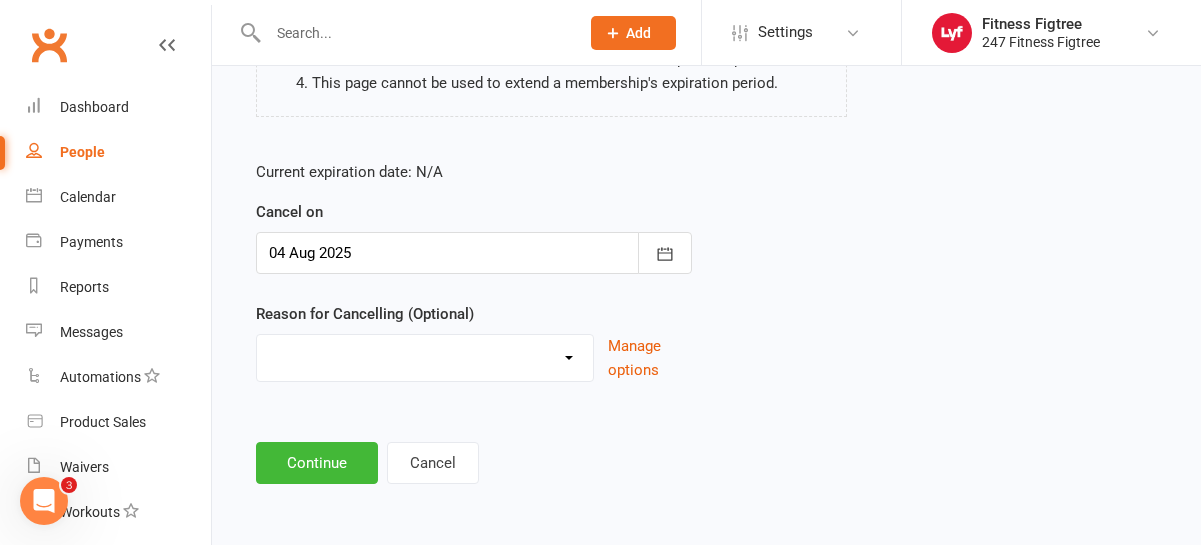 scroll, scrollTop: 343, scrollLeft: 0, axis: vertical 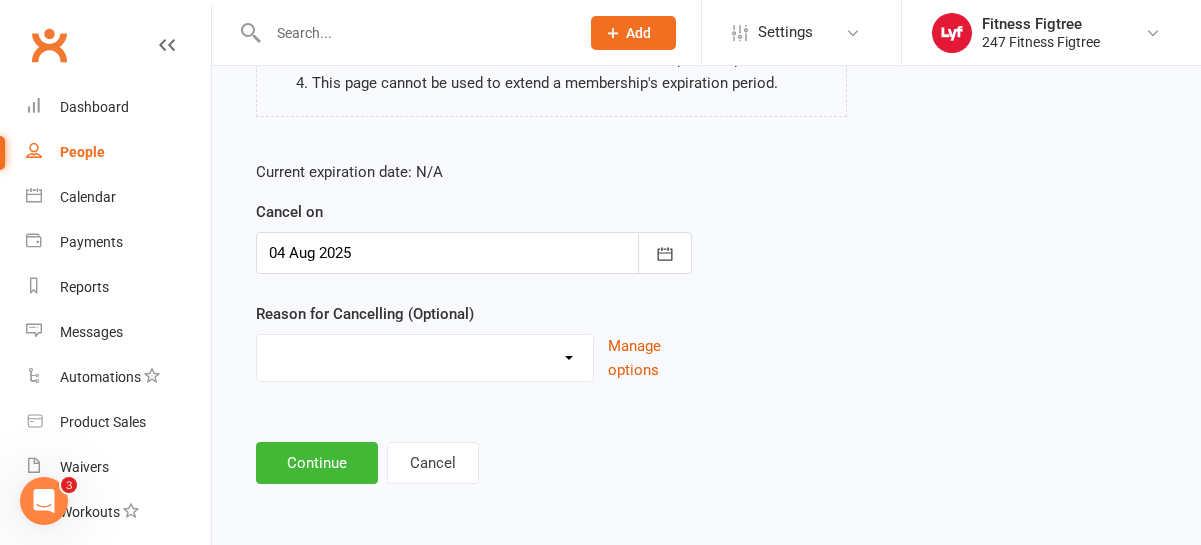 select on "2" 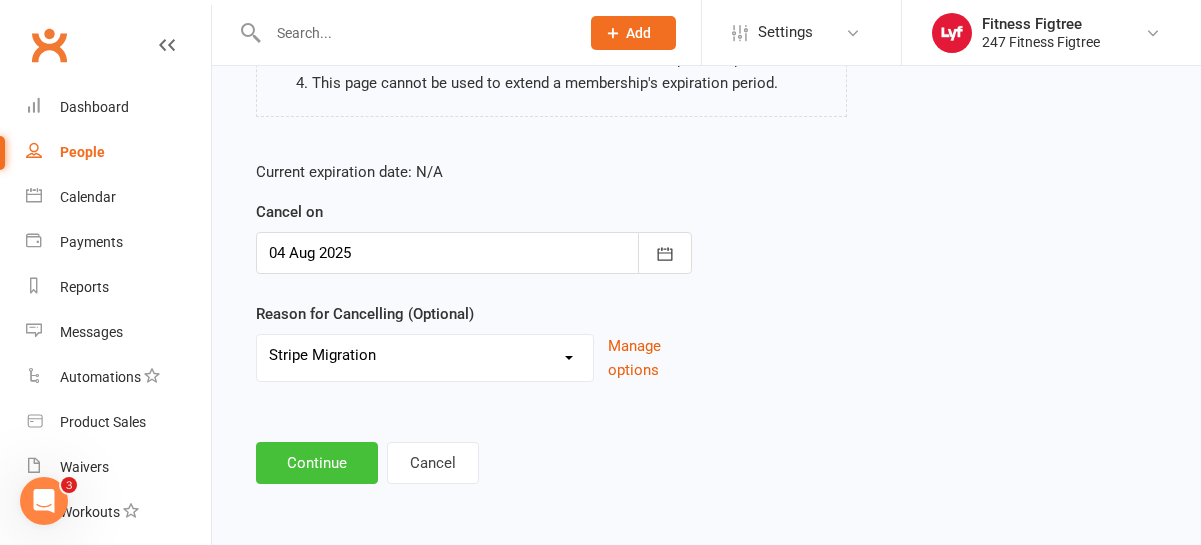 click on "Continue" at bounding box center [317, 463] 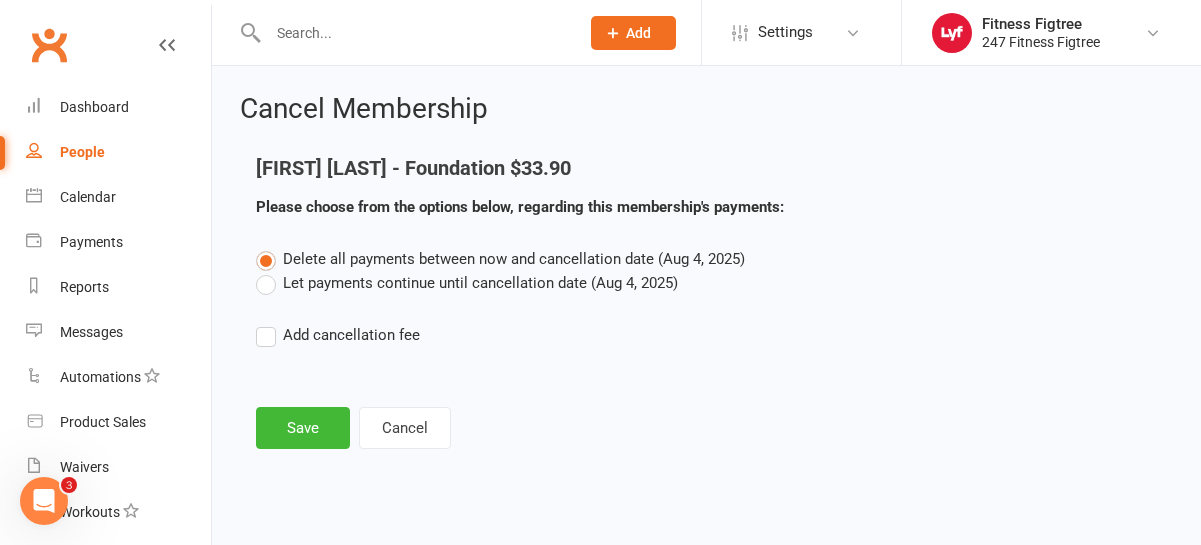 scroll, scrollTop: 0, scrollLeft: 0, axis: both 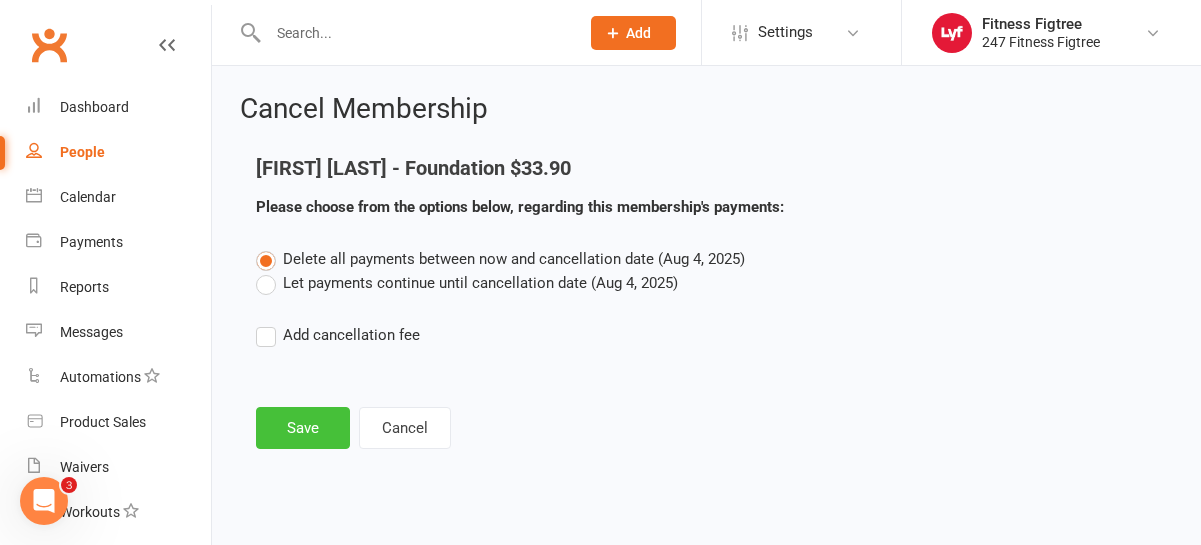 click on "Save" at bounding box center [303, 428] 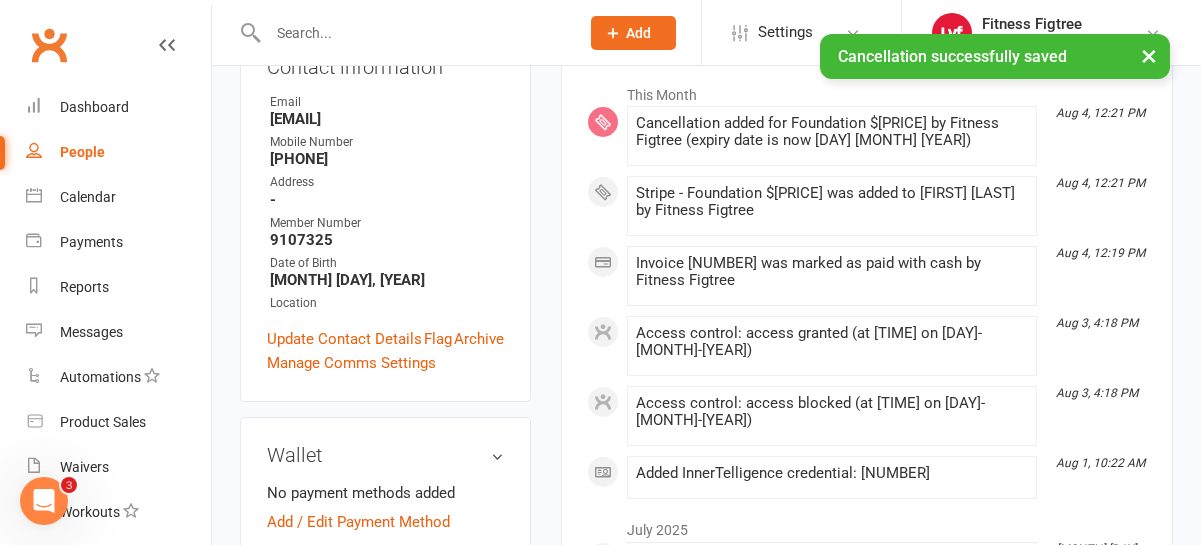 scroll, scrollTop: 0, scrollLeft: 0, axis: both 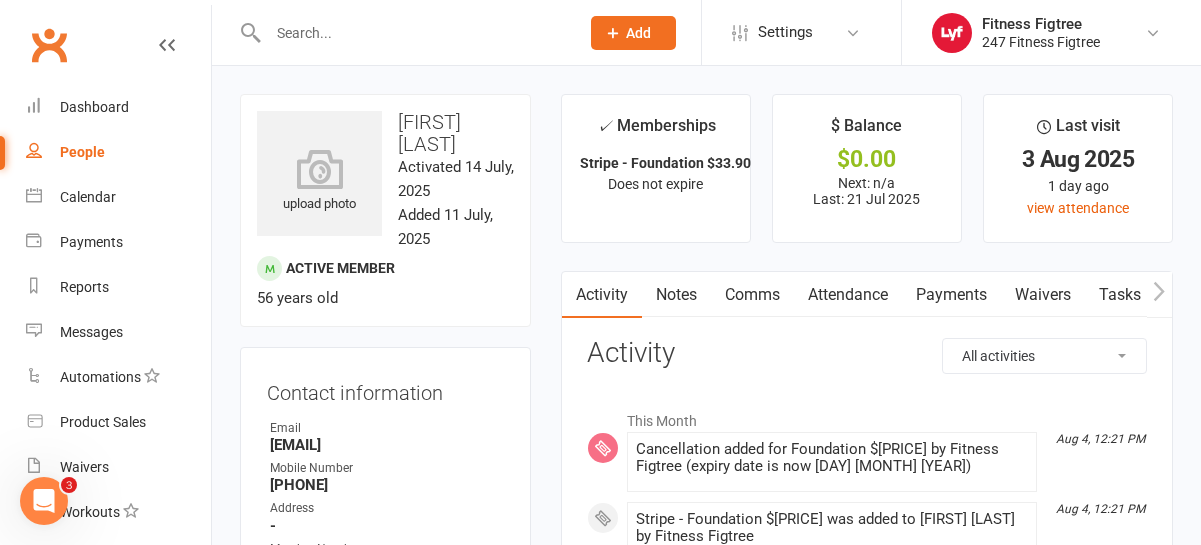 click on "Comms" at bounding box center (752, 295) 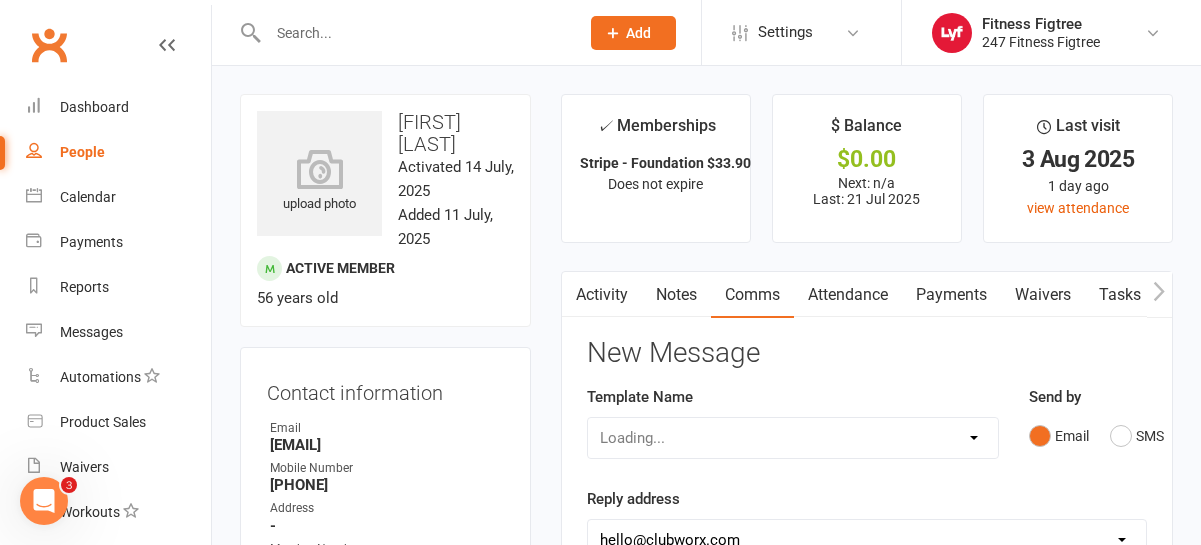 click on "Payments" at bounding box center (951, 295) 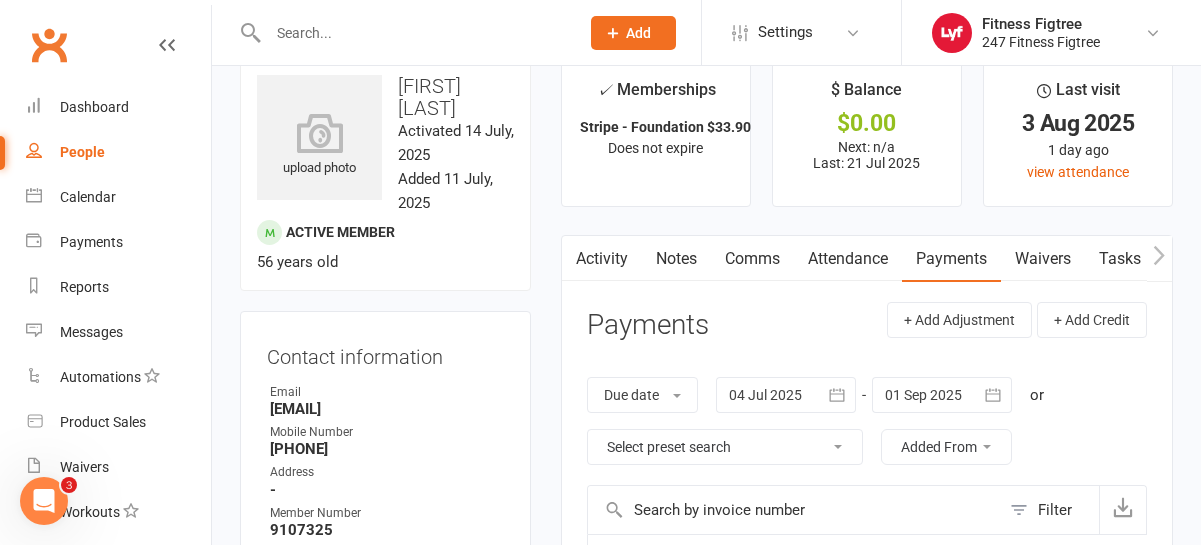 scroll, scrollTop: 0, scrollLeft: 0, axis: both 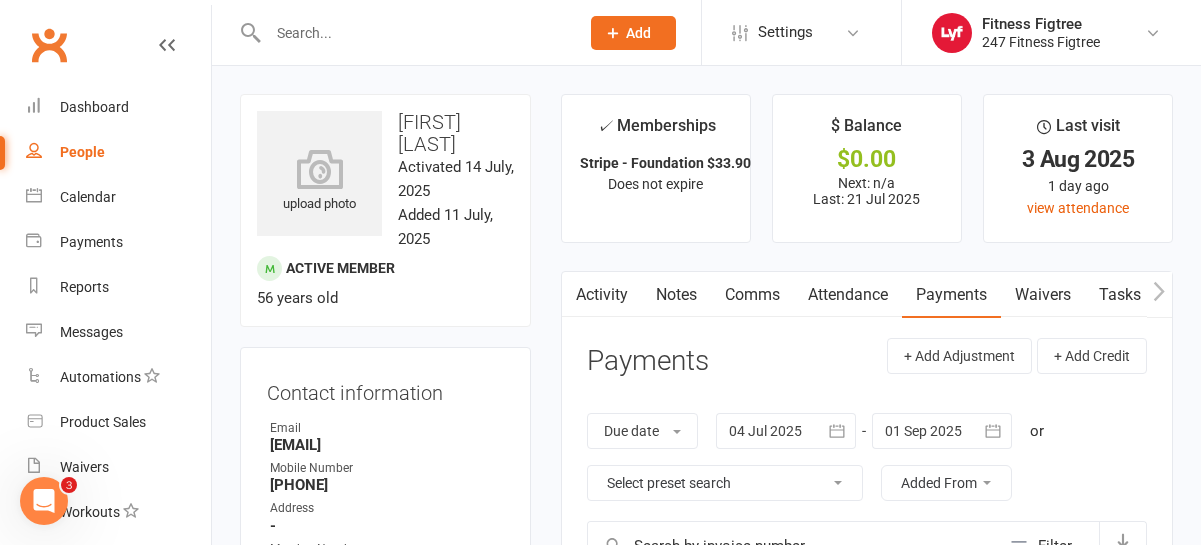 click at bounding box center (413, 33) 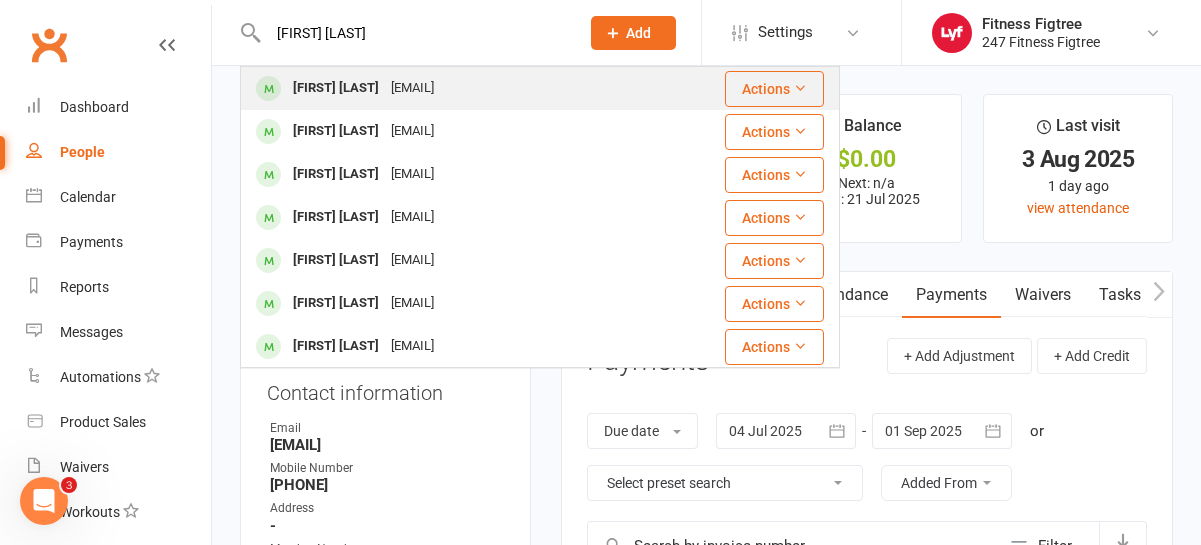 type on "[FIRST] [LAST]" 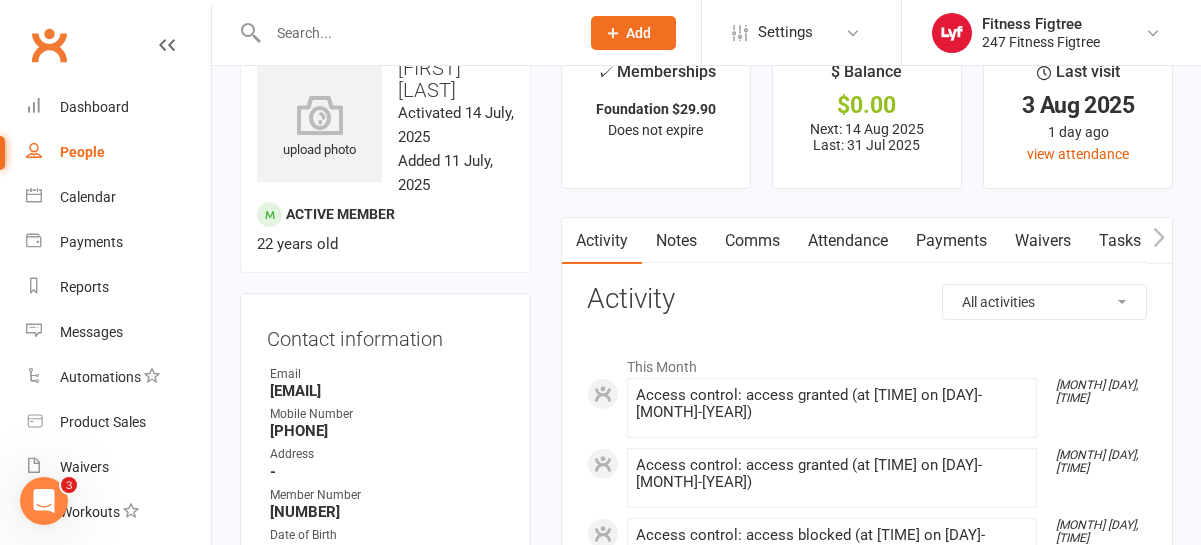 scroll, scrollTop: 63, scrollLeft: 0, axis: vertical 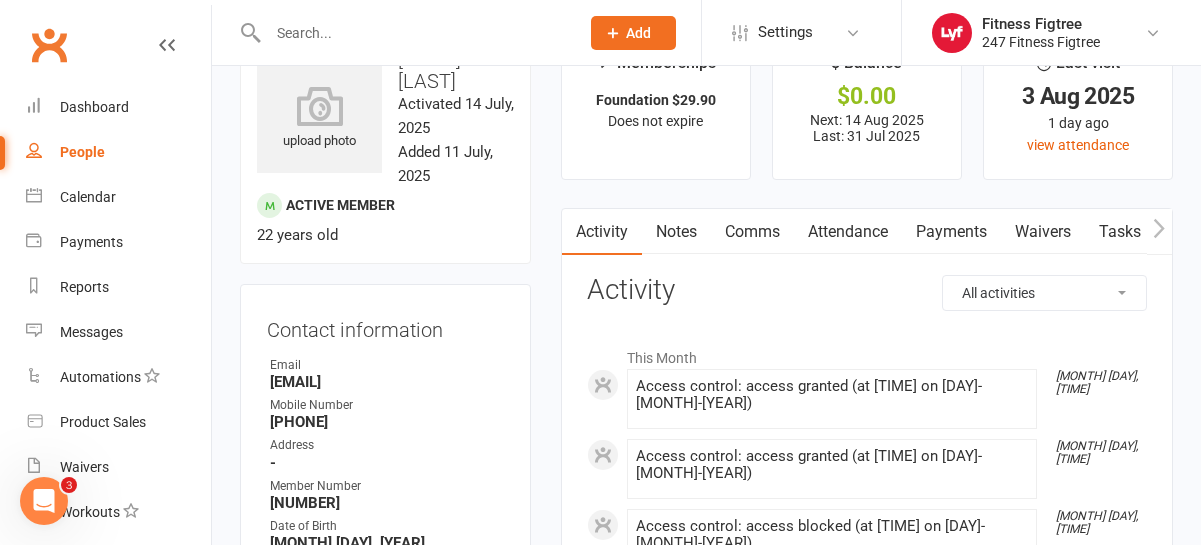 click on "Payments" at bounding box center [951, 232] 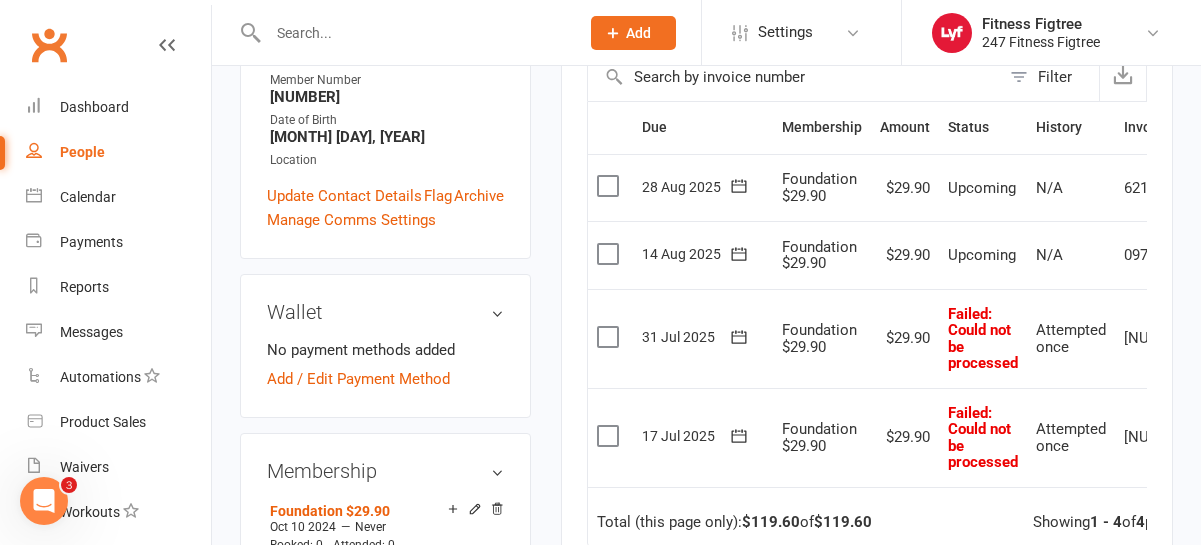 scroll, scrollTop: 626, scrollLeft: 0, axis: vertical 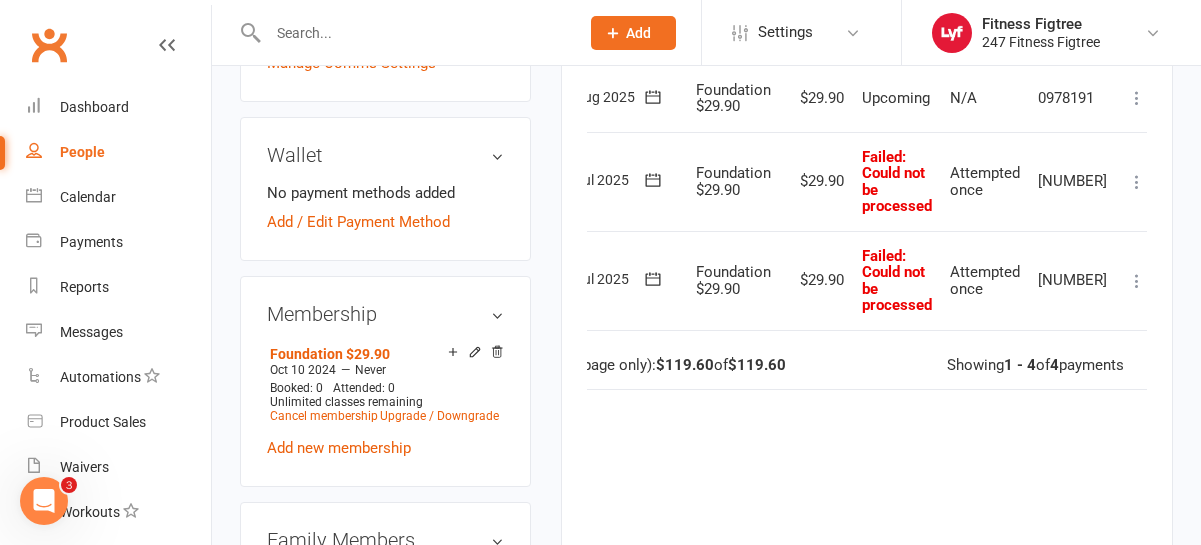 click at bounding box center [1137, 281] 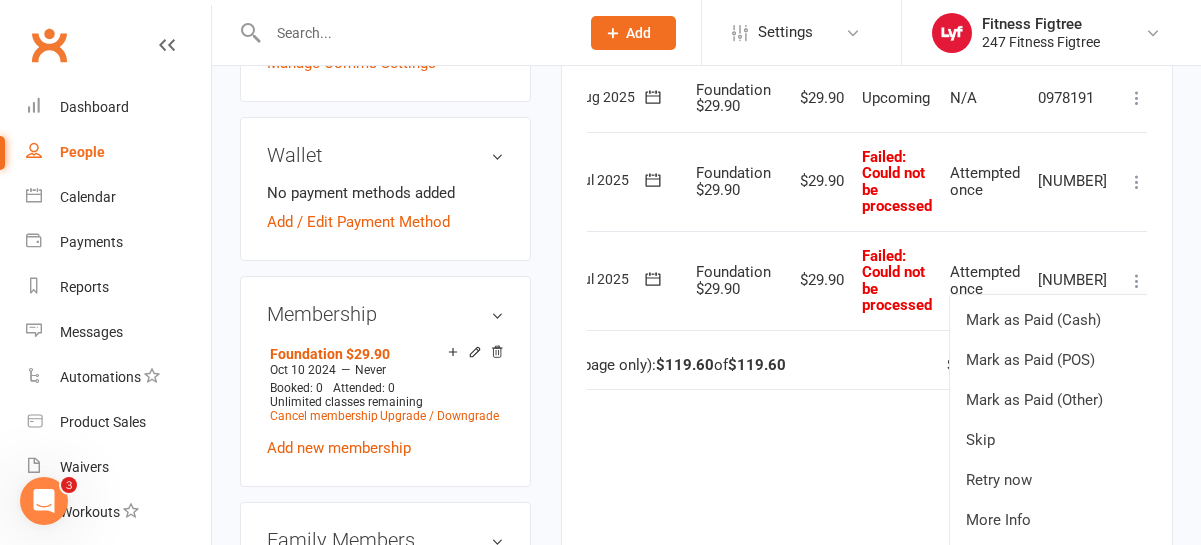click on "Due  Contact  Membership Amount  Status History Invoice # Select this [DAY] [MONTH] [YEAR]
[FIRST] [LAST]
Foundation [PRICE] [PRICE] Upcoming N/A [NUMBER] Mark as Paid (Cash)  Mark as Paid (POS)  Mark as Paid (Other)  Skip  Change amount  Apply credit  Bulk reschedule from this date  Process now More Info Send message Select this [DAY] [MONTH] [YEAR]
[FIRST] [LAST]
Foundation [PRICE] [PRICE] Upcoming N/A [NUMBER] Mark as Paid (Cash)  Mark as Paid (POS)  Mark as Paid (Other)  Skip  Change amount  Apply credit  Bulk reschedule from this date  Process now More Info Send message Select this [DAY] [MONTH] [YEAR]
[FIRST] [LAST]
Foundation [PRICE] [PRICE] Failed : Could not be processed  Attempted once [NUMBER] Mark as Paid (Cash)  Mark as Paid (POS)  Mark as Paid (Other)  Skip  Change amount  Apply credit  Bulk reschedule from this date  Process now More Info Send message Select this [DAY] [MONTH] [YEAR]
[FIRST] [LAST]
Foundation [PRICE] [PRICE] Failed : Could not be processed  Attempted once [NUMBER] Mark as Paid (Cash)  Mark as Paid (POS)  Mark as Paid (Other)  Skip  [PRICE]" at bounding box center (867, 296) 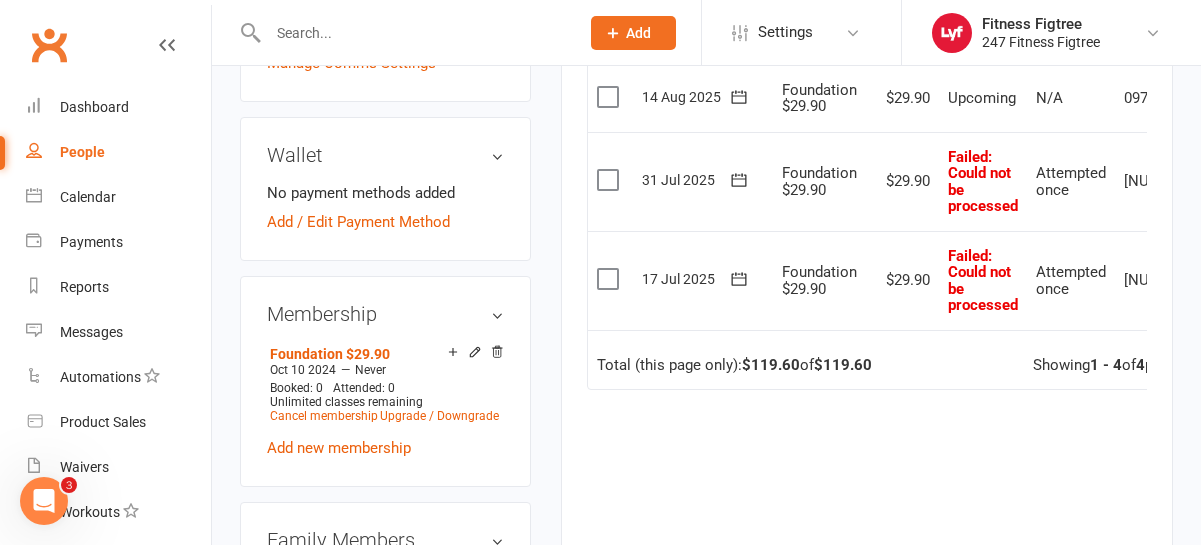 scroll, scrollTop: 0, scrollLeft: 86, axis: horizontal 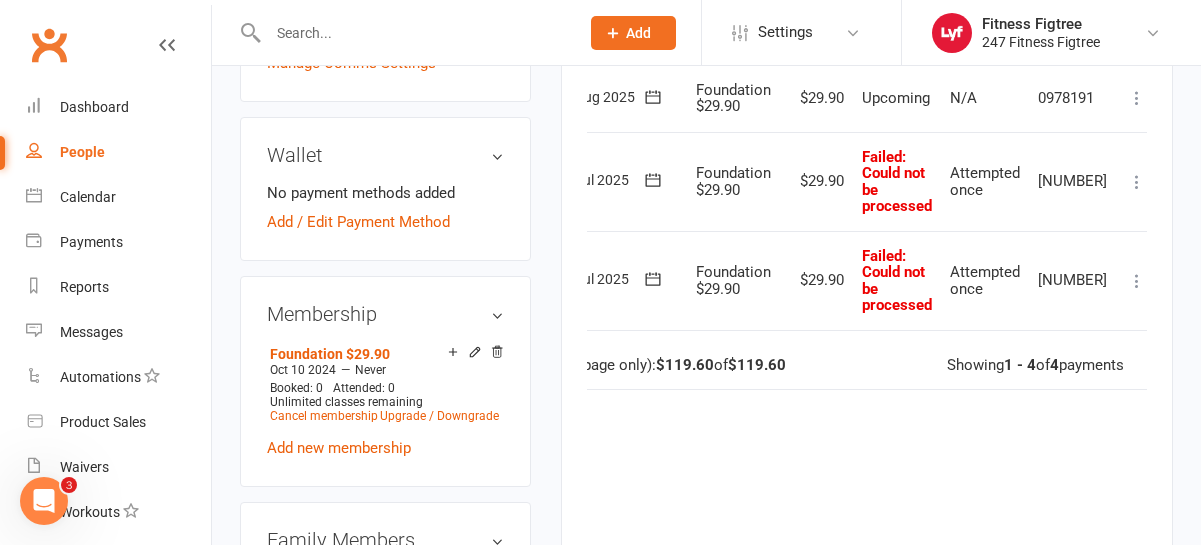 click at bounding box center (1137, 281) 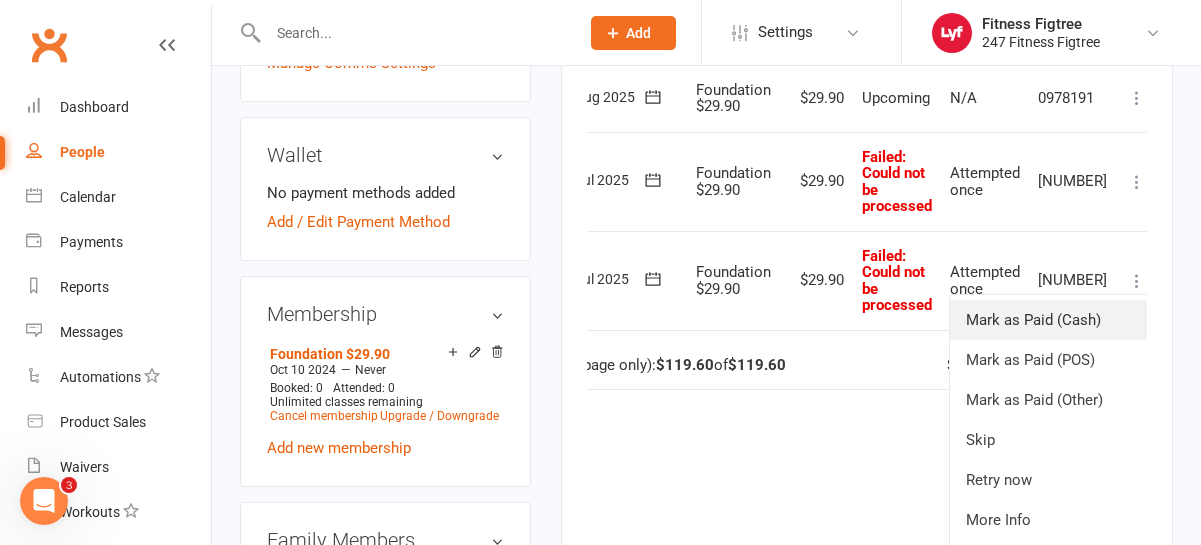 click on "Mark as Paid (Cash)" at bounding box center (1049, 320) 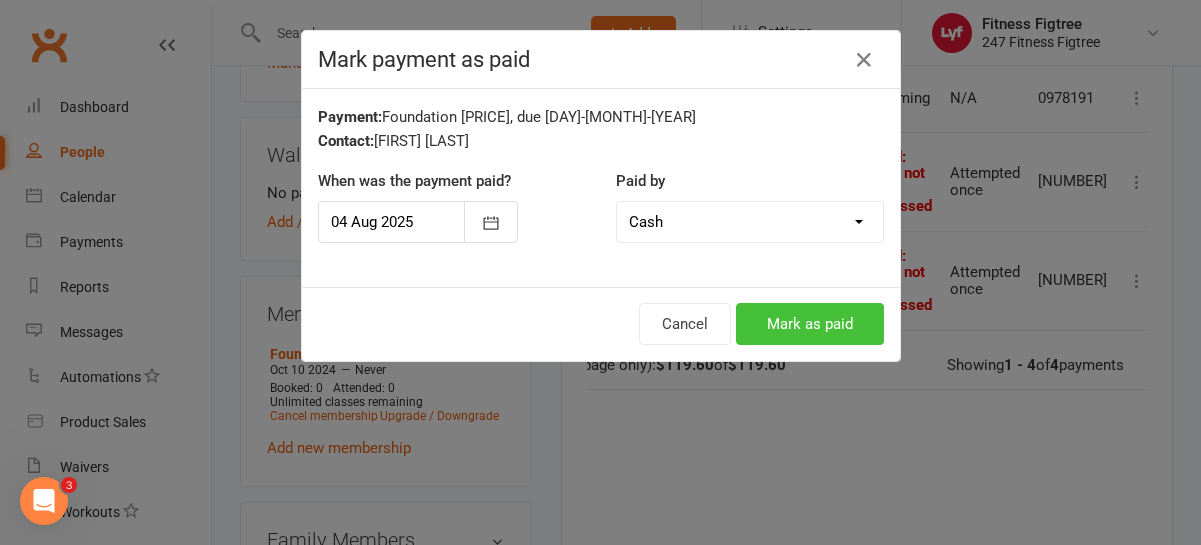 click on "Mark as paid" at bounding box center (810, 324) 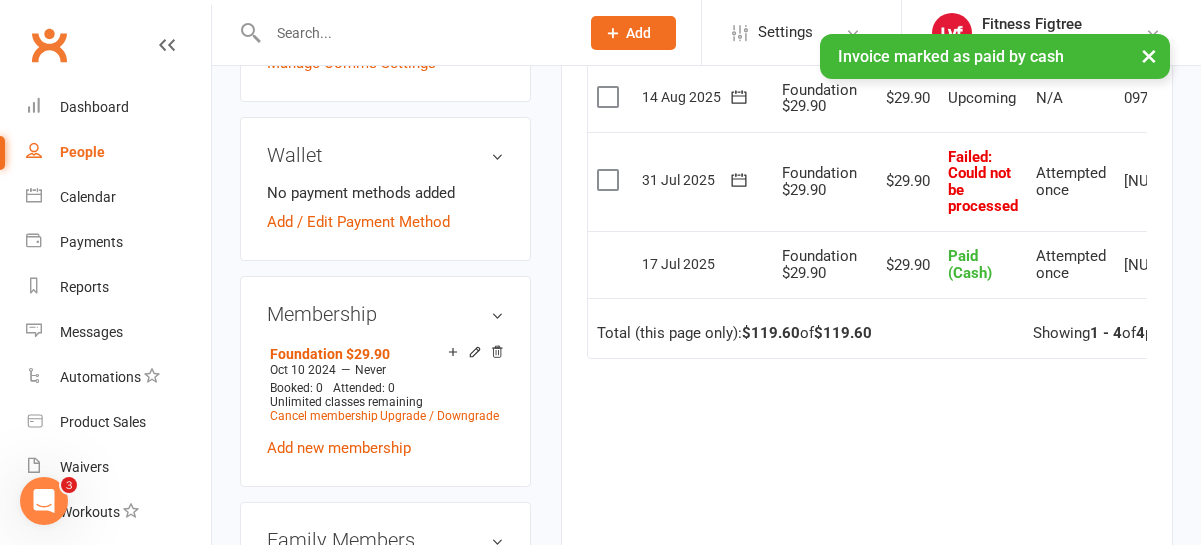 scroll, scrollTop: 0, scrollLeft: 0, axis: both 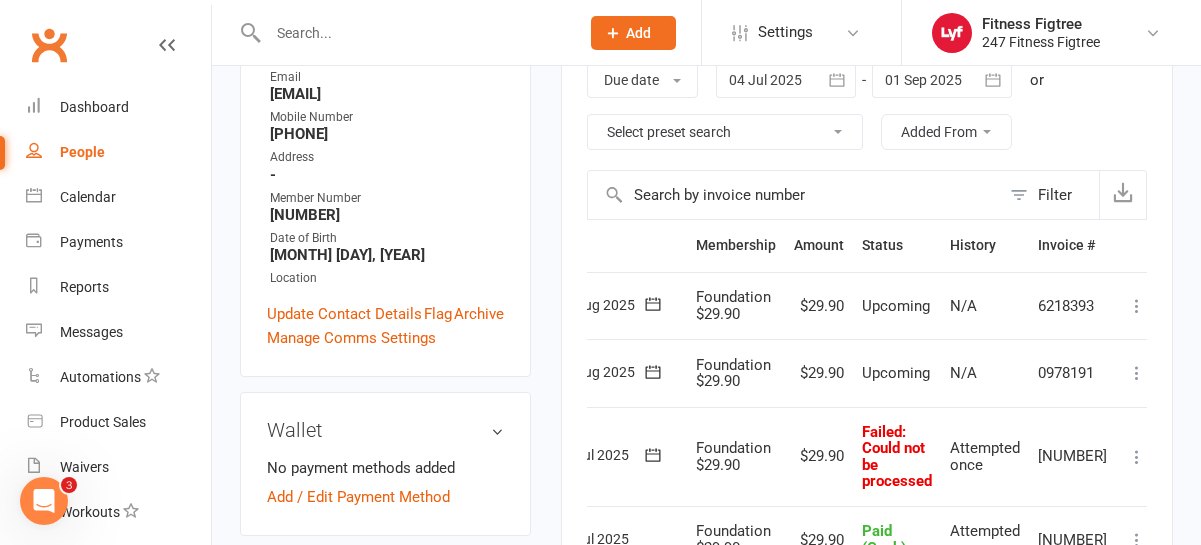 click at bounding box center (1137, 457) 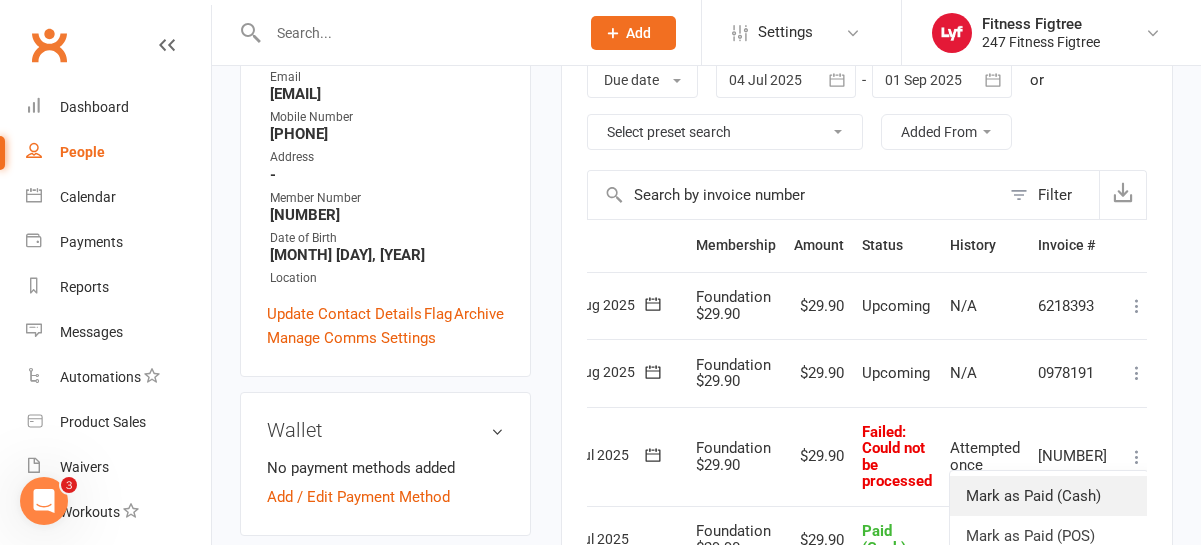 click on "Mark as Paid (Cash)" at bounding box center (1049, 496) 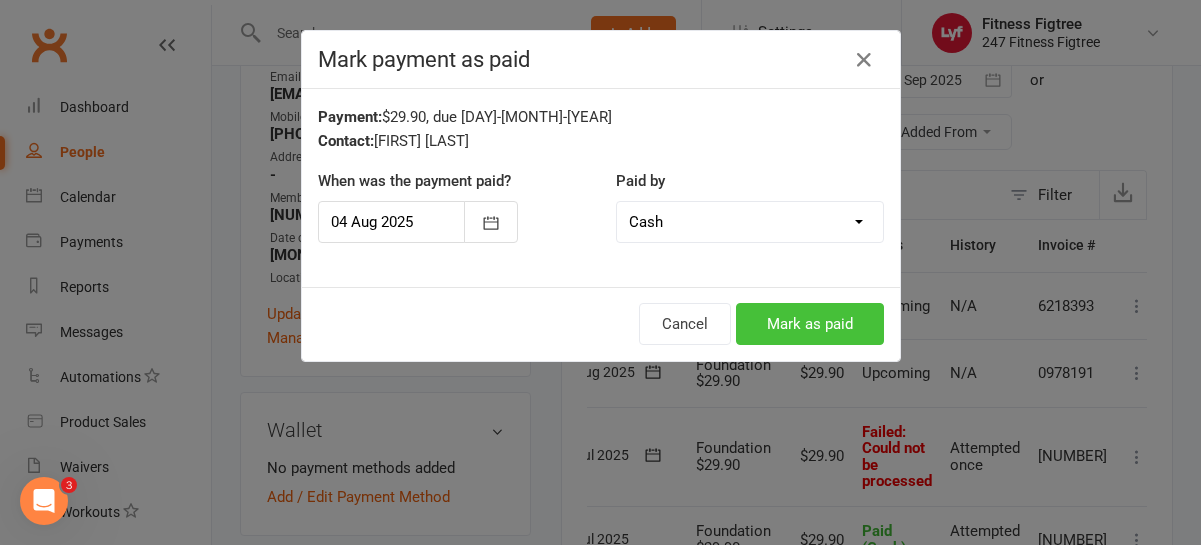 click on "Mark as paid" at bounding box center [810, 324] 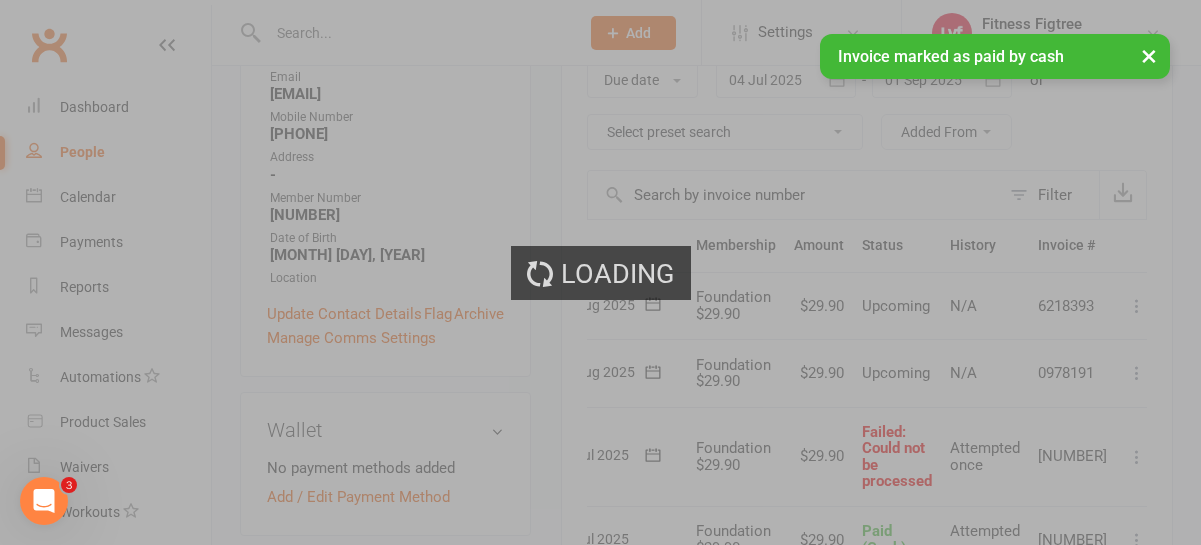 scroll, scrollTop: 0, scrollLeft: 84, axis: horizontal 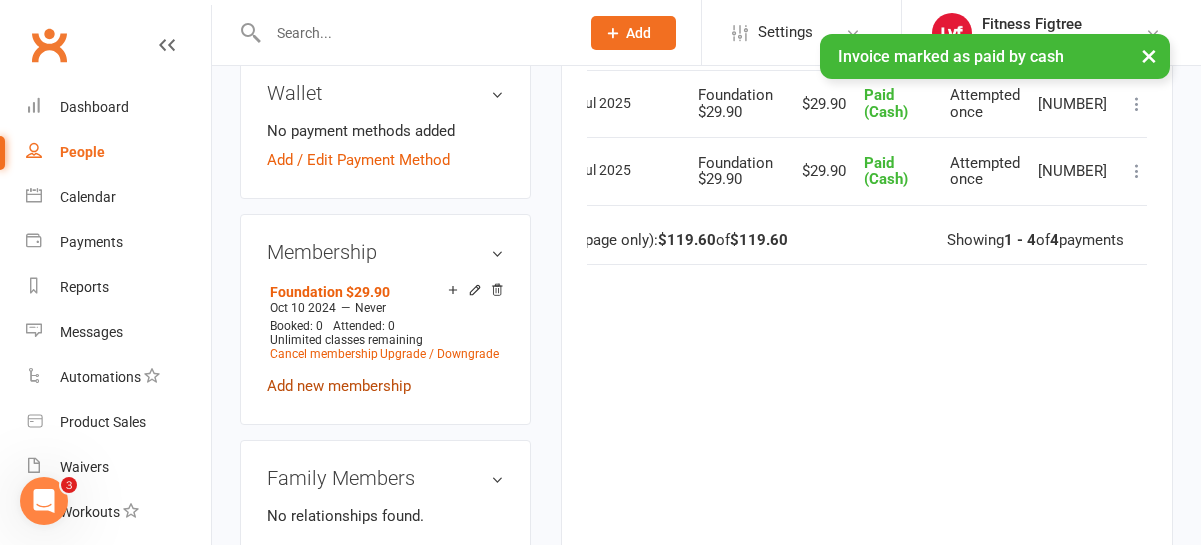 click on "Add new membership" at bounding box center [339, 386] 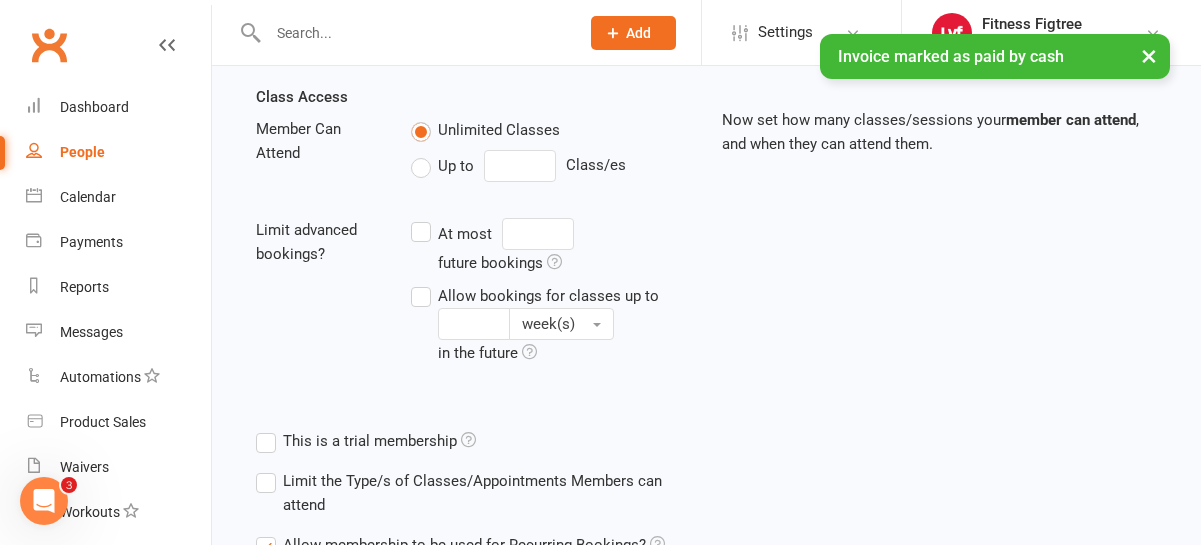 scroll, scrollTop: 0, scrollLeft: 0, axis: both 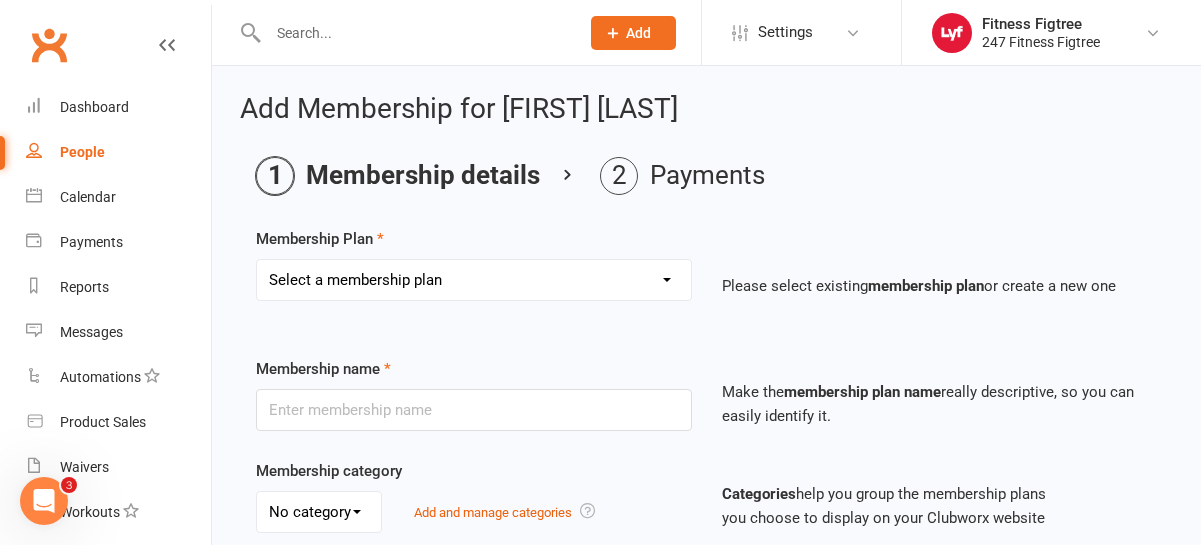 click on "Select a membership plan Create new Membership Plan Youth $33.90 Youth $29.90 Foundation $23.90 Foundation $23.45 Foundation $19.45 Foundation $33.90 Foundation $25.90 Foundation $27.90 Foundation $29.90 Foundation $31.90 Fighting Fit Only - Free plan Stripe - Foundation $36 Stripe - Foundation $33.90 Stripe - Foundation $29.90 TEAM MEMBERSHIP PIA - Foundation PIA - $849 PIA - 3 Months 14 Day Trial" at bounding box center (474, 280) 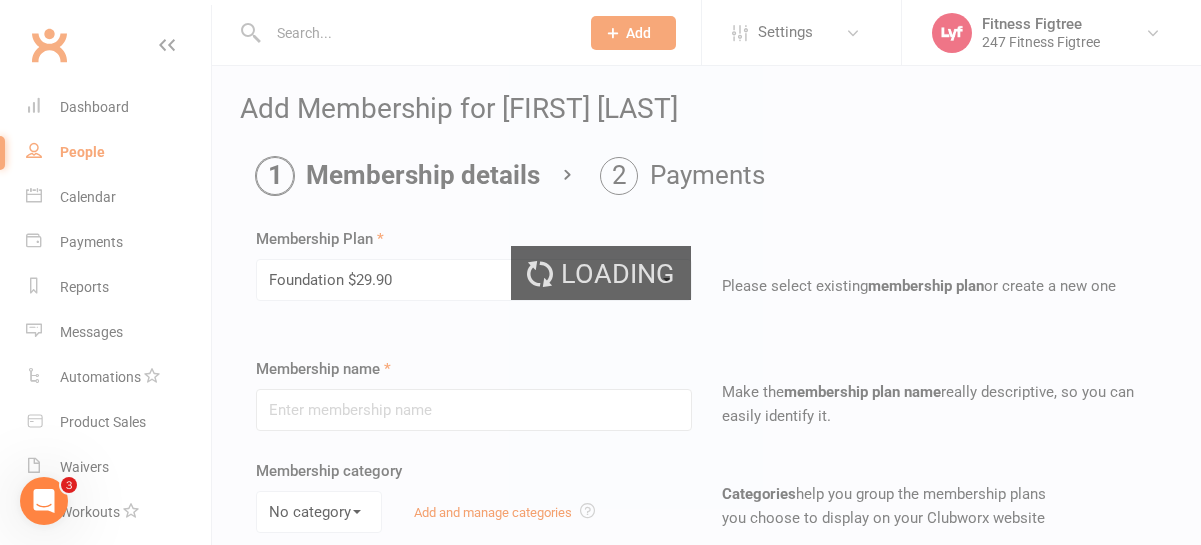 type on "Foundation $29.90" 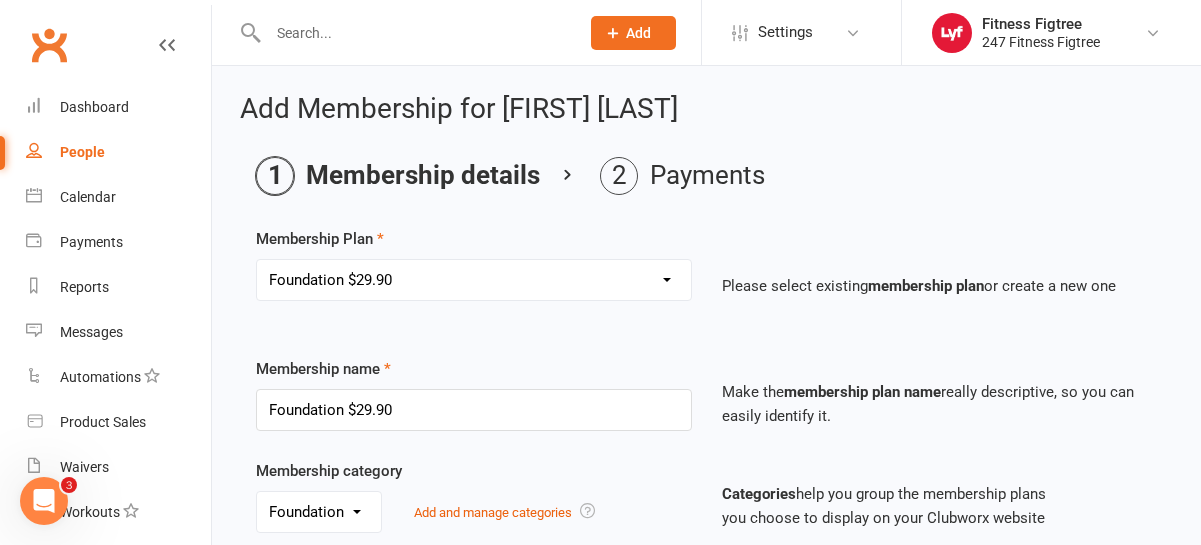 scroll, scrollTop: 0, scrollLeft: 0, axis: both 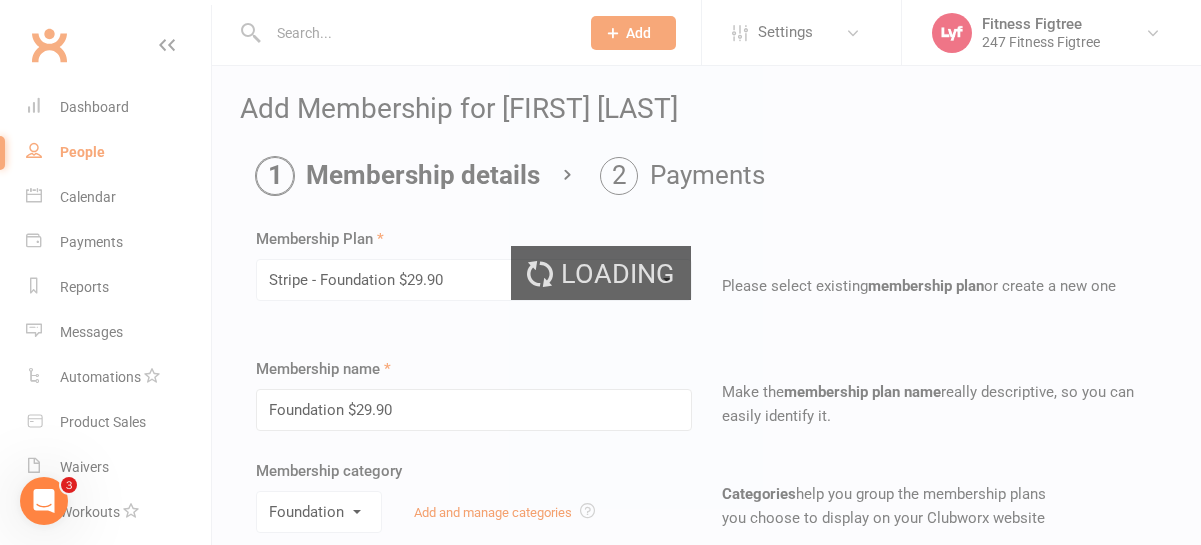 type on "Stripe - Foundation $29.90" 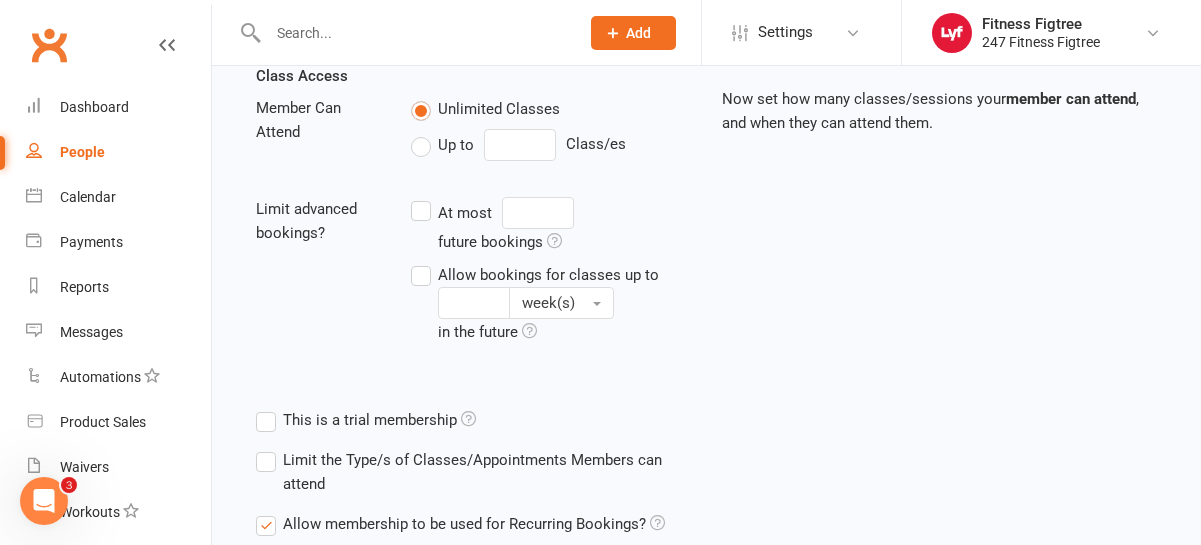 scroll, scrollTop: 877, scrollLeft: 0, axis: vertical 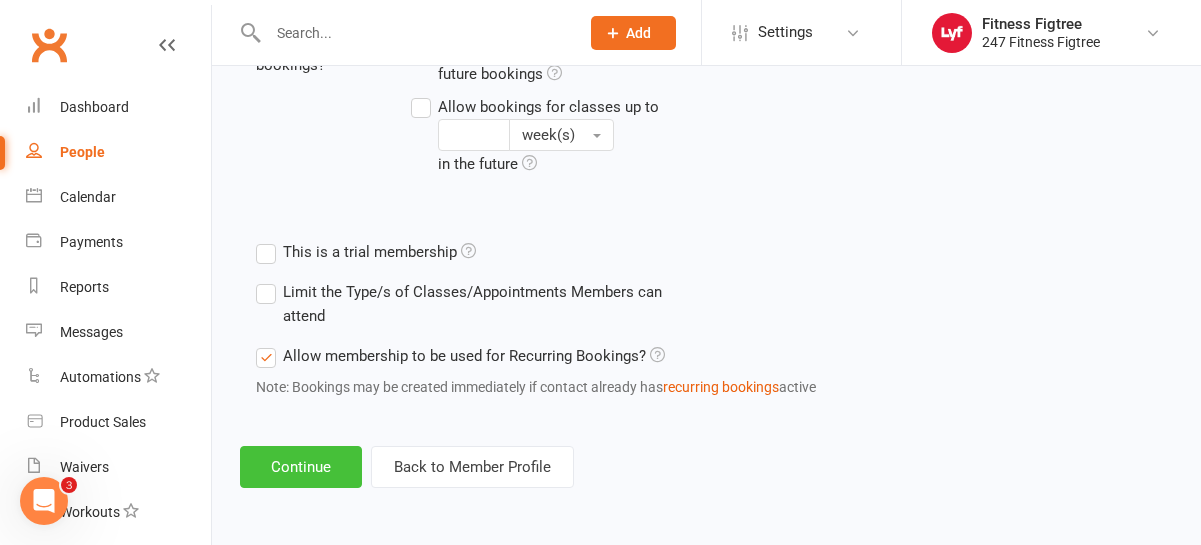 click on "Continue" at bounding box center (301, 467) 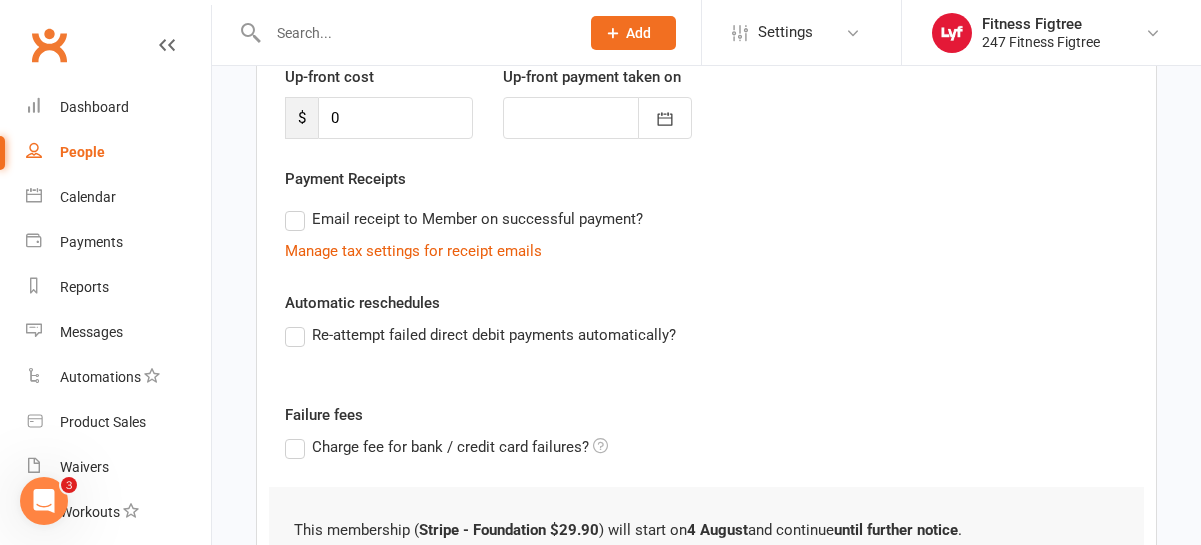 scroll, scrollTop: 464, scrollLeft: 0, axis: vertical 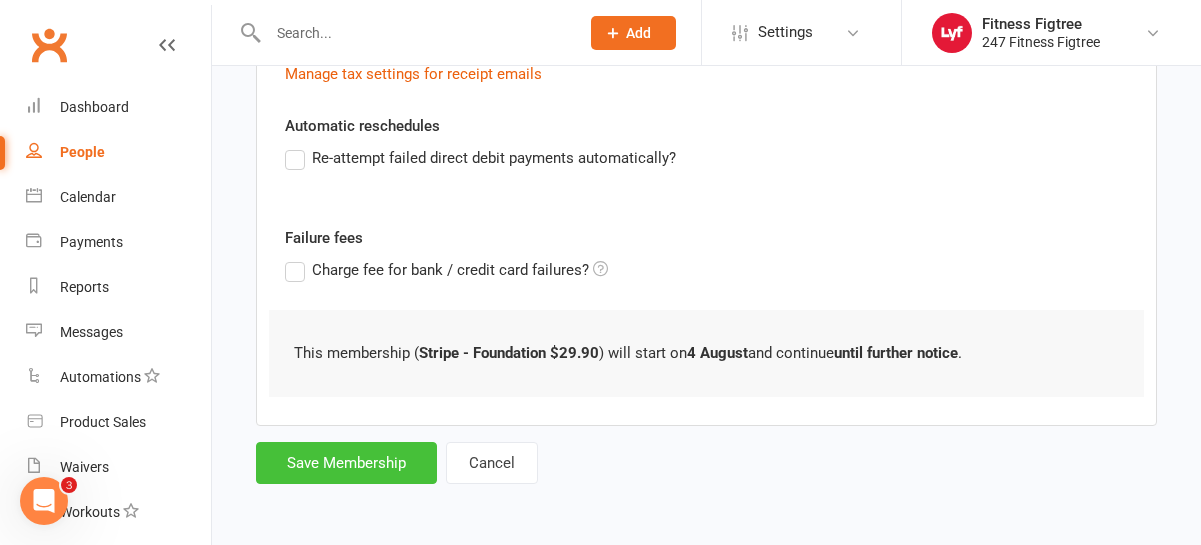 click on "Save Membership" at bounding box center (346, 463) 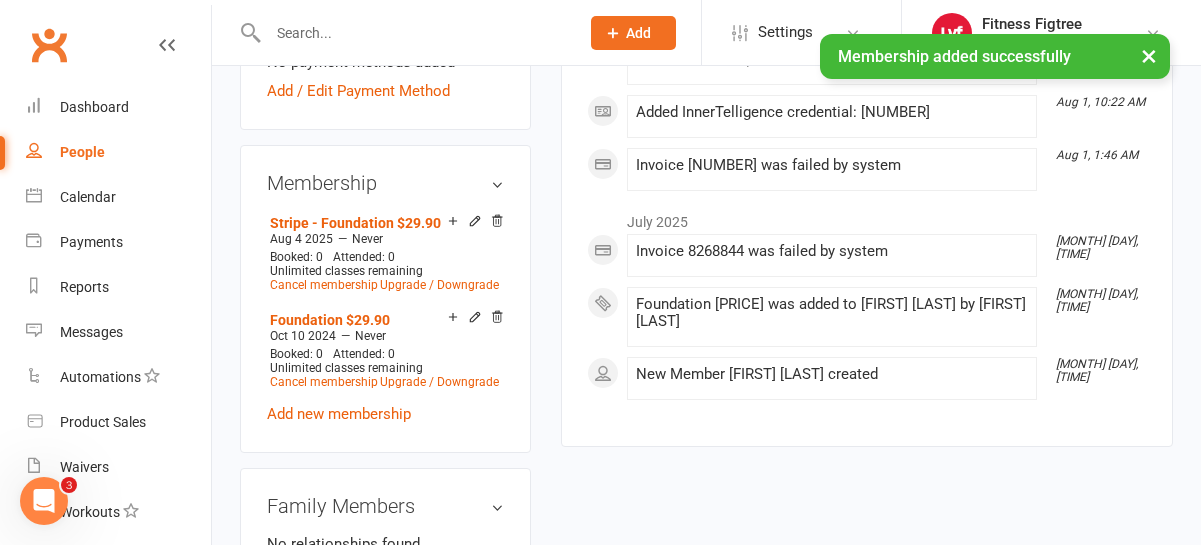 scroll, scrollTop: 759, scrollLeft: 0, axis: vertical 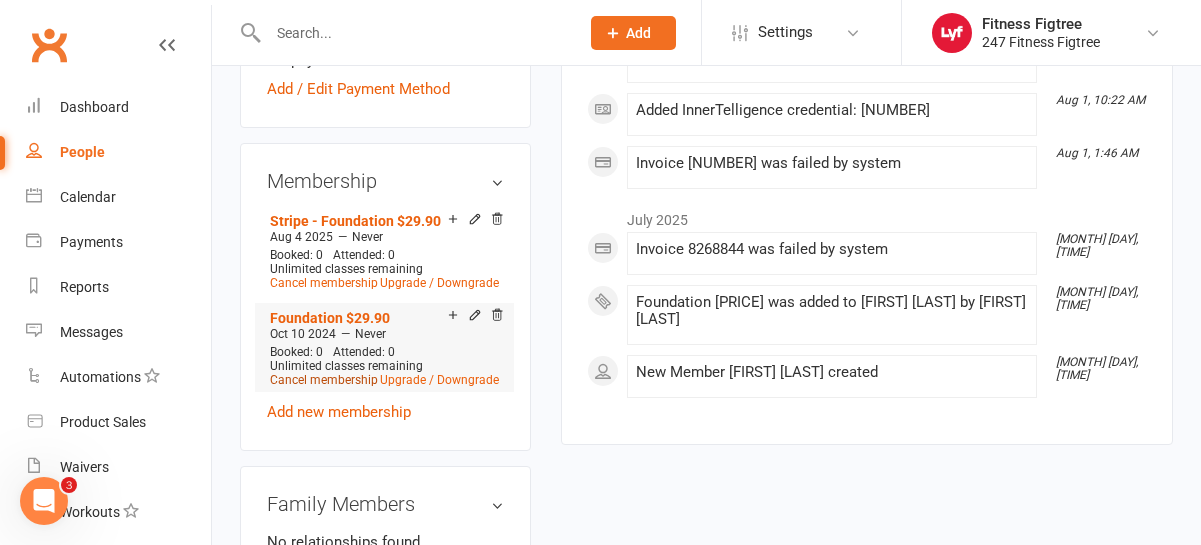 click on "Cancel membership" at bounding box center (324, 380) 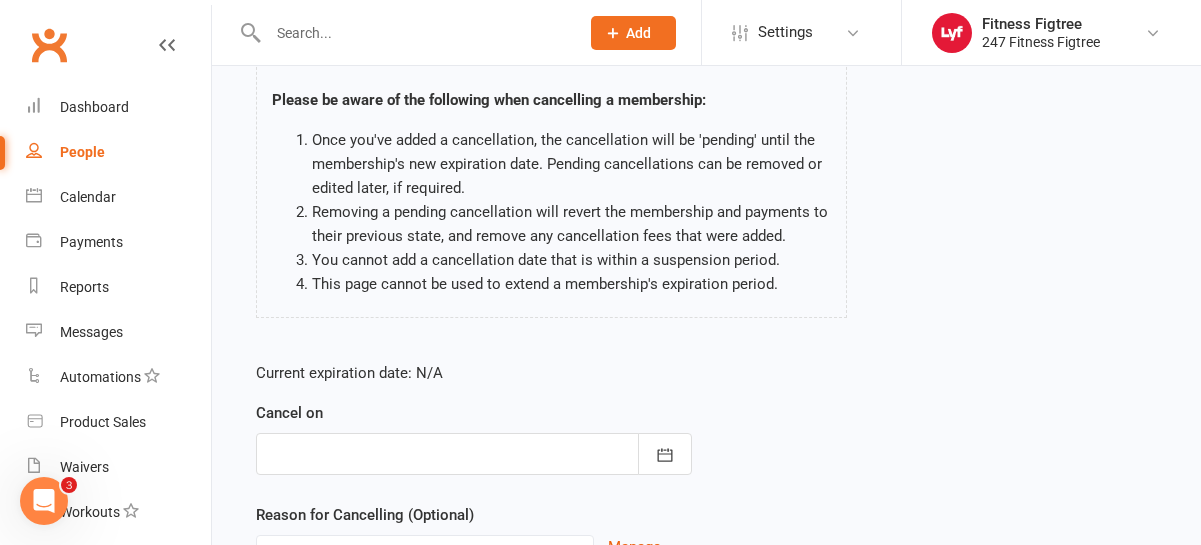 scroll, scrollTop: 343, scrollLeft: 0, axis: vertical 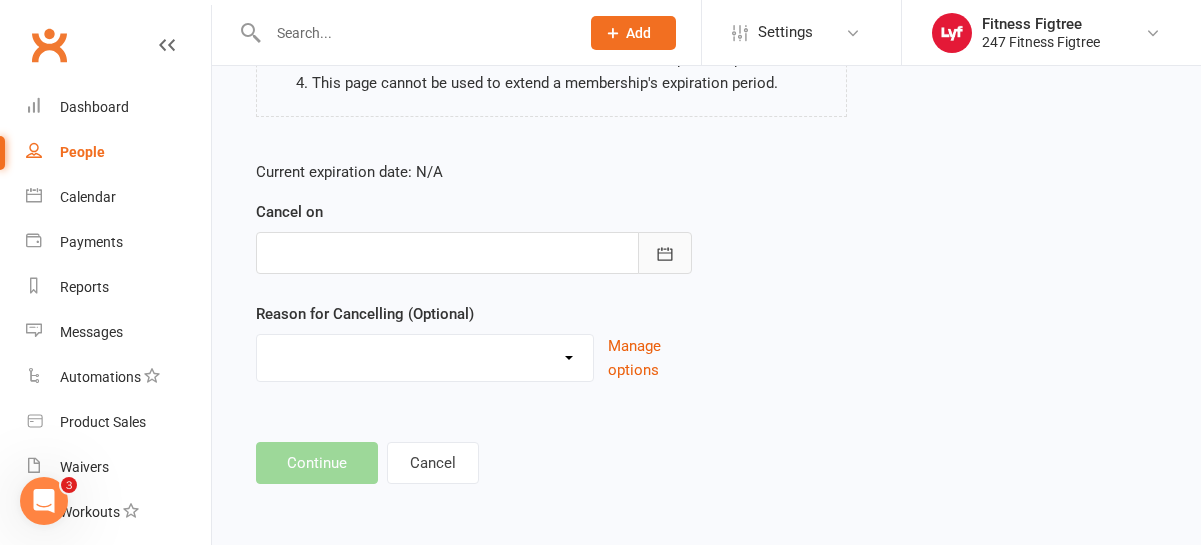 click 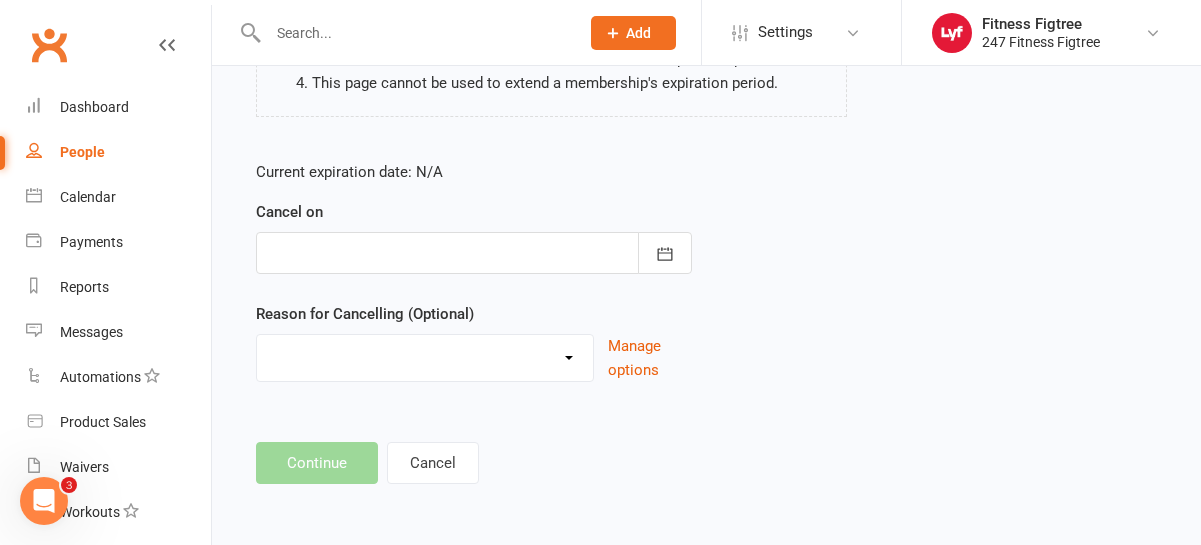 scroll, scrollTop: 388, scrollLeft: 0, axis: vertical 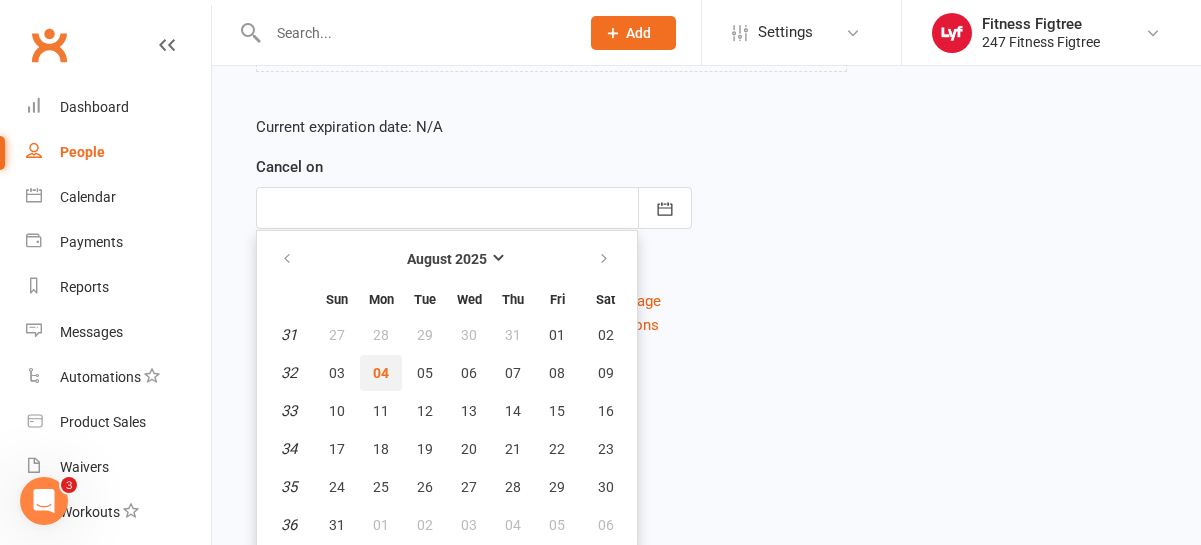 click on "04" at bounding box center [381, 373] 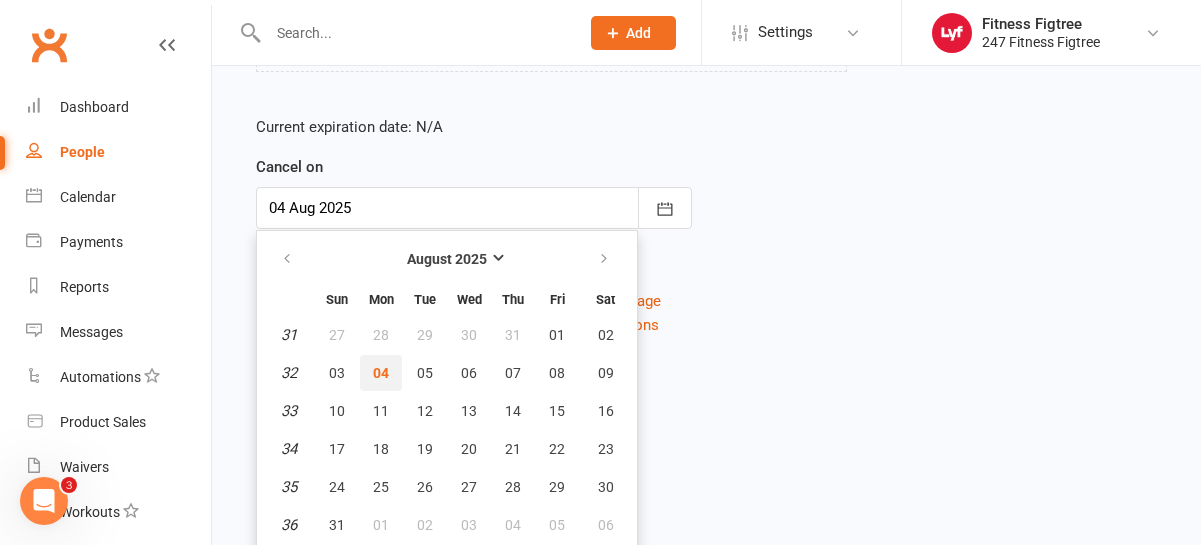 scroll, scrollTop: 343, scrollLeft: 0, axis: vertical 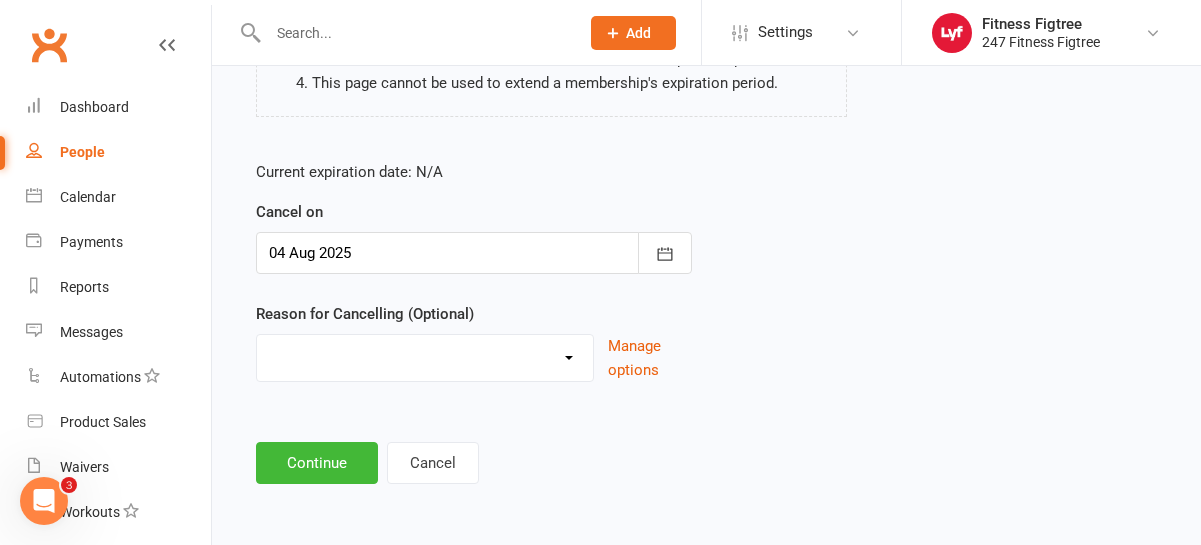 click on "Holiday Injury Stripe Migration The Great Migration  Other reason" at bounding box center (425, 355) 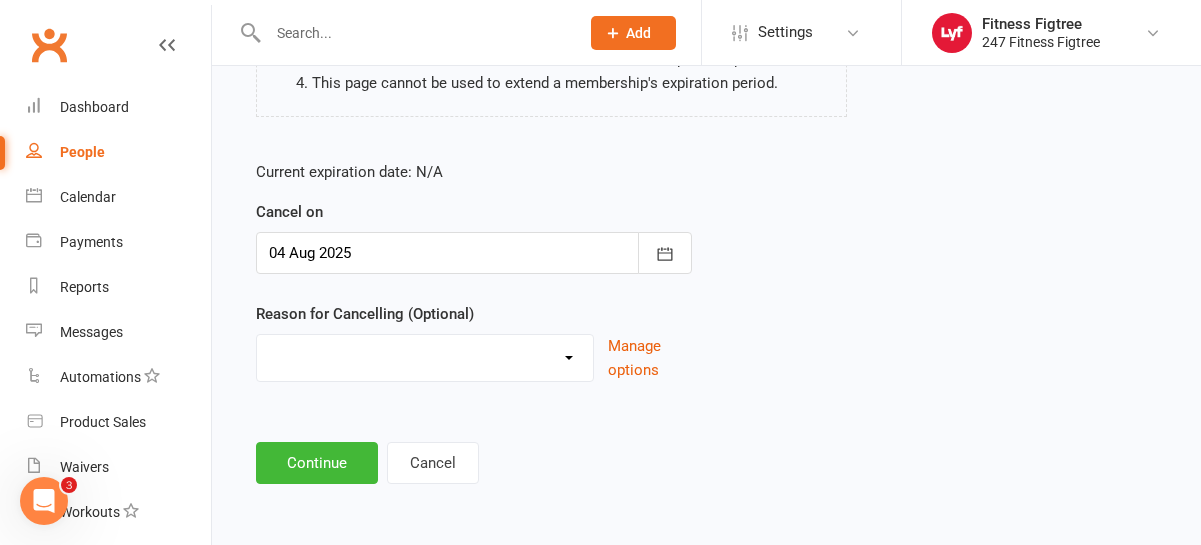 select on "2" 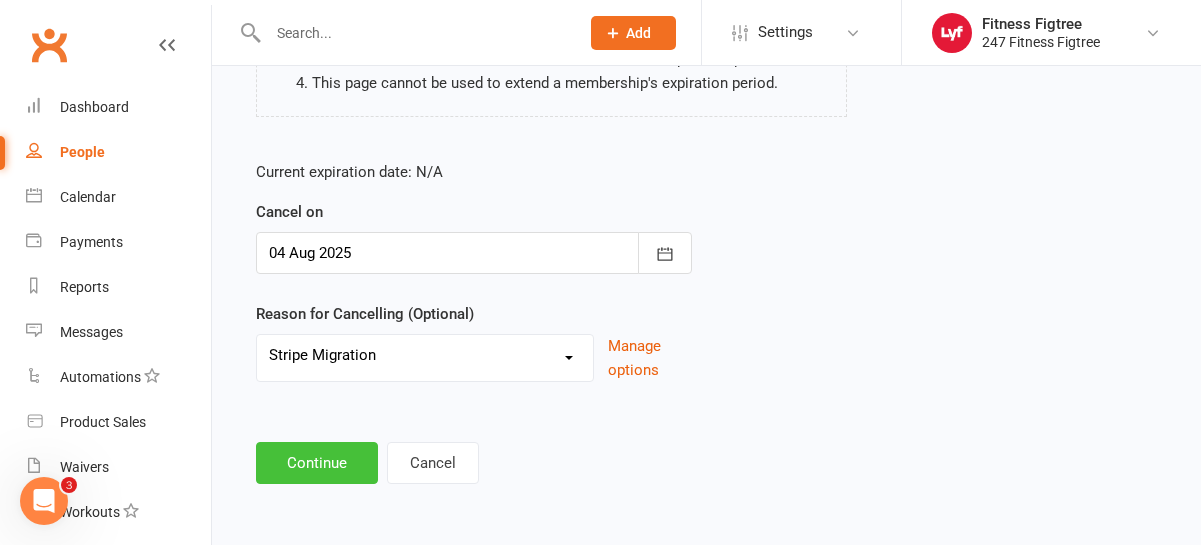 click on "Continue" at bounding box center [317, 463] 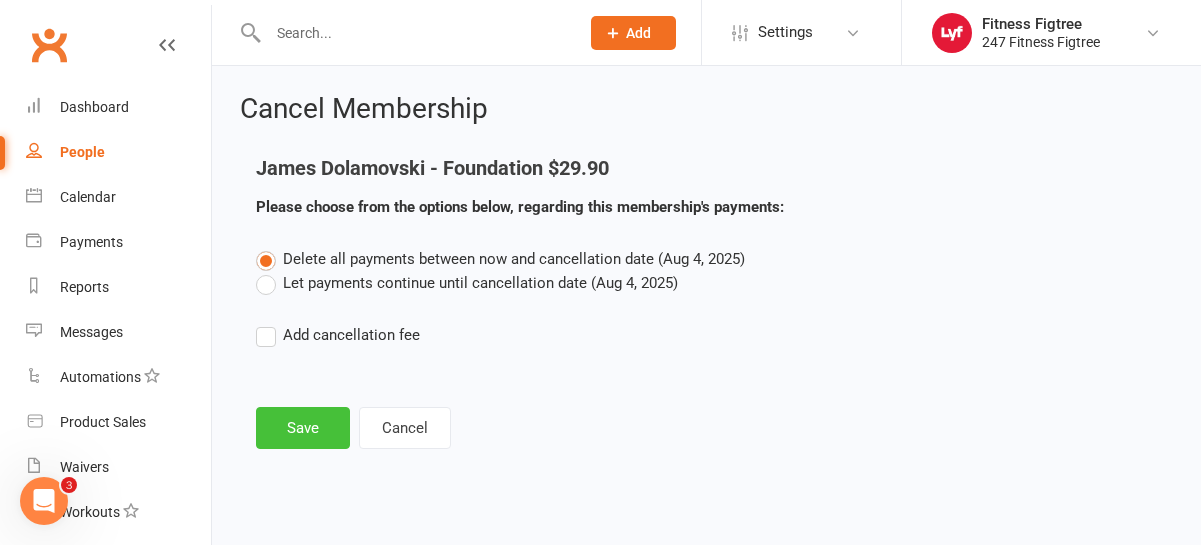 click on "Save" at bounding box center [303, 428] 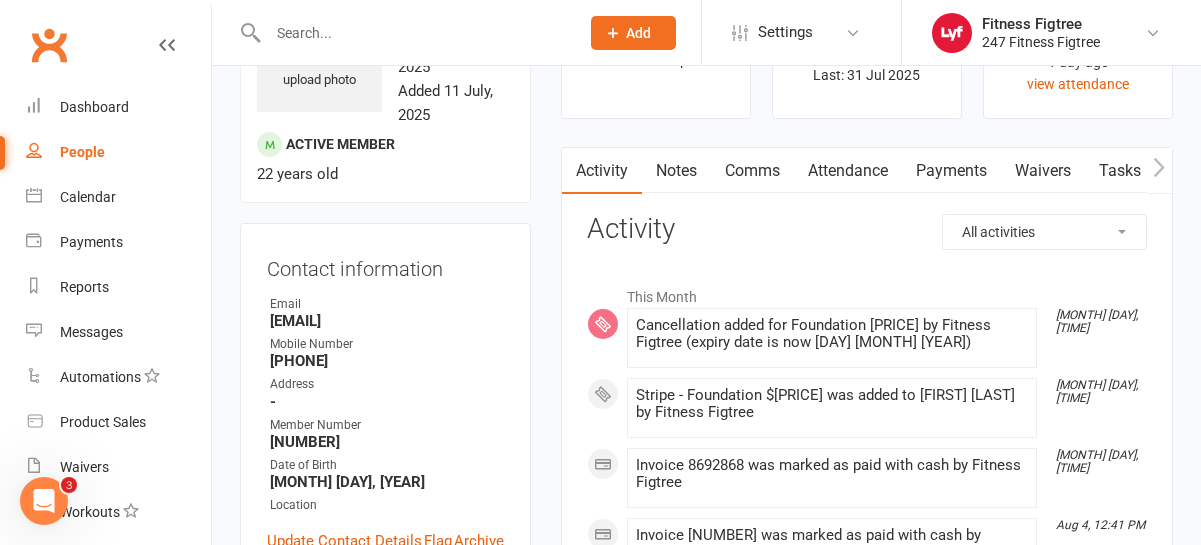 scroll, scrollTop: 111, scrollLeft: 0, axis: vertical 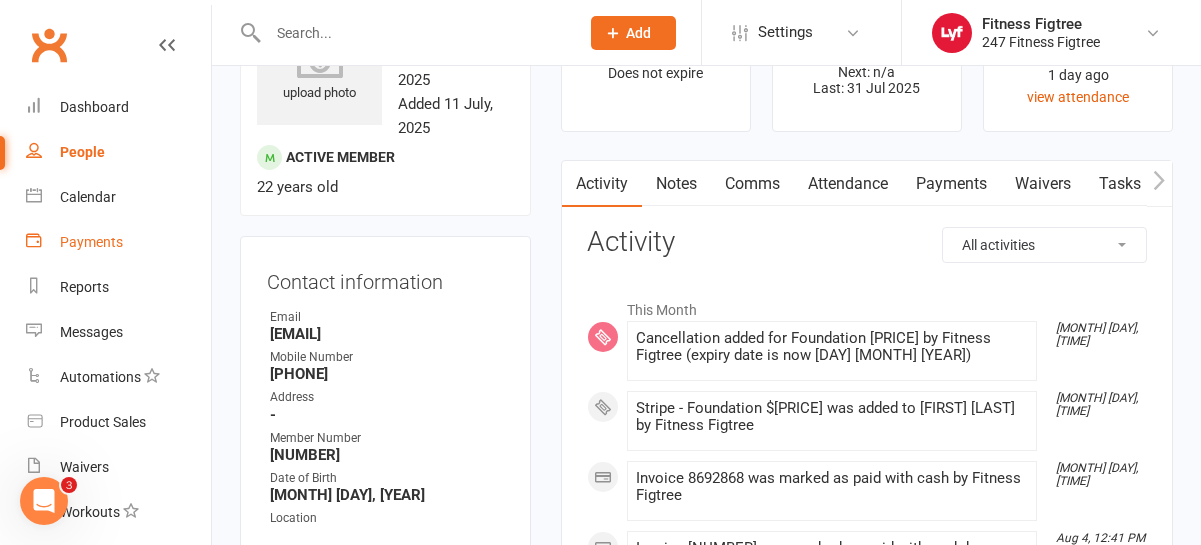 click on "Payments" at bounding box center [91, 242] 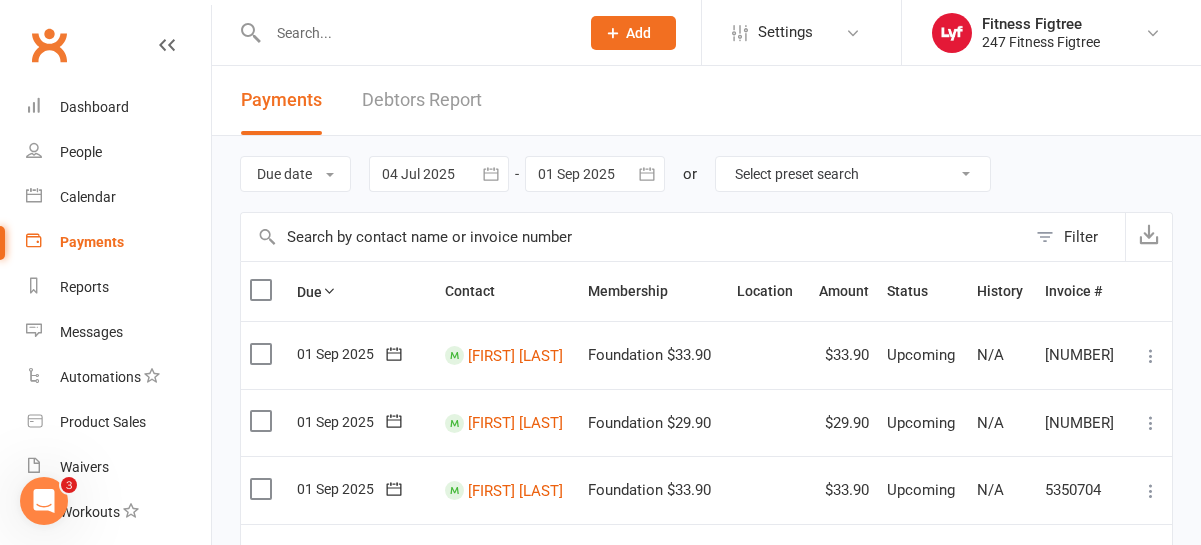 click on "Select preset search All failures All skipped payments All pending payments Successful payments (last 14 days)  Successful payments (last 30 days) Successful payments (last 90 days)" at bounding box center (853, 174) 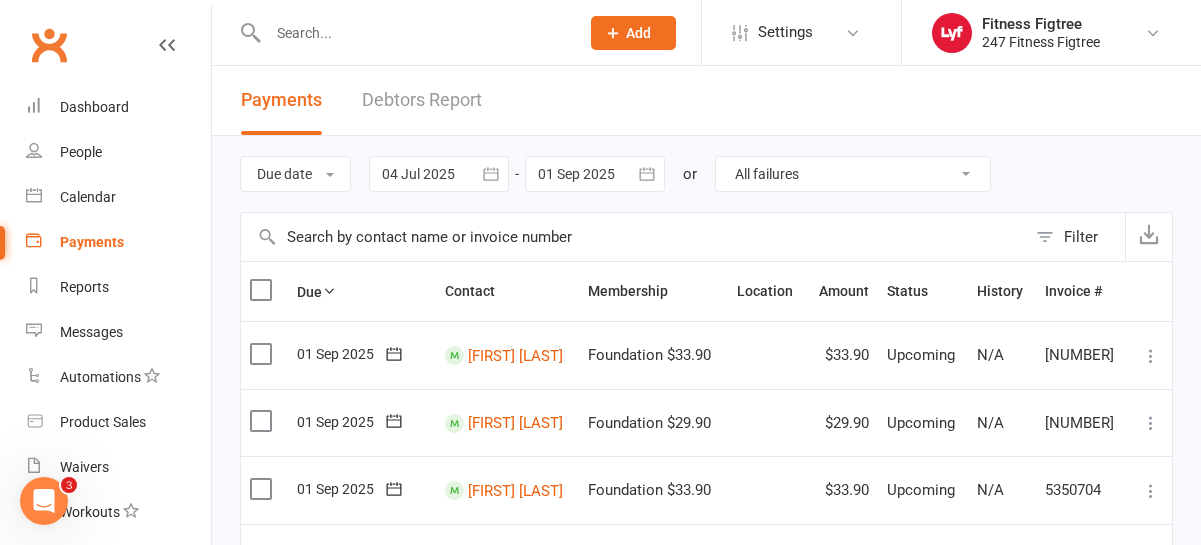 type 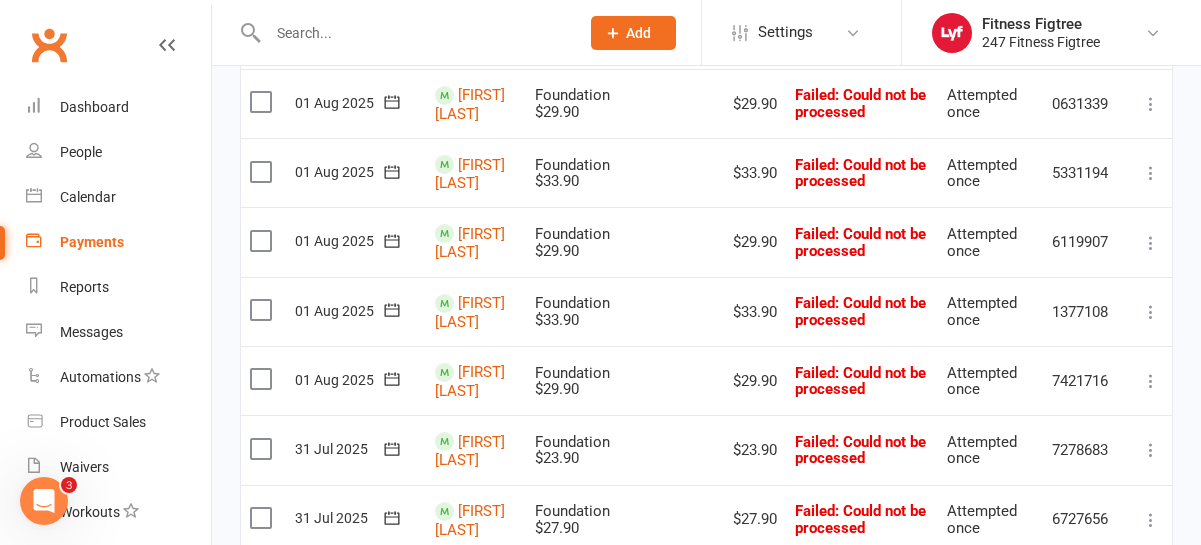 scroll, scrollTop: 1944, scrollLeft: 0, axis: vertical 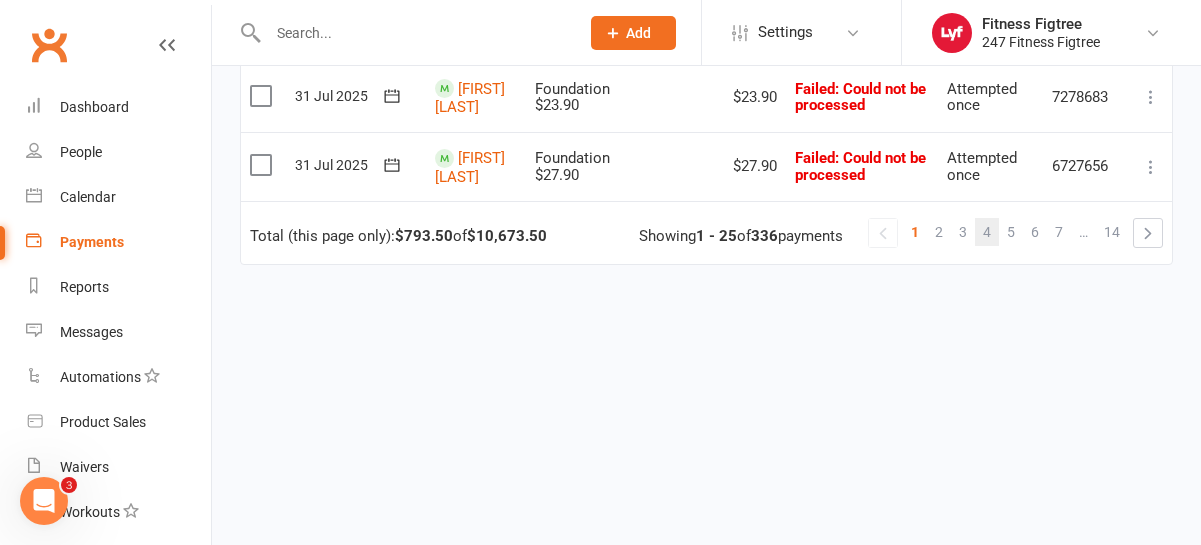 click on "4" at bounding box center (987, 232) 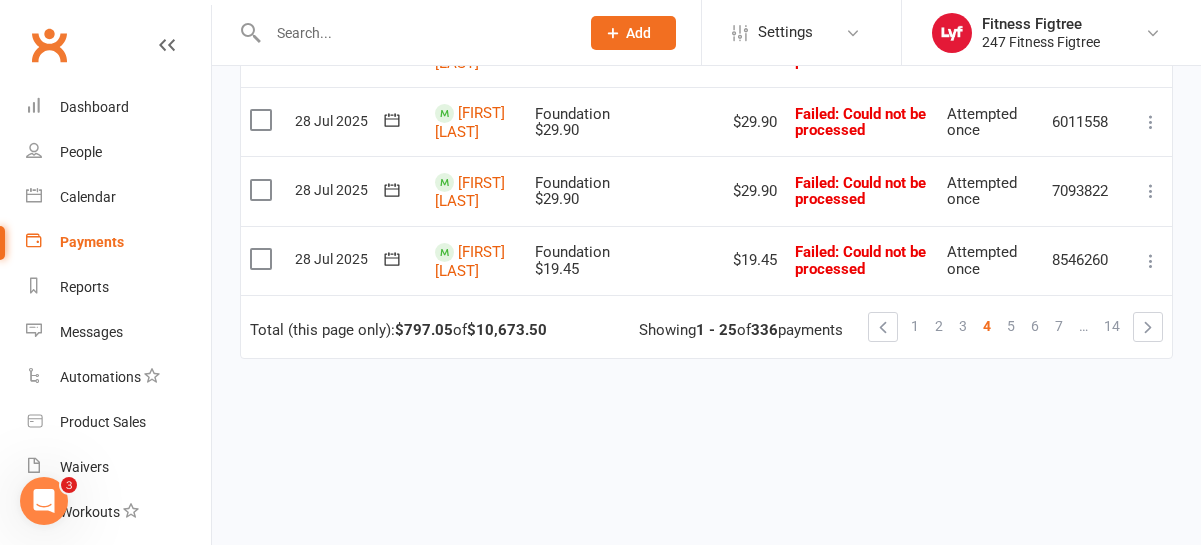 scroll, scrollTop: 1938, scrollLeft: 0, axis: vertical 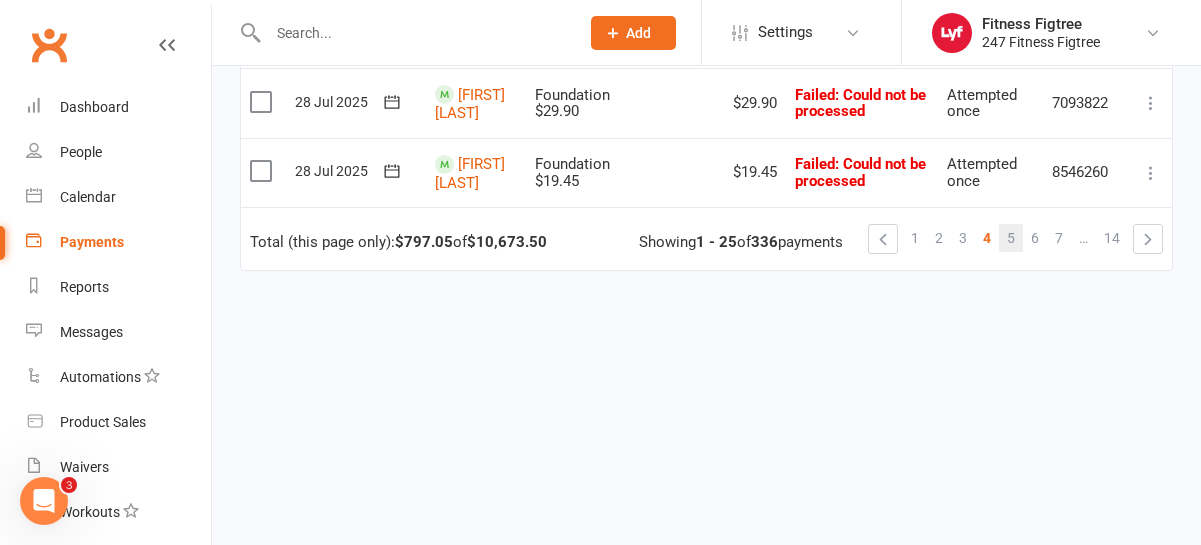 click on "5" at bounding box center (1011, 238) 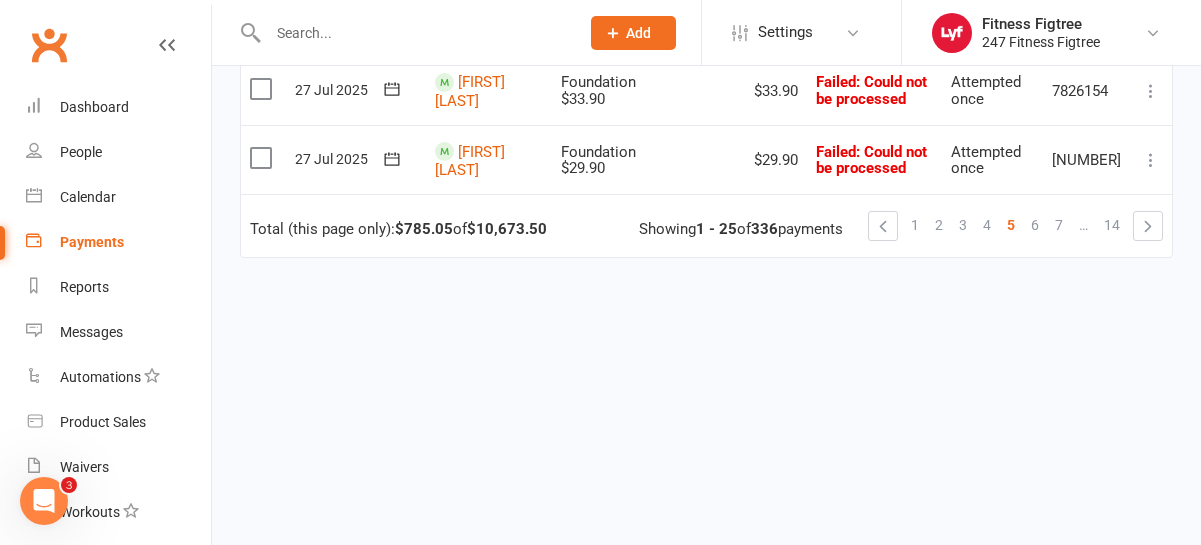scroll, scrollTop: 2103, scrollLeft: 0, axis: vertical 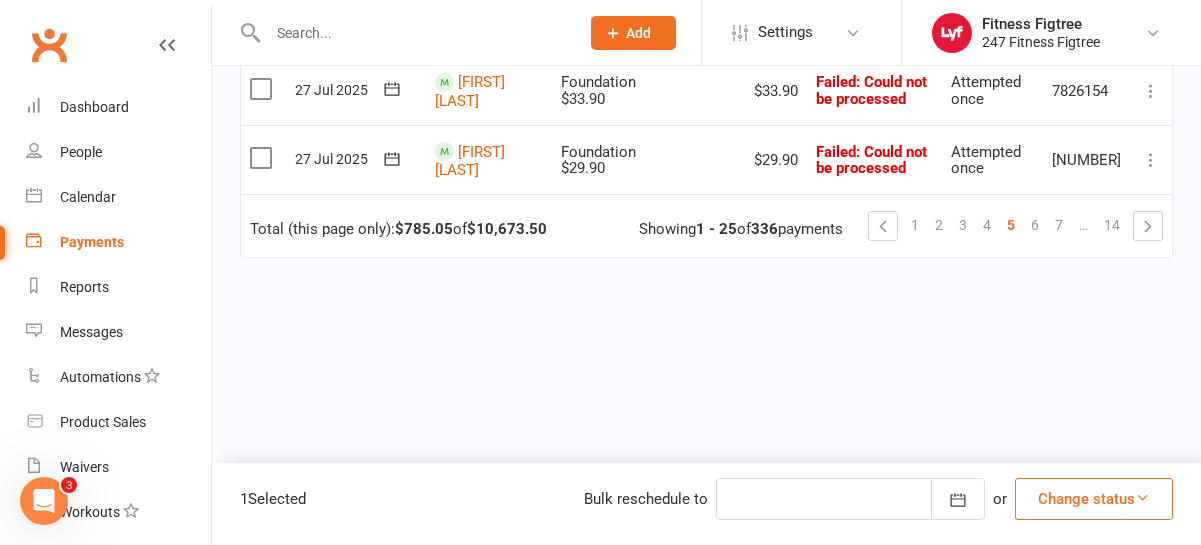 click at bounding box center (263, 89) 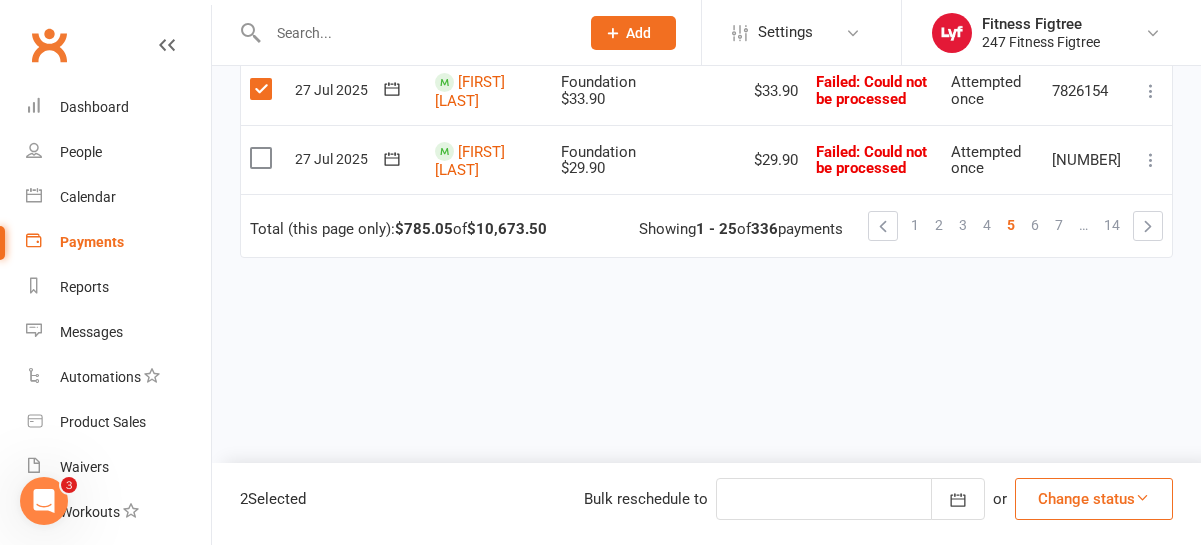 click at bounding box center [263, 158] 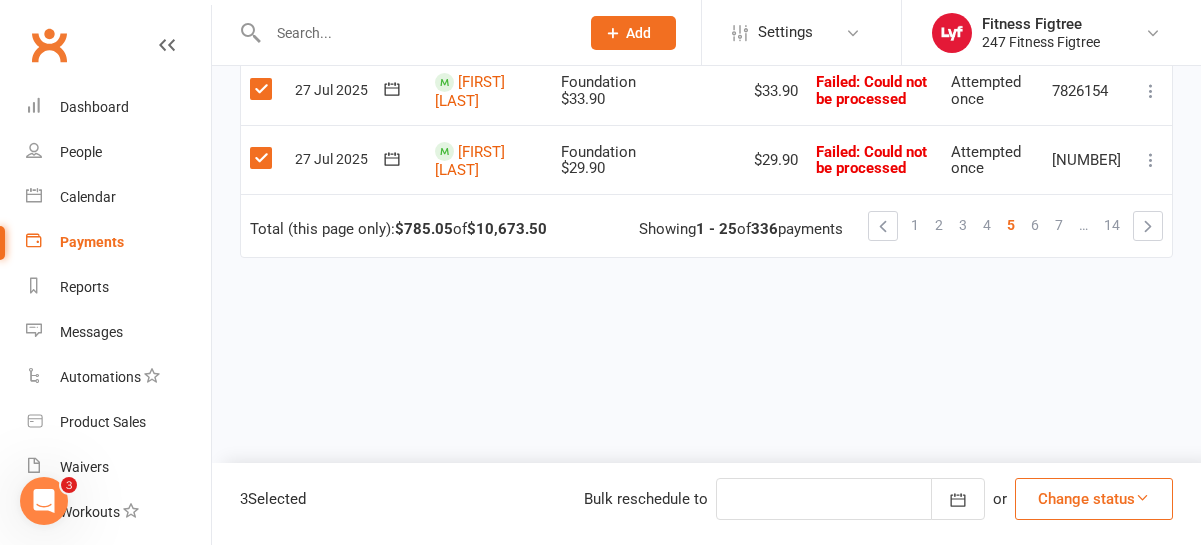 scroll, scrollTop: 1989, scrollLeft: 0, axis: vertical 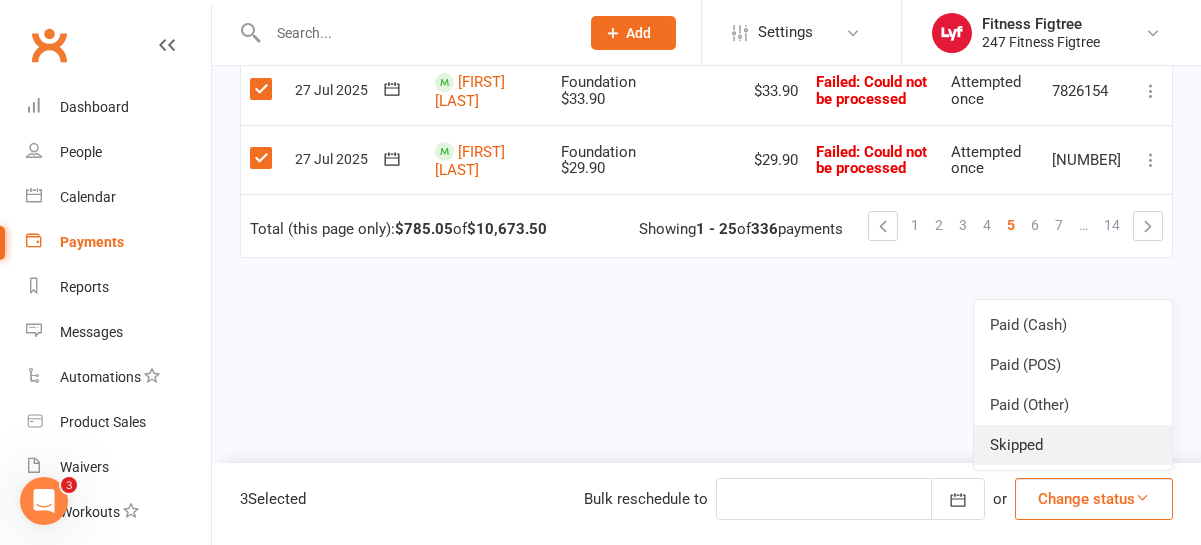 click on "Skipped" at bounding box center (1073, 445) 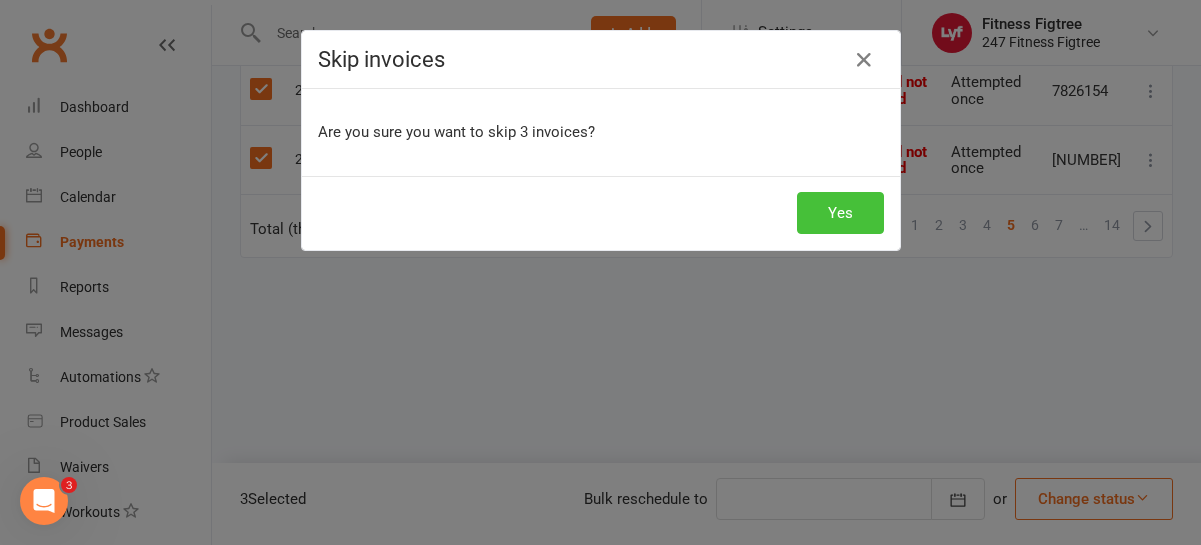 click on "Yes" at bounding box center (840, 213) 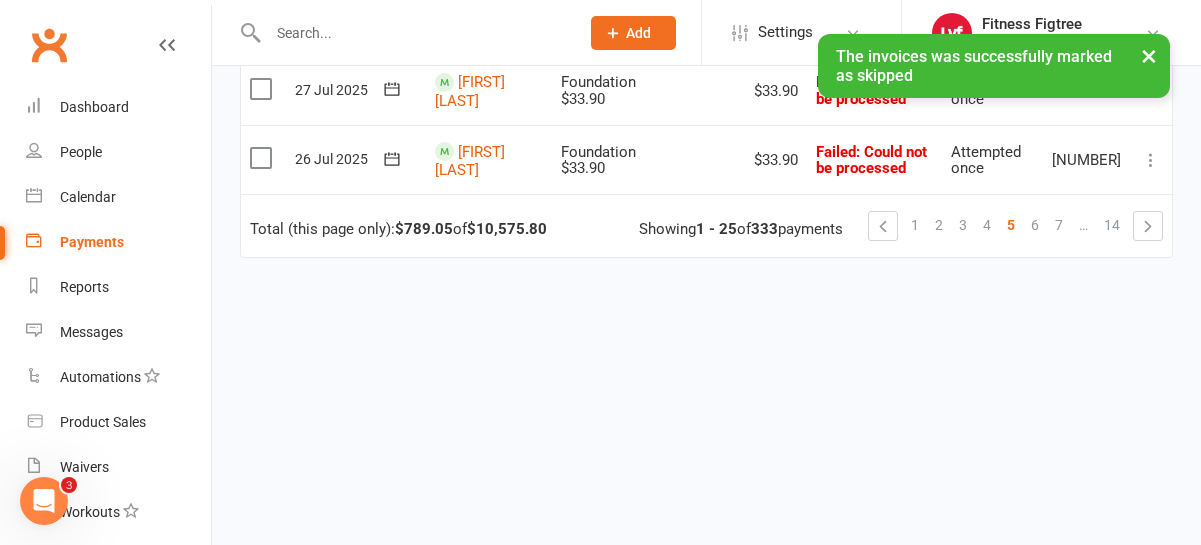 scroll, scrollTop: 2309, scrollLeft: 0, axis: vertical 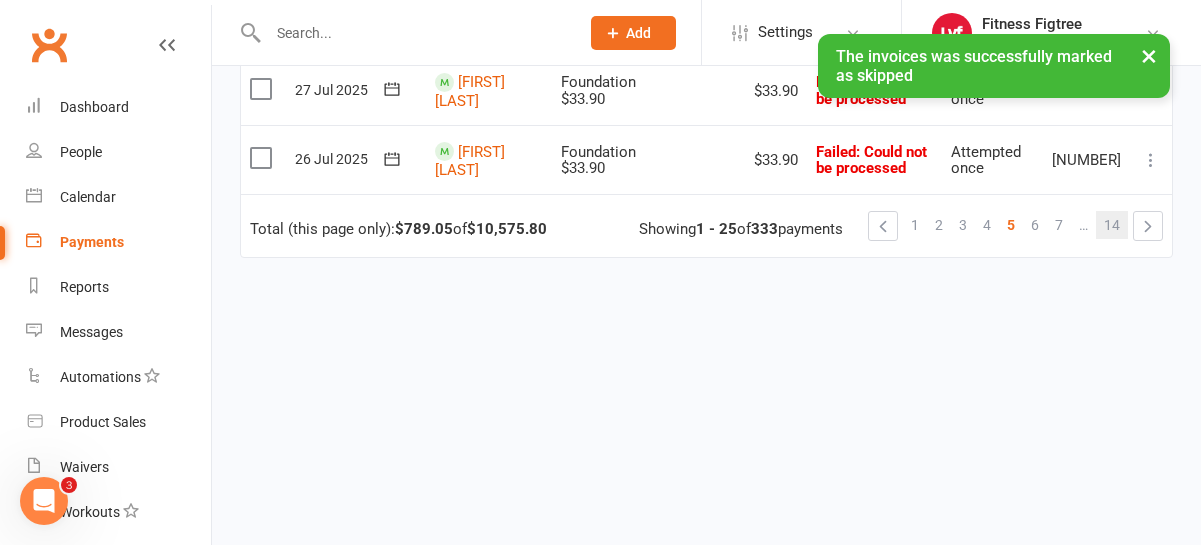 click on "14" at bounding box center [1112, 225] 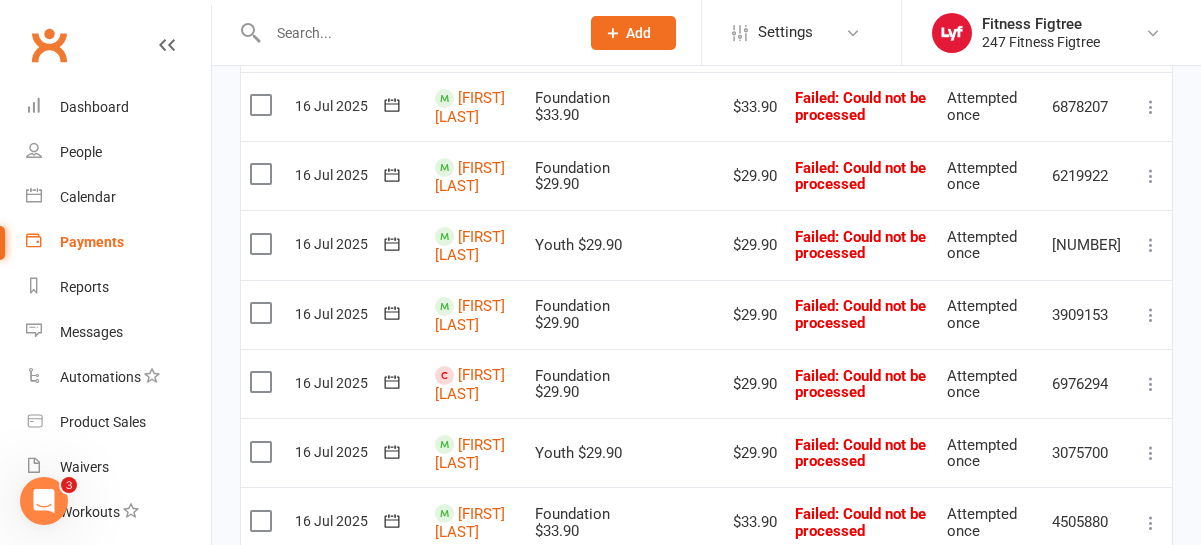 scroll, scrollTop: 0, scrollLeft: 0, axis: both 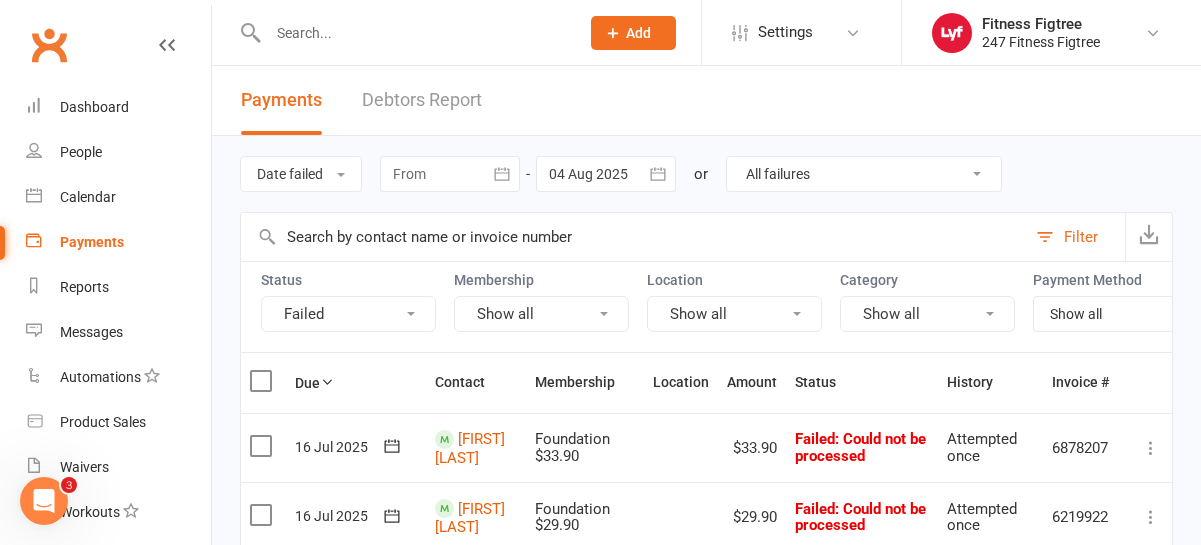 click on "Select this" at bounding box center (263, 447) 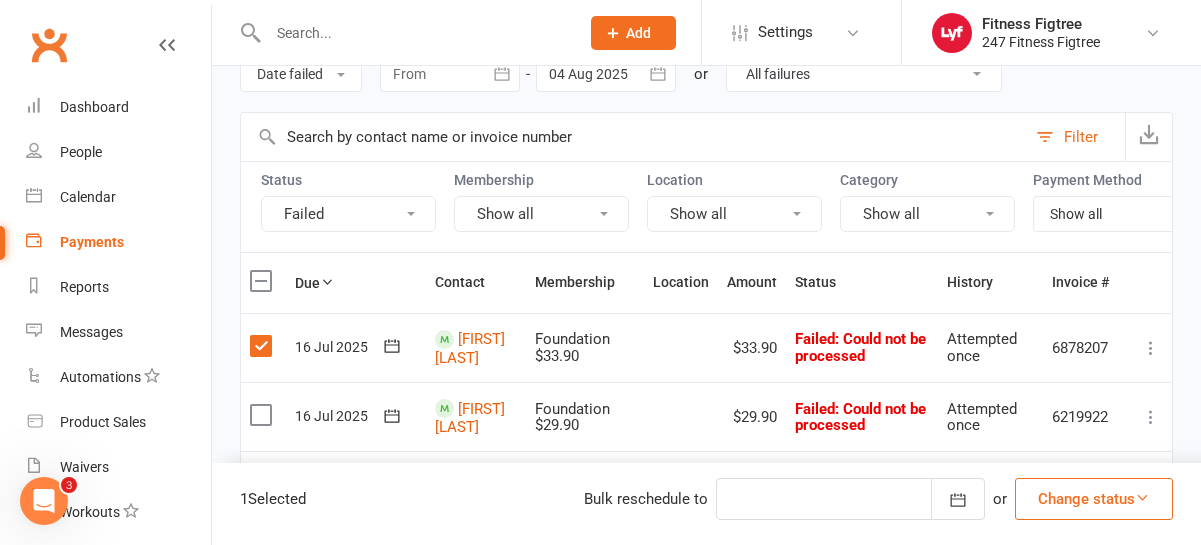 scroll, scrollTop: 124, scrollLeft: 0, axis: vertical 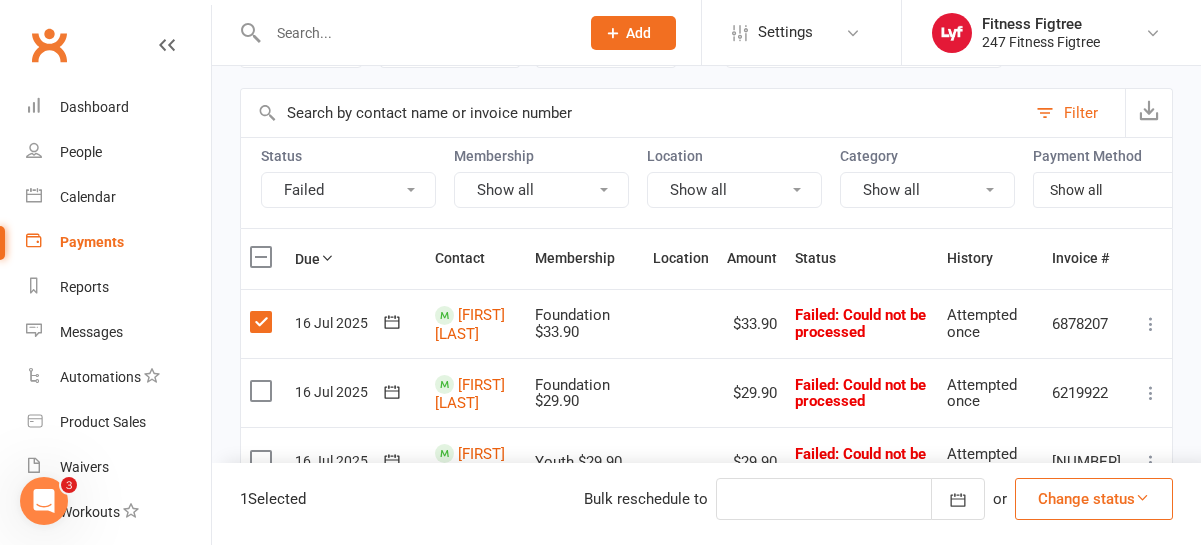 click at bounding box center [263, 391] 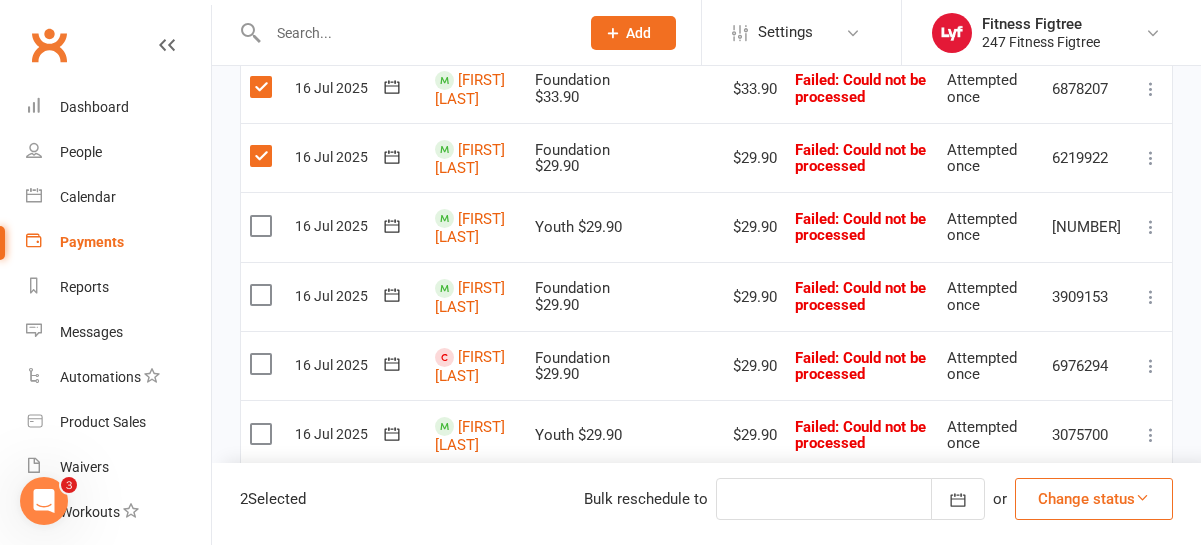scroll, scrollTop: 364, scrollLeft: 0, axis: vertical 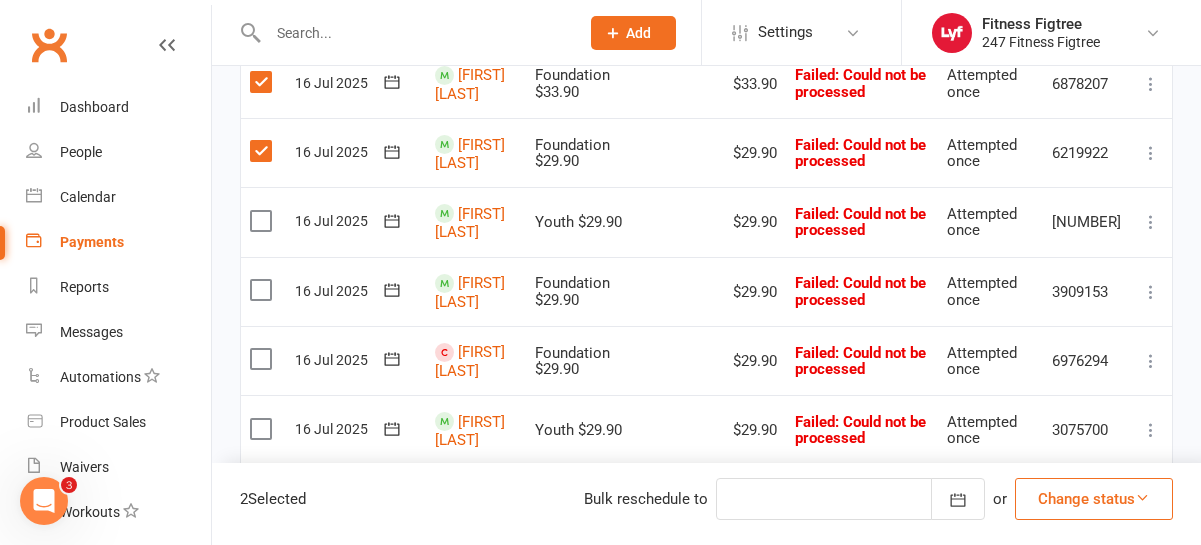 click at bounding box center (263, 221) 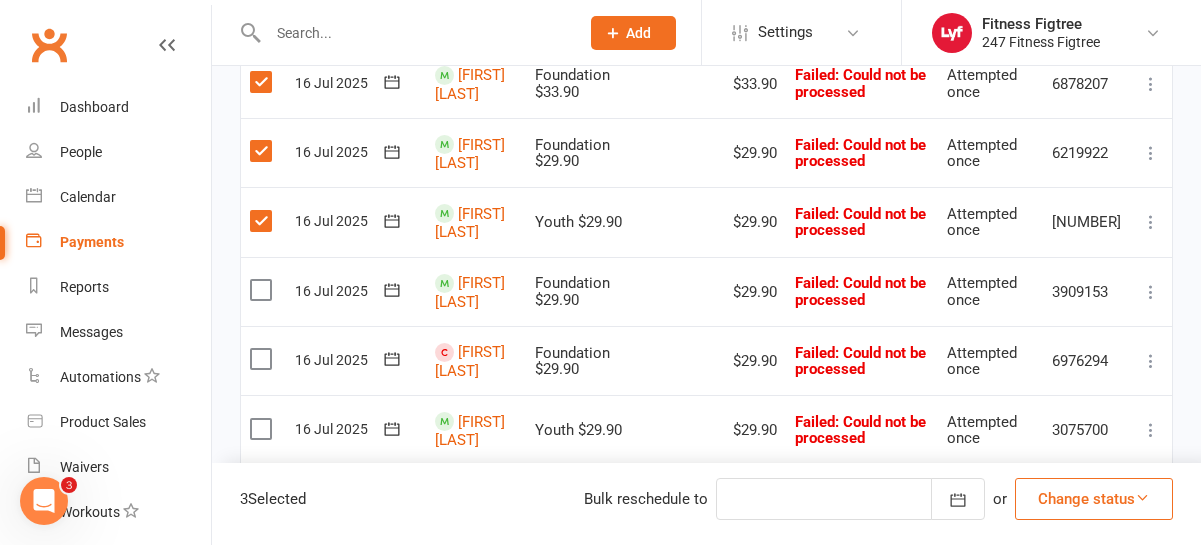 click at bounding box center [263, 290] 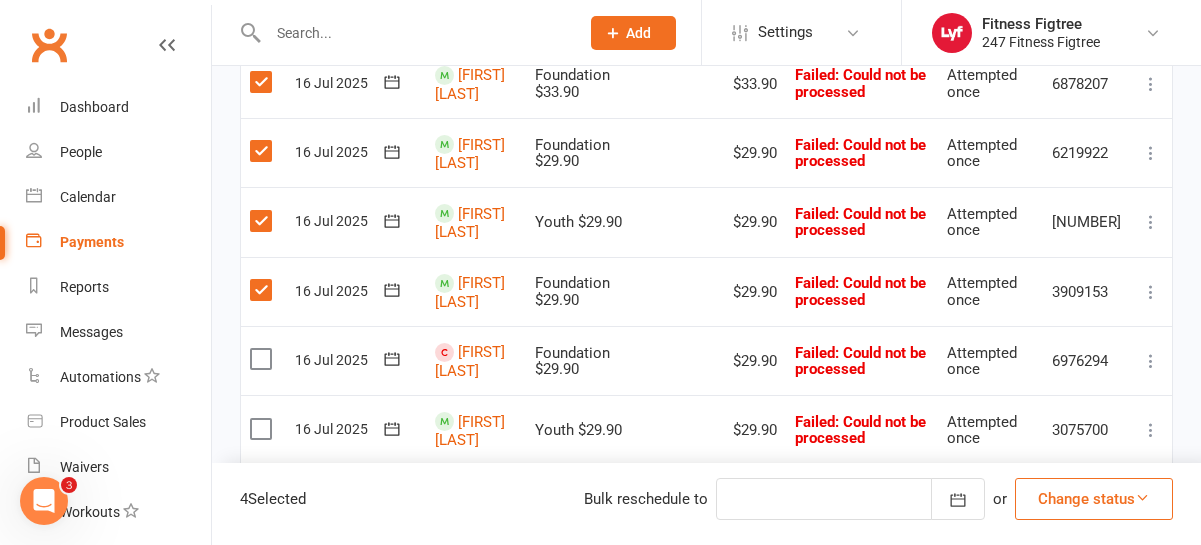 click at bounding box center (263, 290) 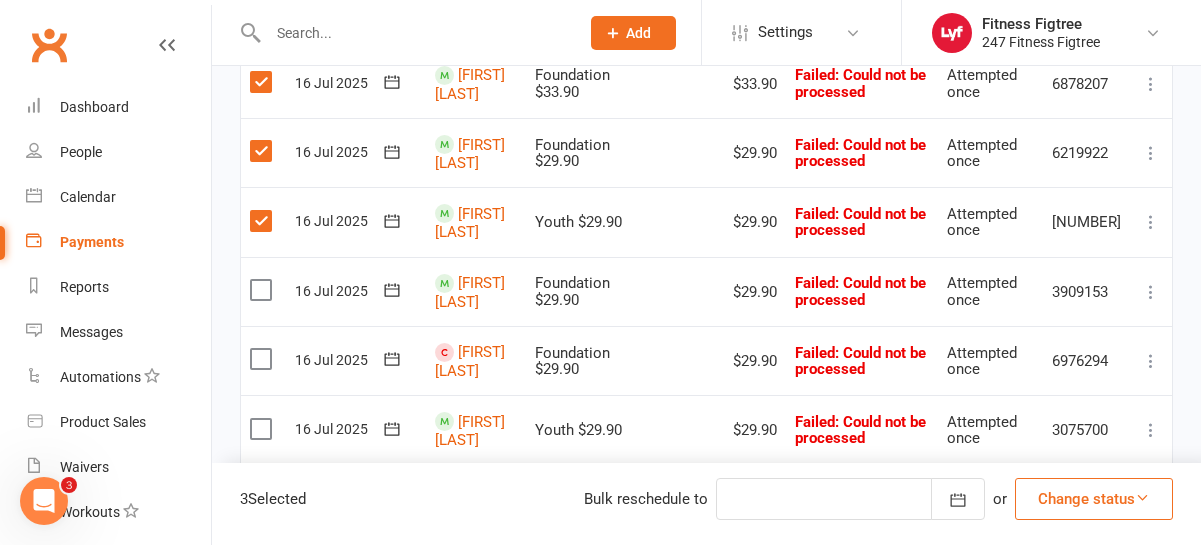 click at bounding box center (263, 290) 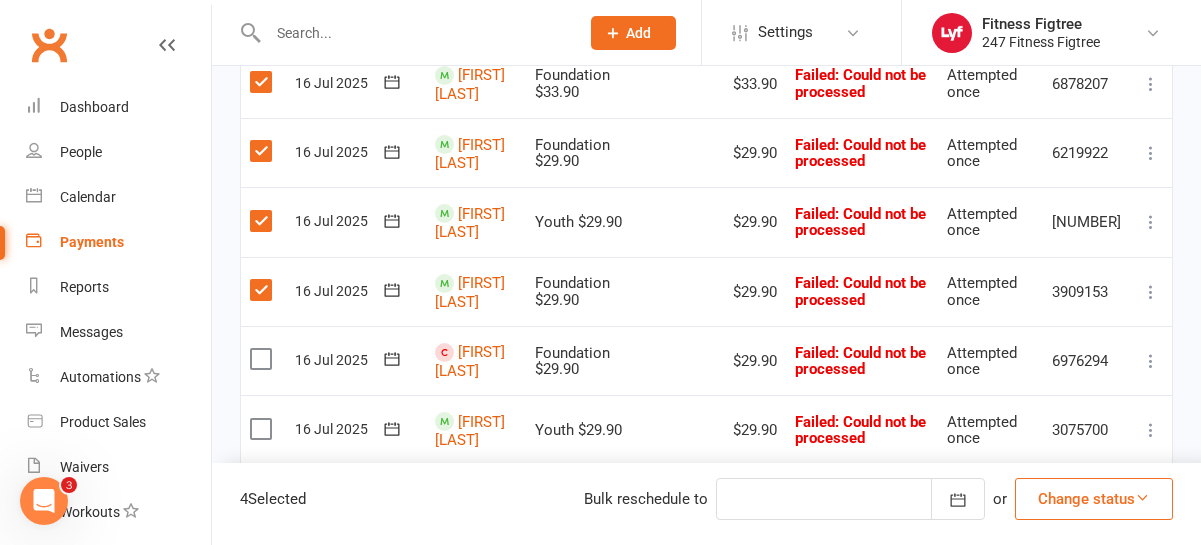 click at bounding box center [263, 359] 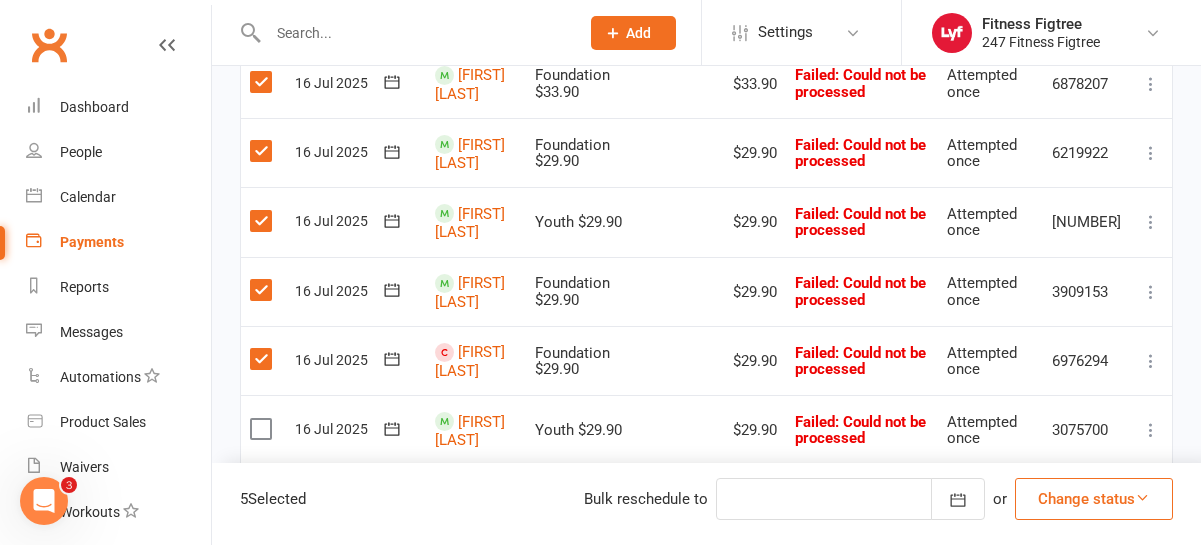 click at bounding box center (263, 429) 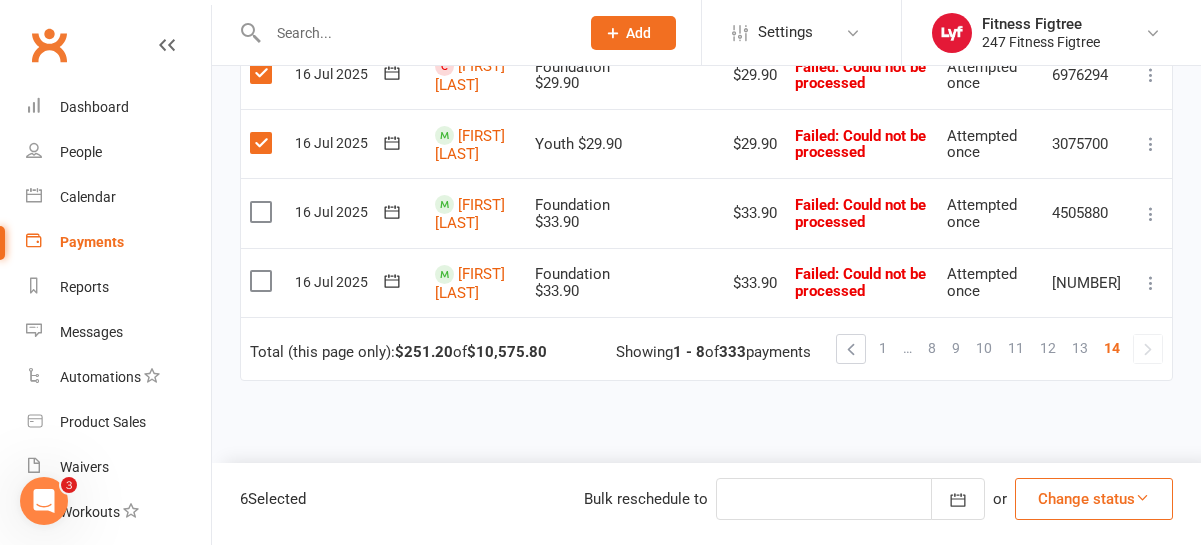 scroll, scrollTop: 661, scrollLeft: 0, axis: vertical 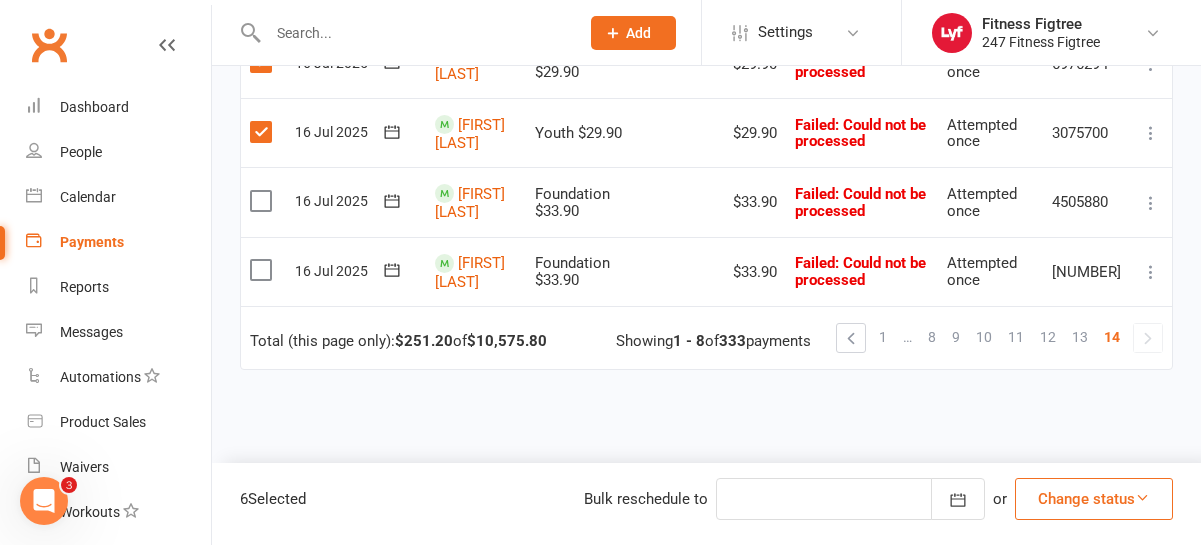 click at bounding box center (263, 201) 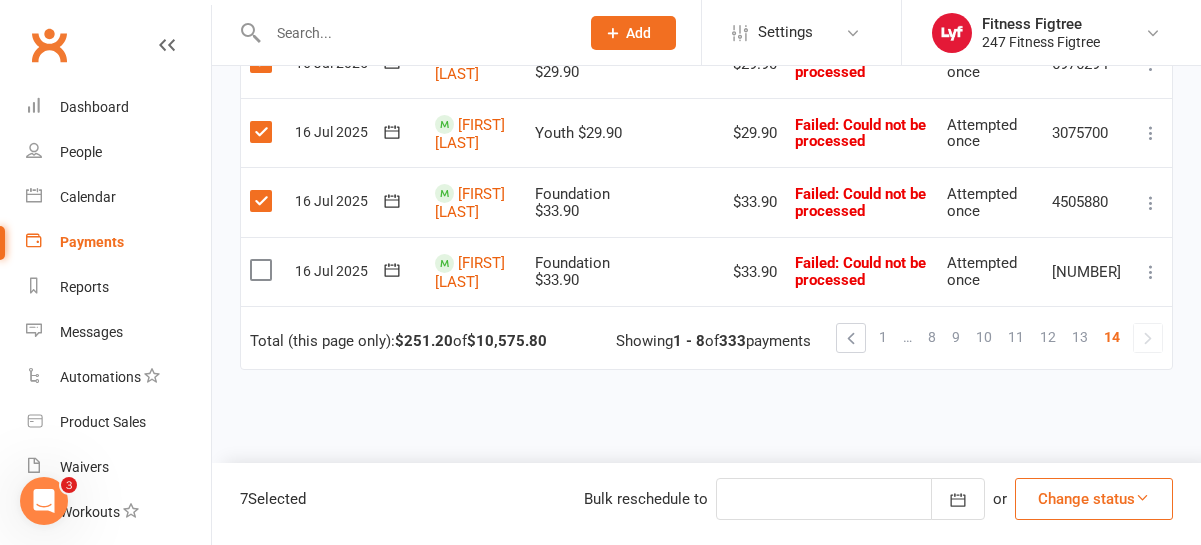 click at bounding box center [263, 270] 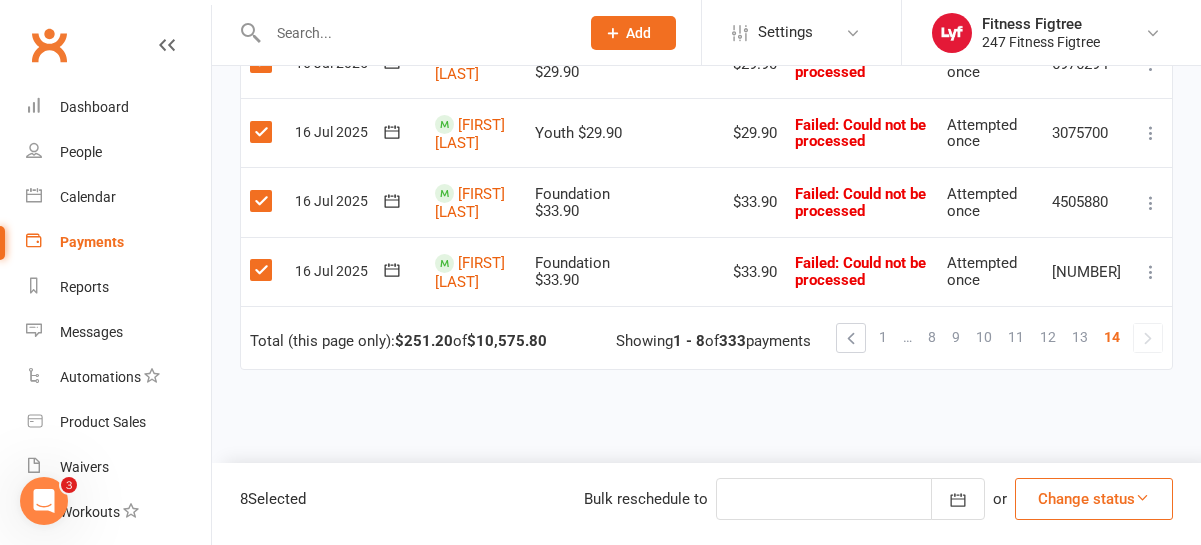 click on "Change status" at bounding box center (1094, 499) 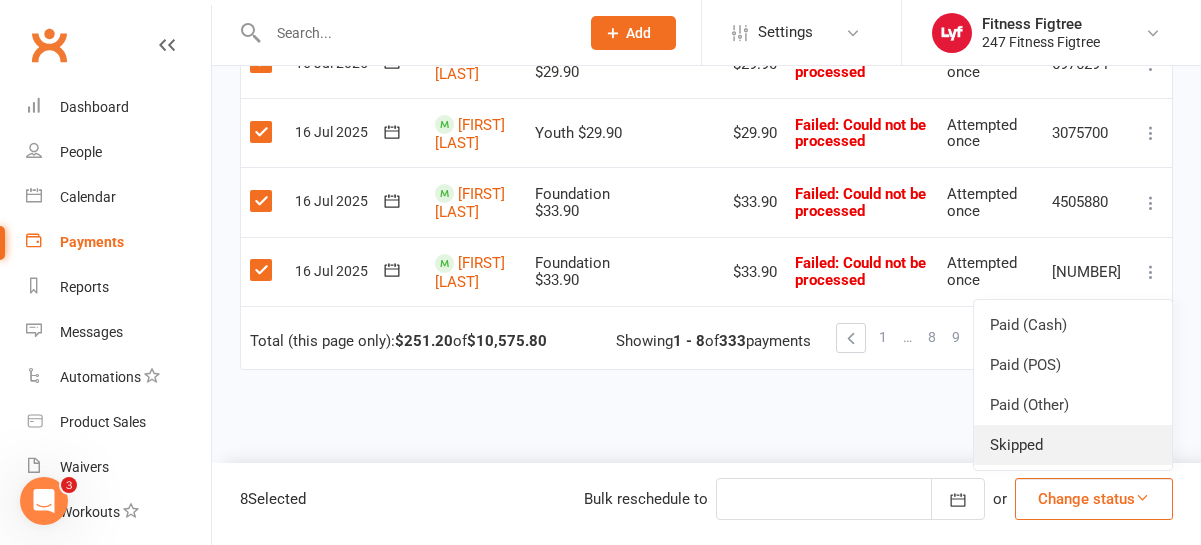 click on "Skipped" at bounding box center [1073, 445] 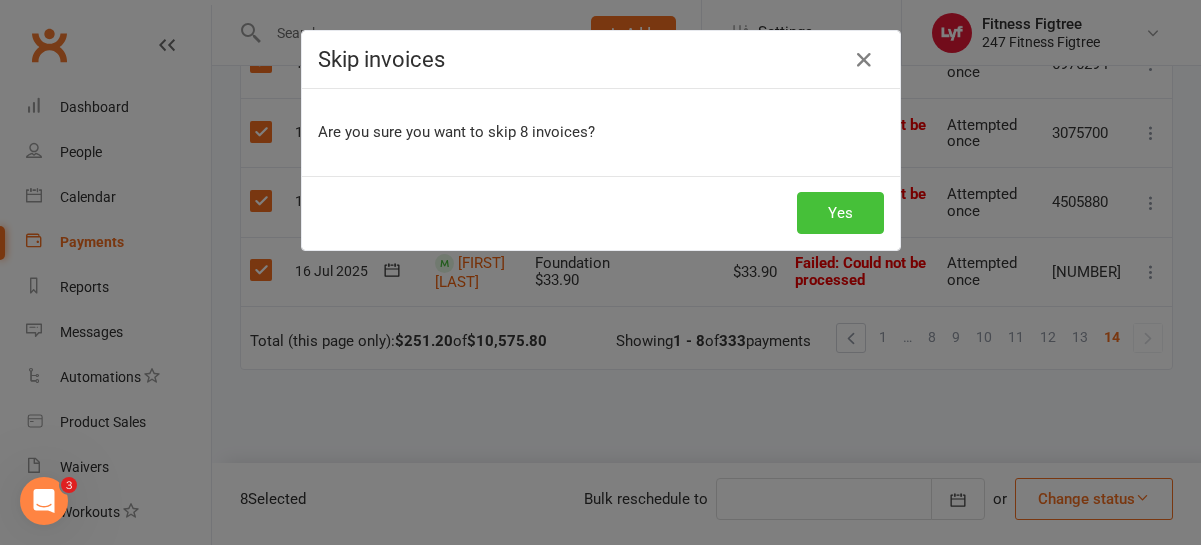 drag, startPoint x: 803, startPoint y: 171, endPoint x: 813, endPoint y: 215, distance: 45.122055 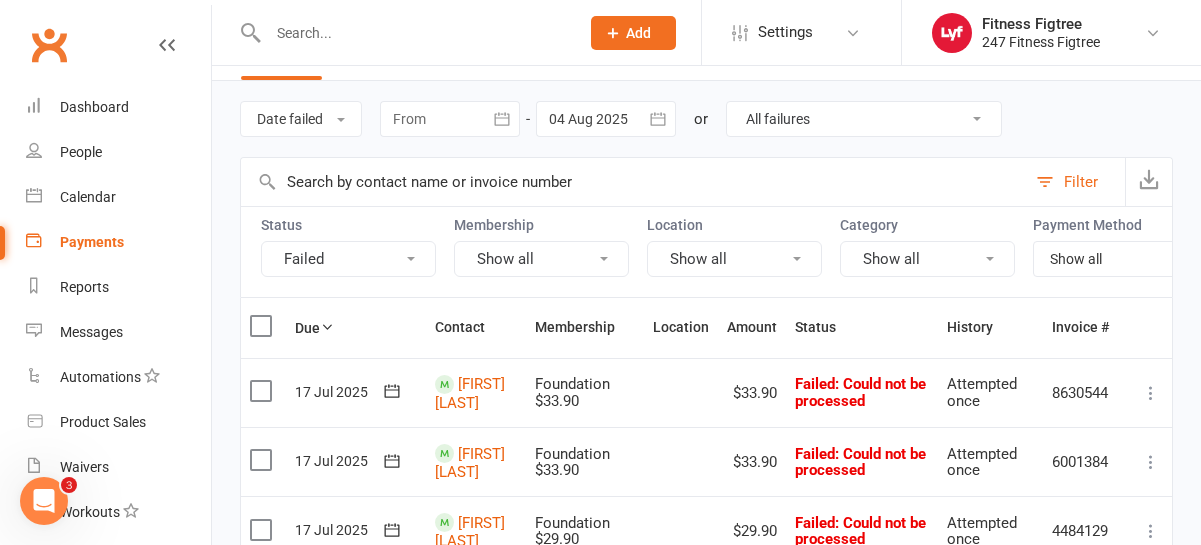 scroll, scrollTop: 57, scrollLeft: 0, axis: vertical 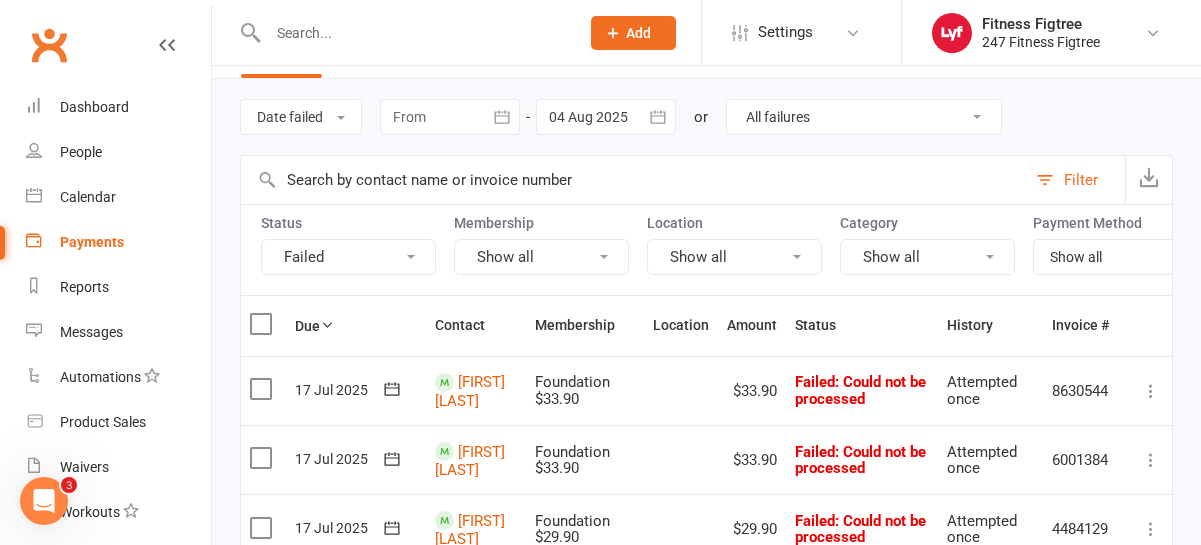click at bounding box center (263, 324) 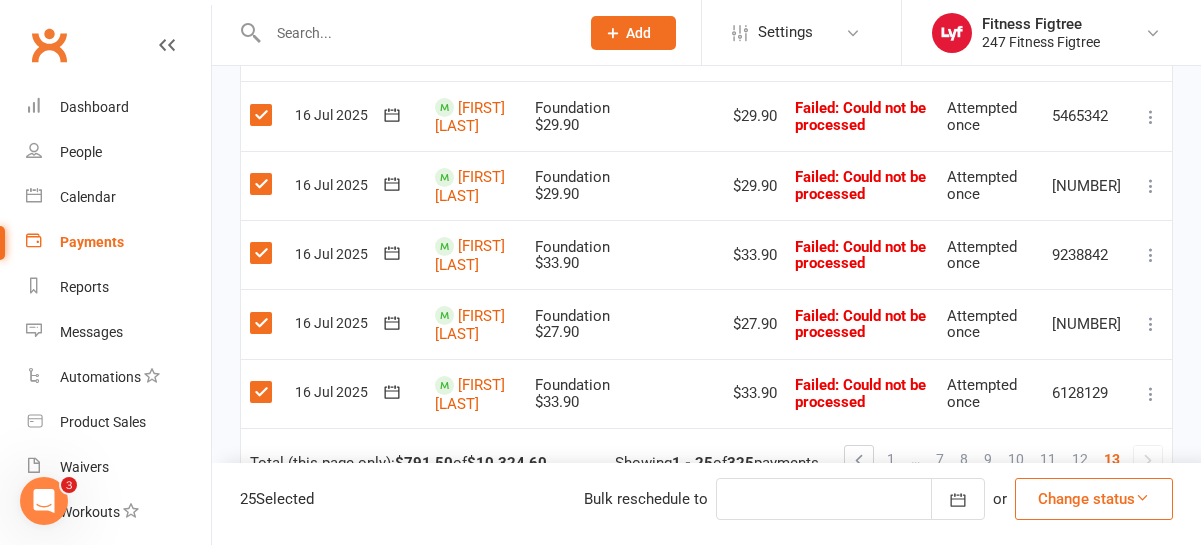 scroll, scrollTop: 1952, scrollLeft: 0, axis: vertical 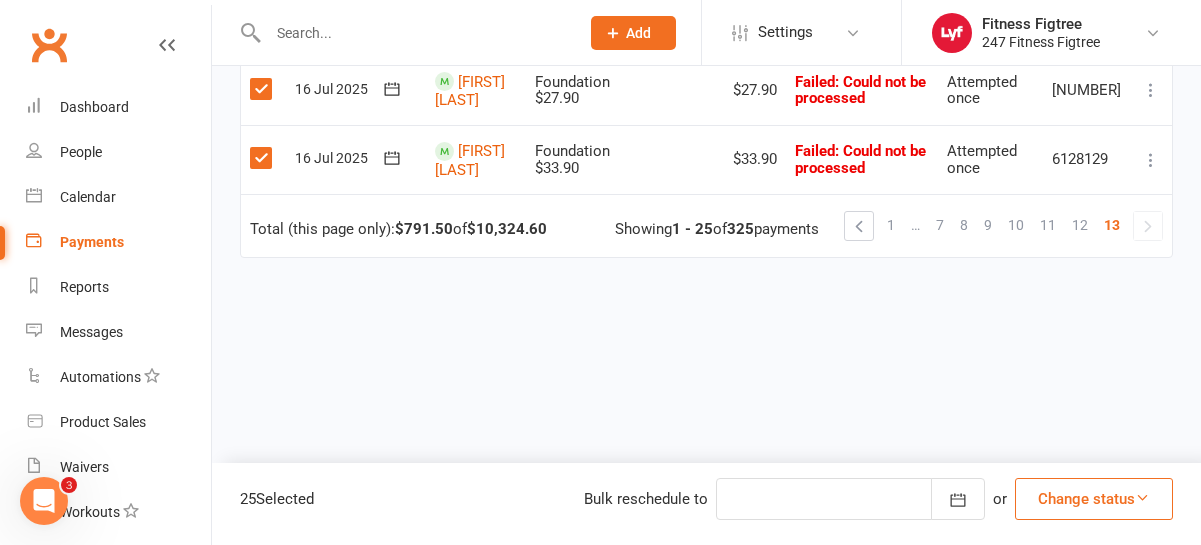 click on "25  Selected Bulk reschedule to Reschedule
August [YEAR]
Sun Mon Tue Wed Thu Fri Sat
31
27
28
29
30
31
01
02
32
03
04
05
06
07
08
09
33
10
11
12
13
14
15
16
34
17
18
19
20
21
22
23
35
24
25
26
27
28
29
30" at bounding box center (706, 504) 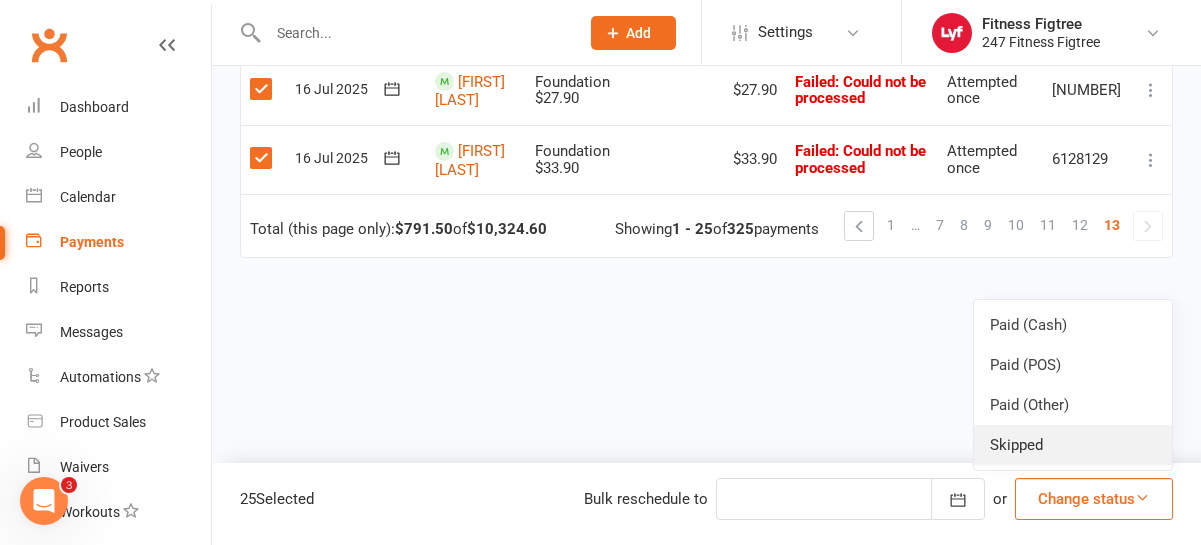 click on "Skipped" at bounding box center (1073, 445) 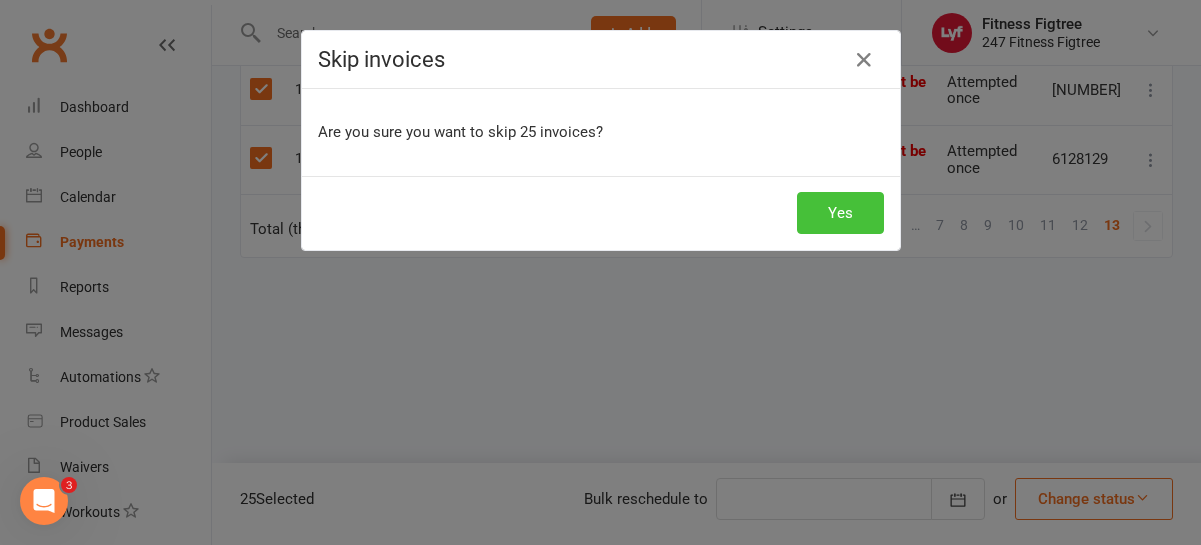click on "Yes" at bounding box center (840, 213) 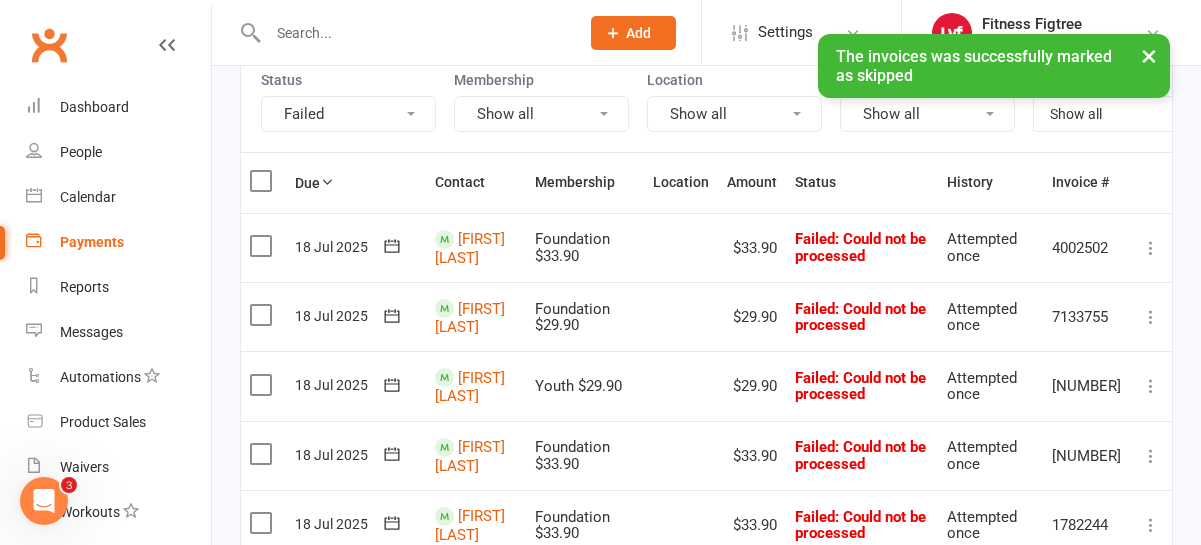 scroll, scrollTop: 203, scrollLeft: 0, axis: vertical 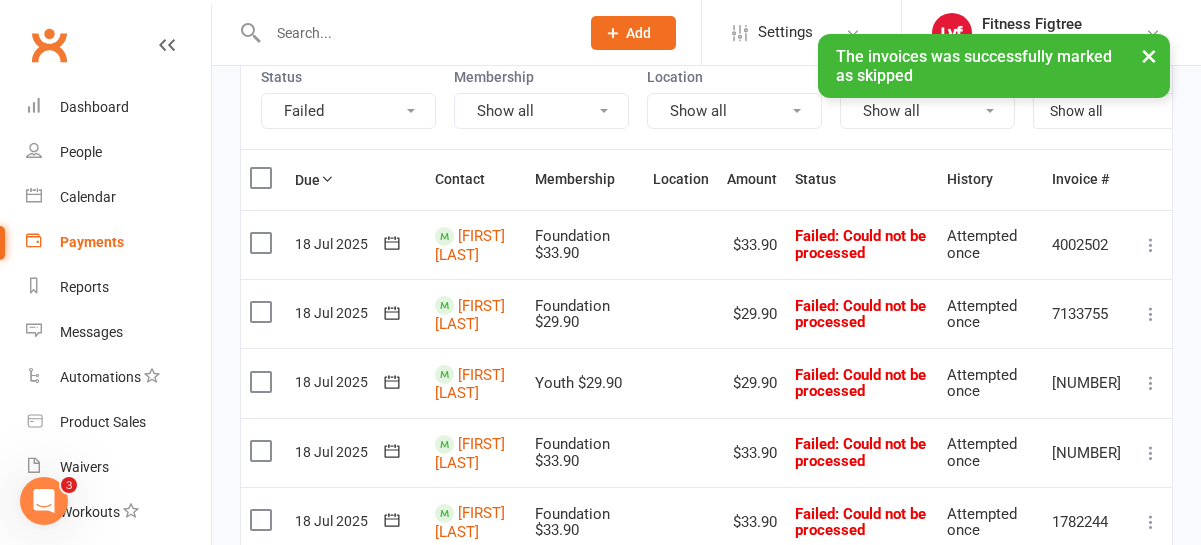 click at bounding box center [263, 178] 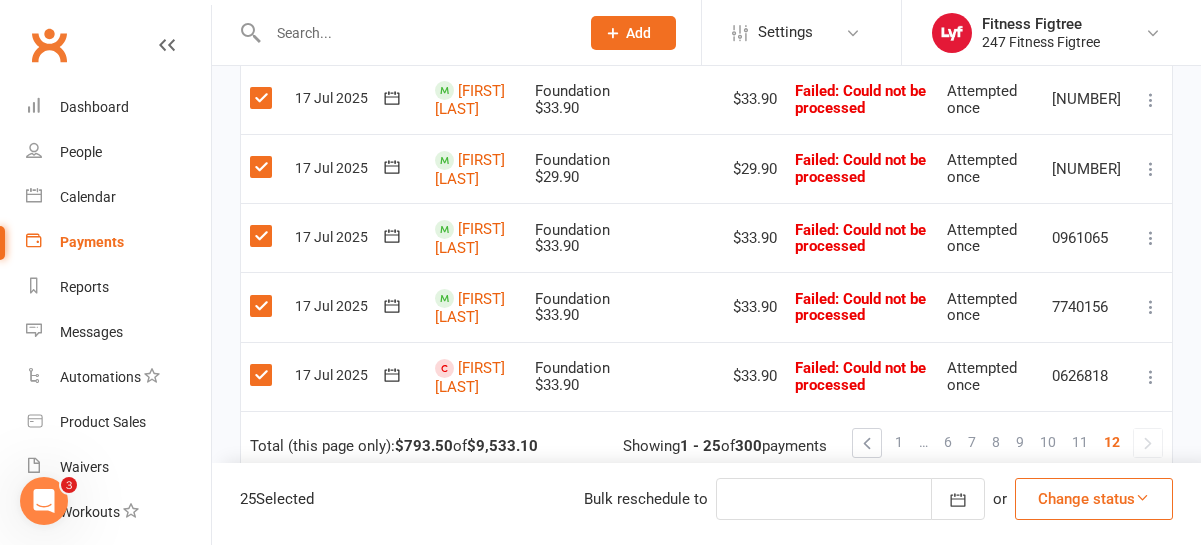 scroll, scrollTop: 1933, scrollLeft: 0, axis: vertical 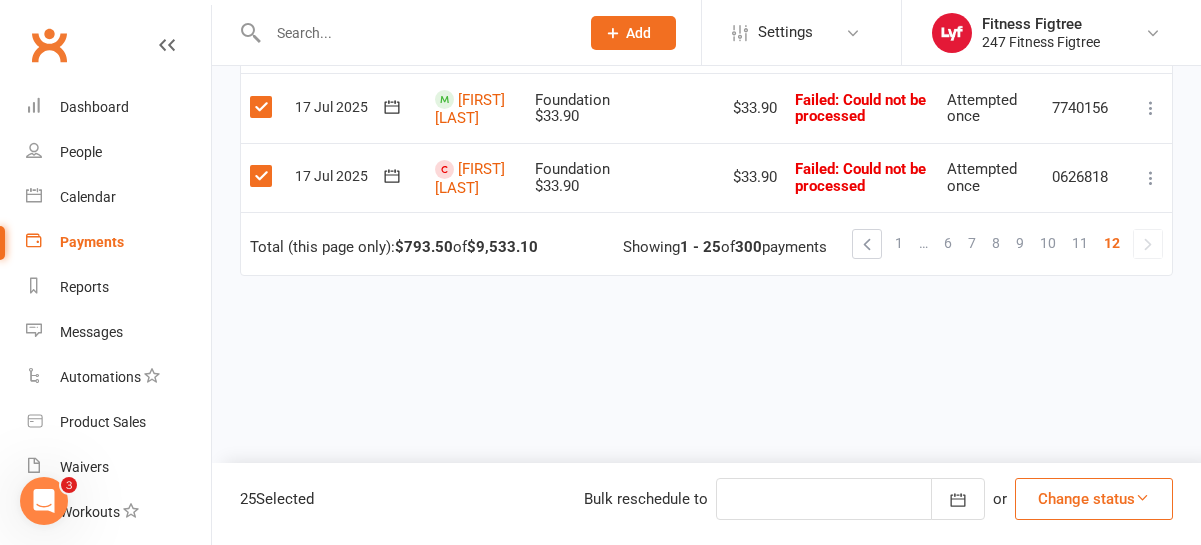 click on "Change status" at bounding box center [1094, 499] 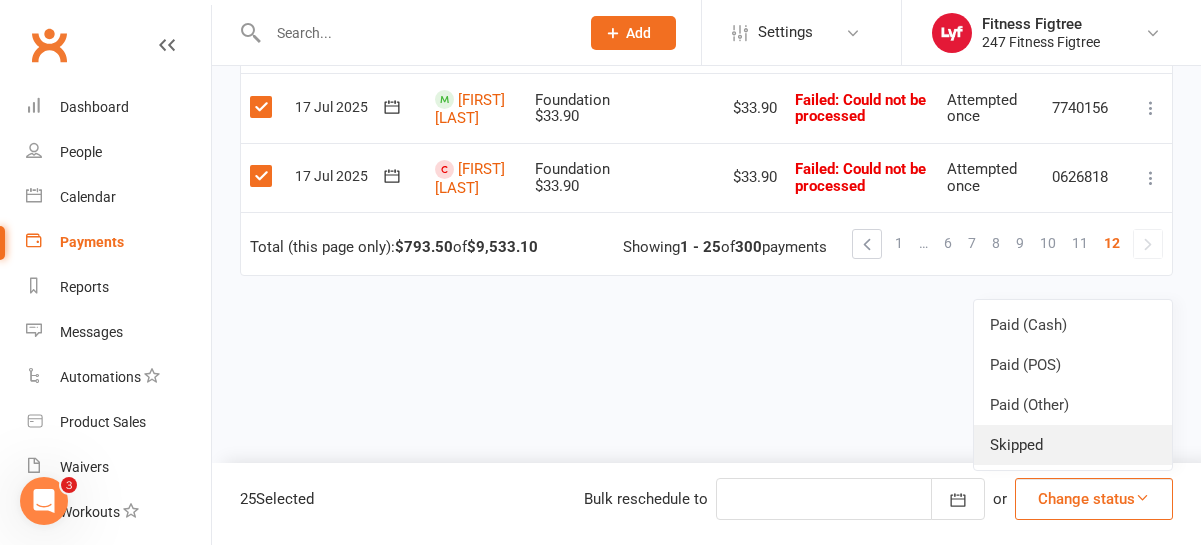 click on "Skipped" at bounding box center [1073, 445] 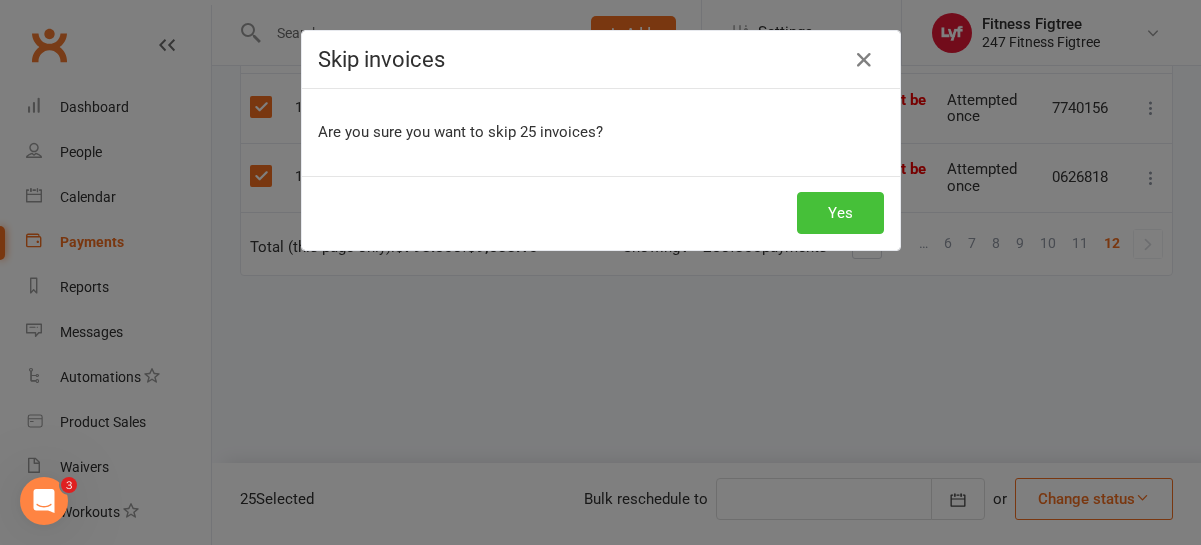 click on "Yes" at bounding box center (840, 213) 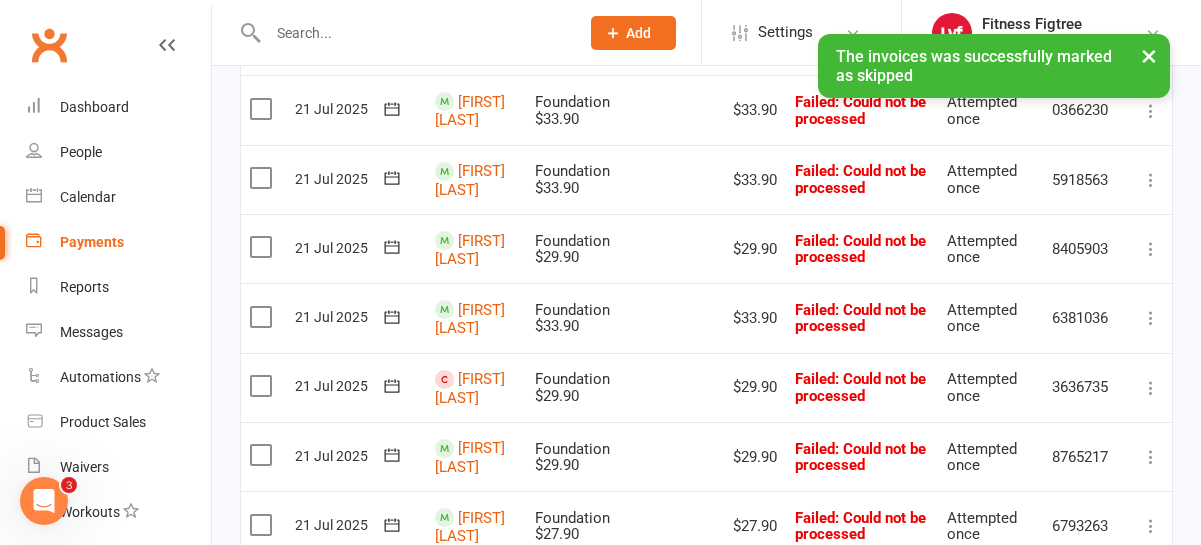 scroll, scrollTop: 0, scrollLeft: 0, axis: both 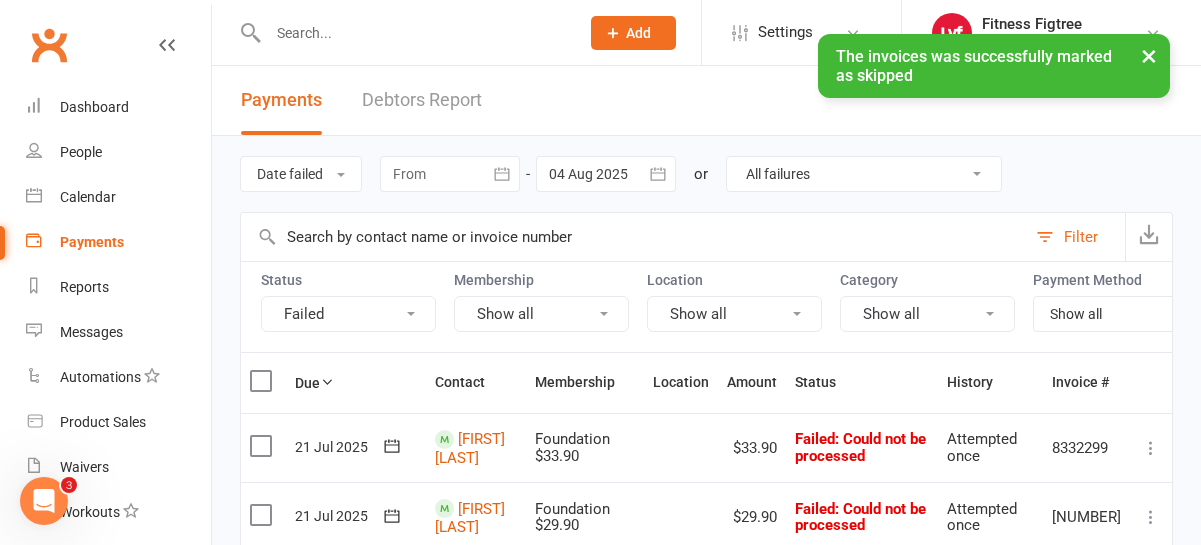 click at bounding box center (263, 381) 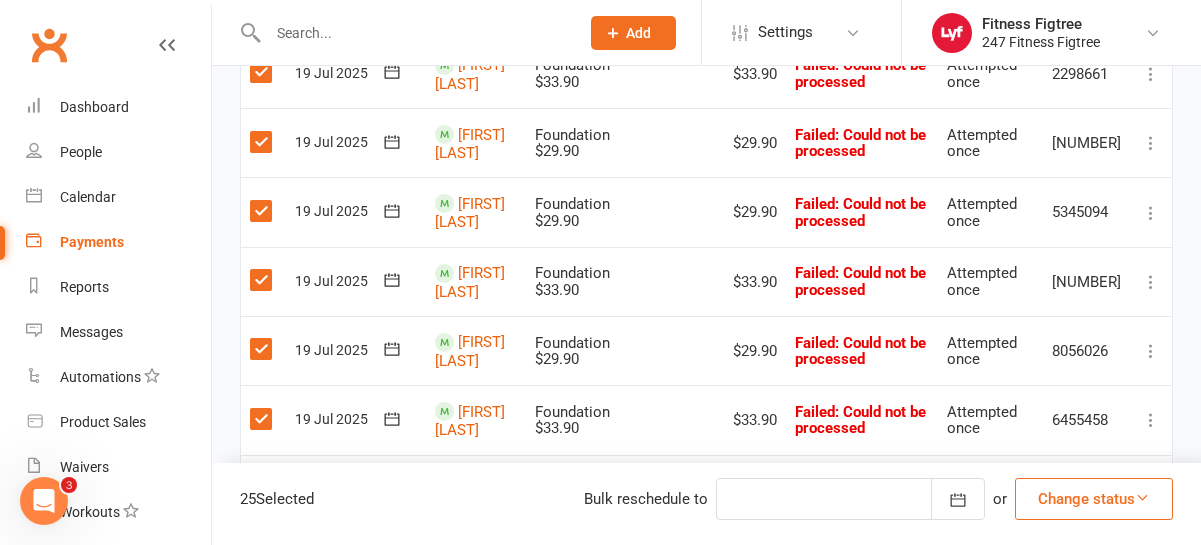 scroll, scrollTop: 1930, scrollLeft: 0, axis: vertical 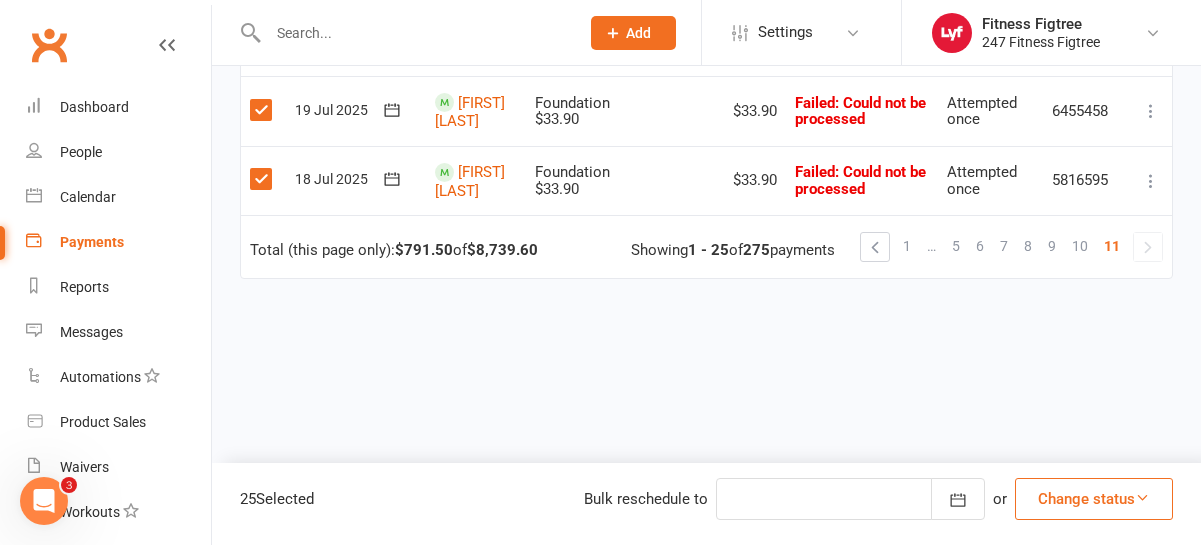 click on "Change status" at bounding box center [1094, 499] 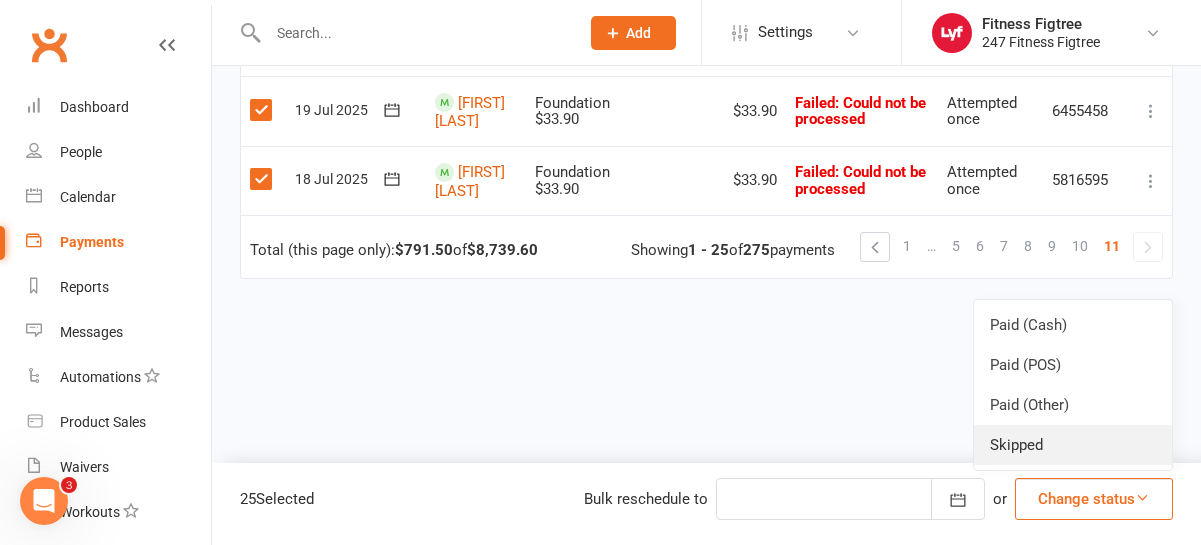 click on "Skipped" at bounding box center (1073, 445) 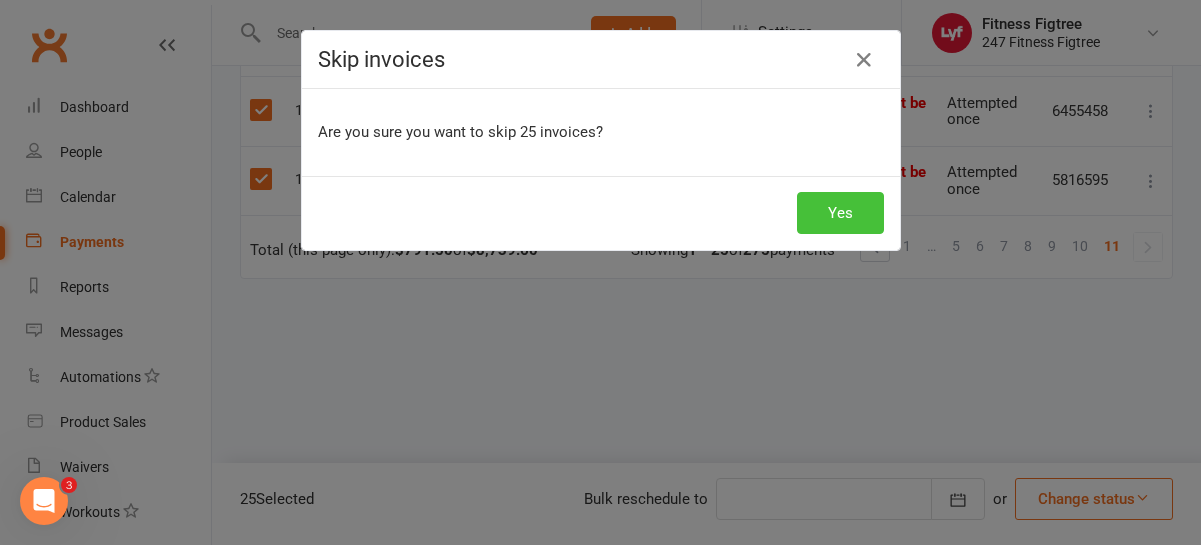 click on "Yes" at bounding box center [840, 213] 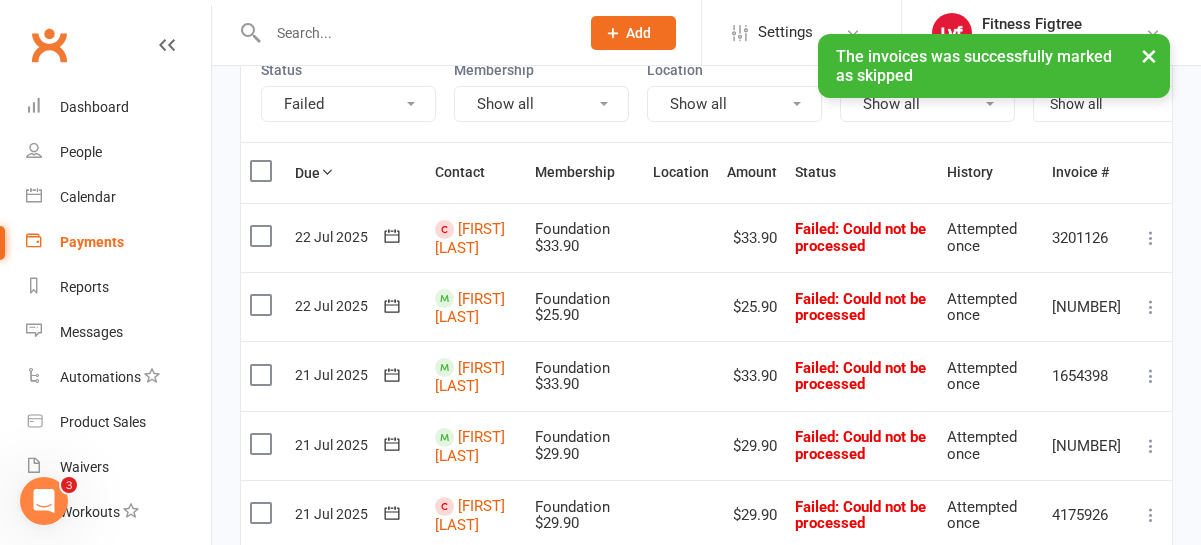 scroll, scrollTop: 277, scrollLeft: 0, axis: vertical 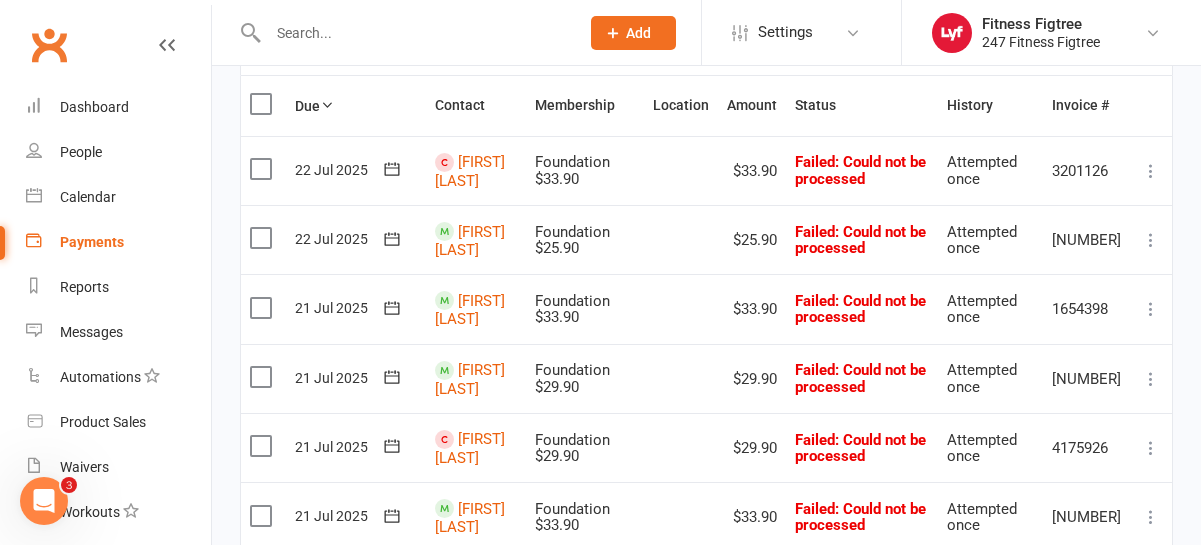 click at bounding box center [263, 104] 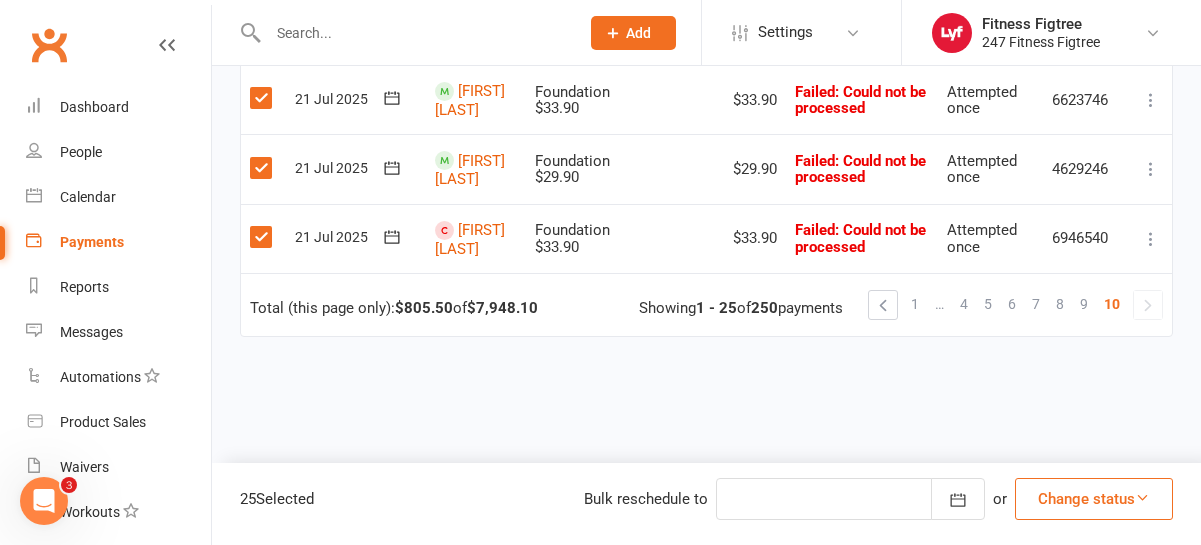 scroll, scrollTop: 1930, scrollLeft: 0, axis: vertical 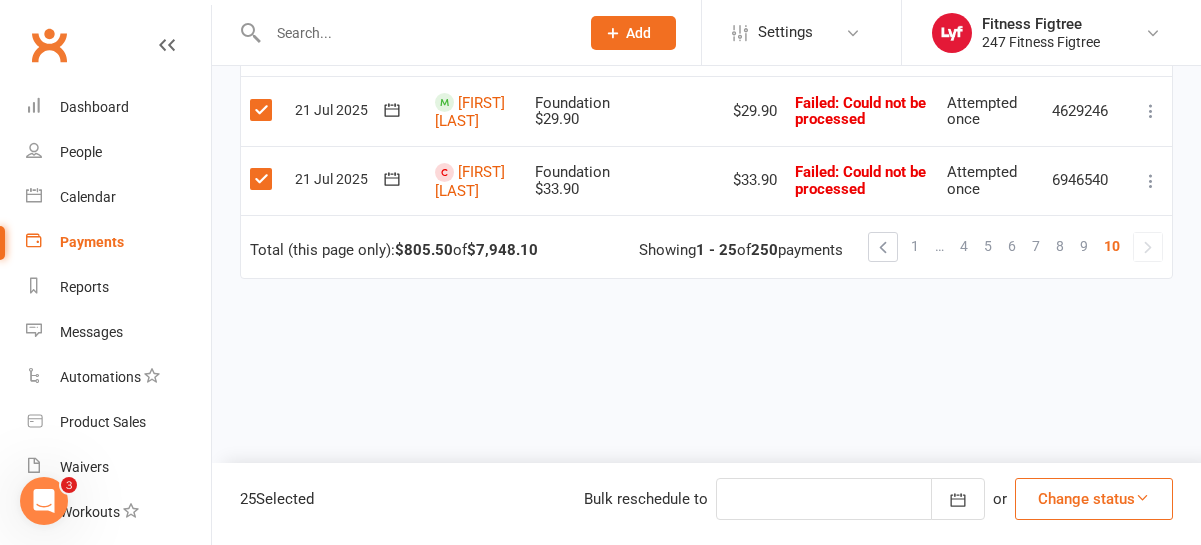 click on "Change status" at bounding box center [1094, 499] 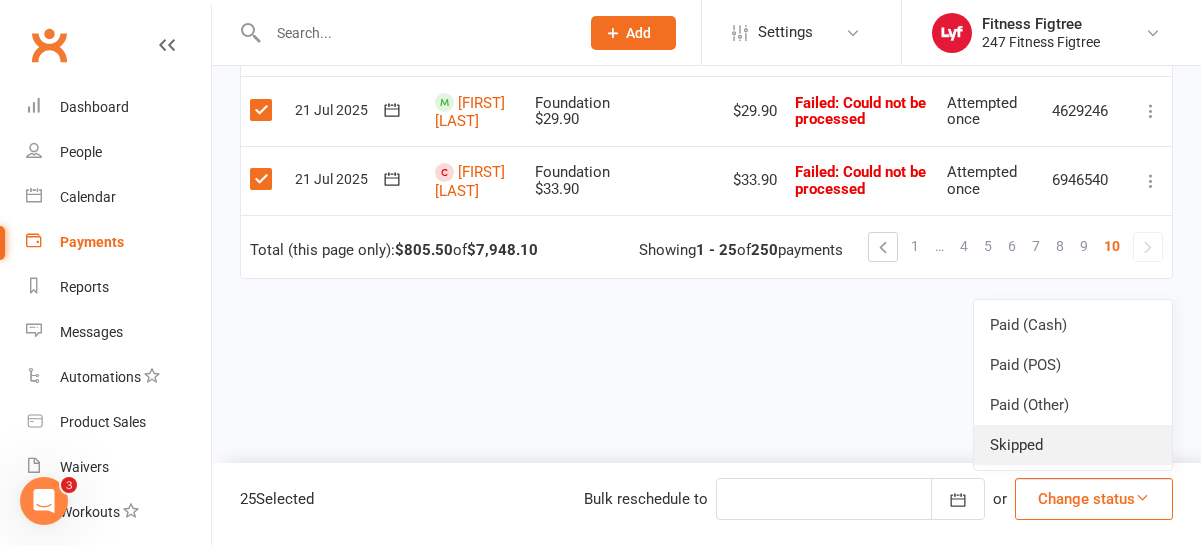 click on "Skipped" at bounding box center (1073, 445) 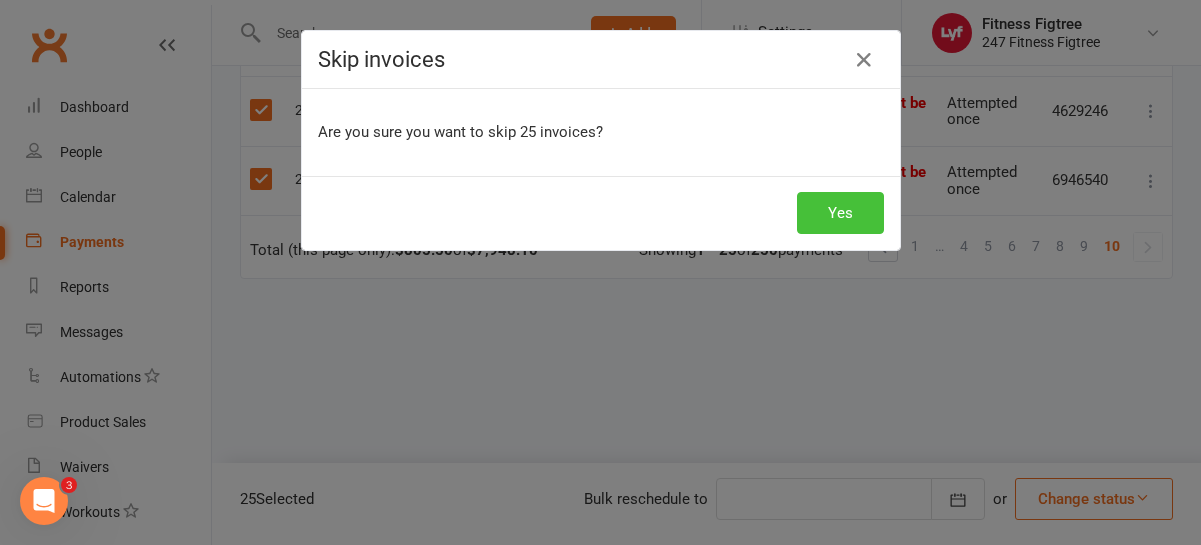 click on "Yes" at bounding box center [840, 213] 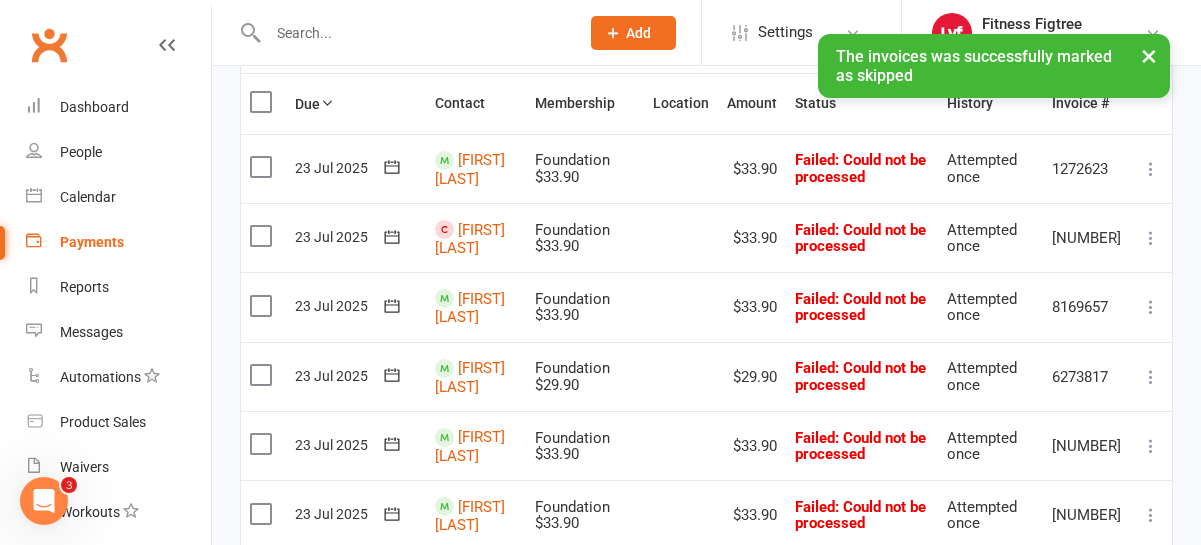 scroll, scrollTop: 157, scrollLeft: 0, axis: vertical 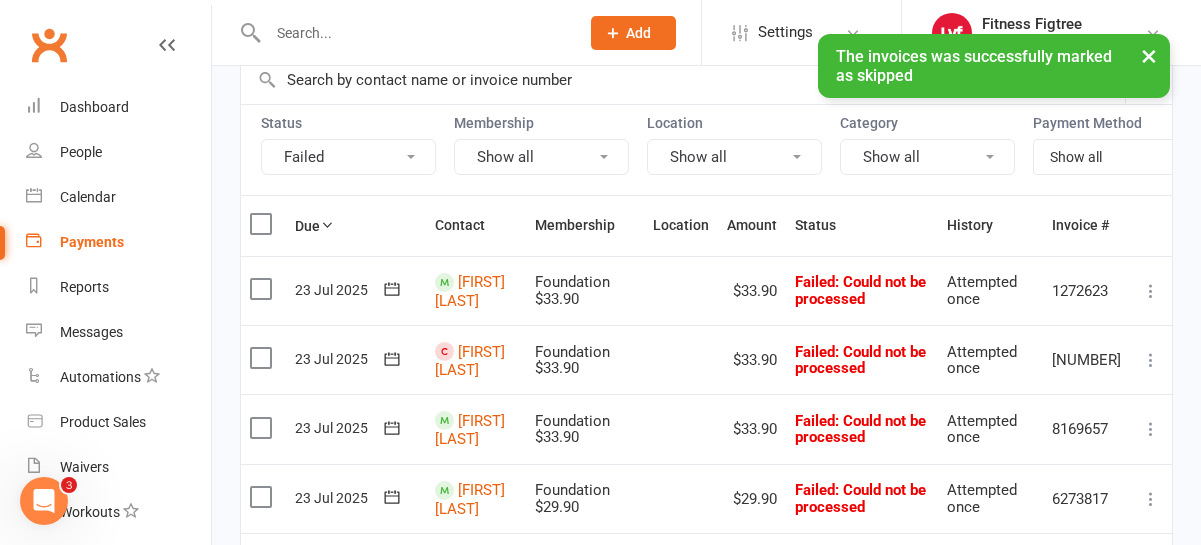 click at bounding box center [263, 224] 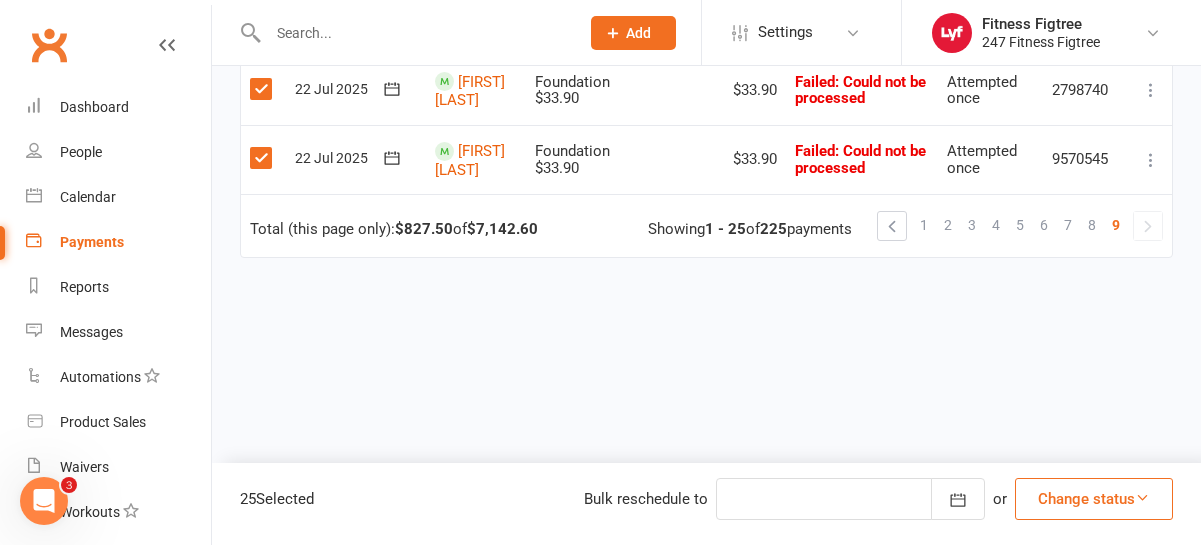 scroll, scrollTop: 2281, scrollLeft: 0, axis: vertical 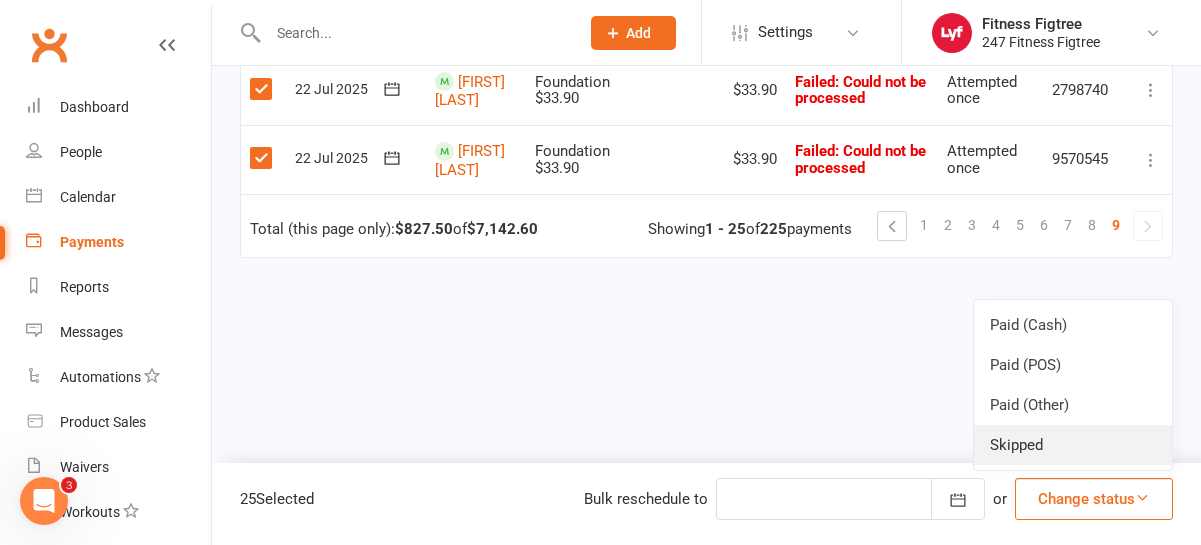click on "Skipped" at bounding box center [1073, 445] 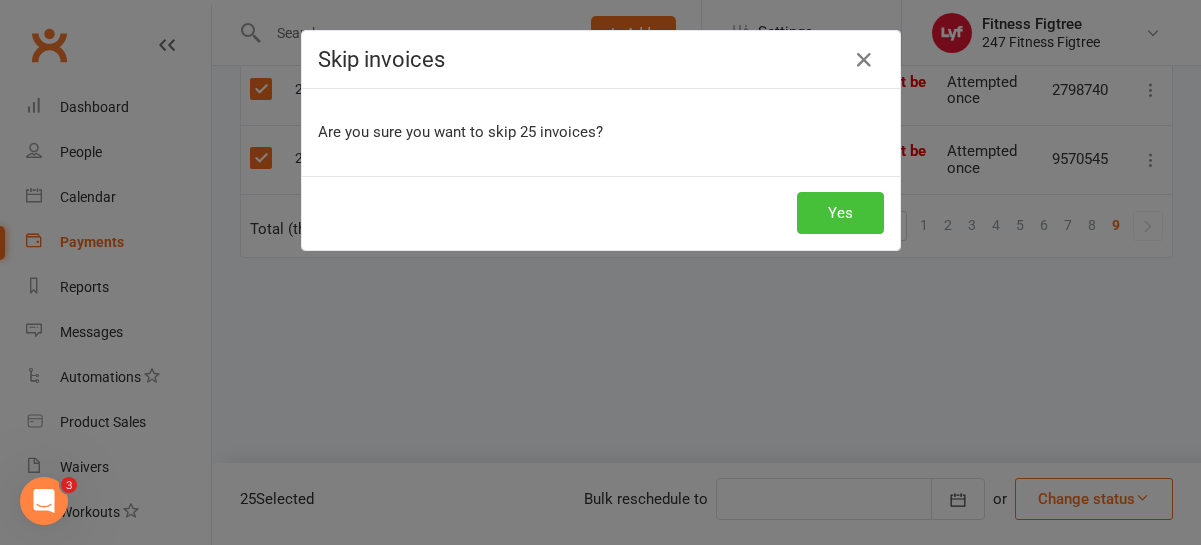 click on "Yes" at bounding box center (840, 213) 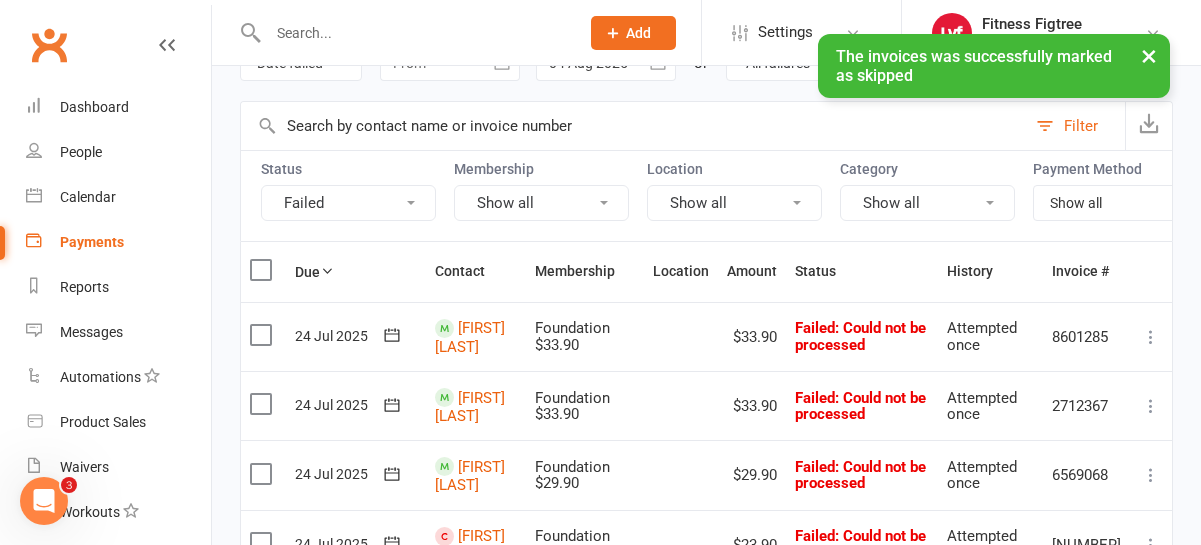 scroll, scrollTop: 46, scrollLeft: 0, axis: vertical 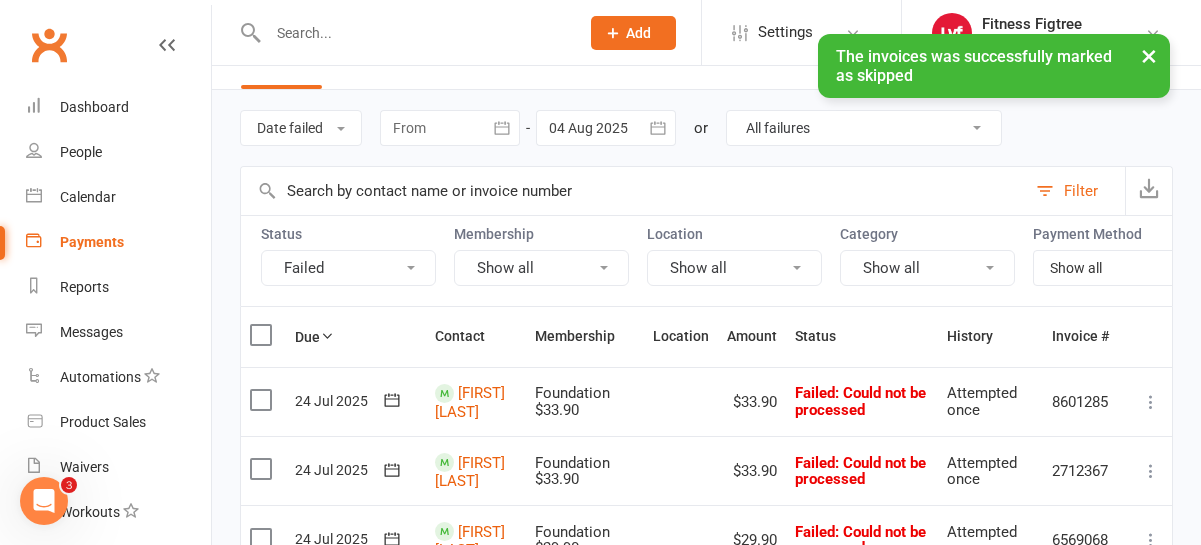 click at bounding box center [263, 335] 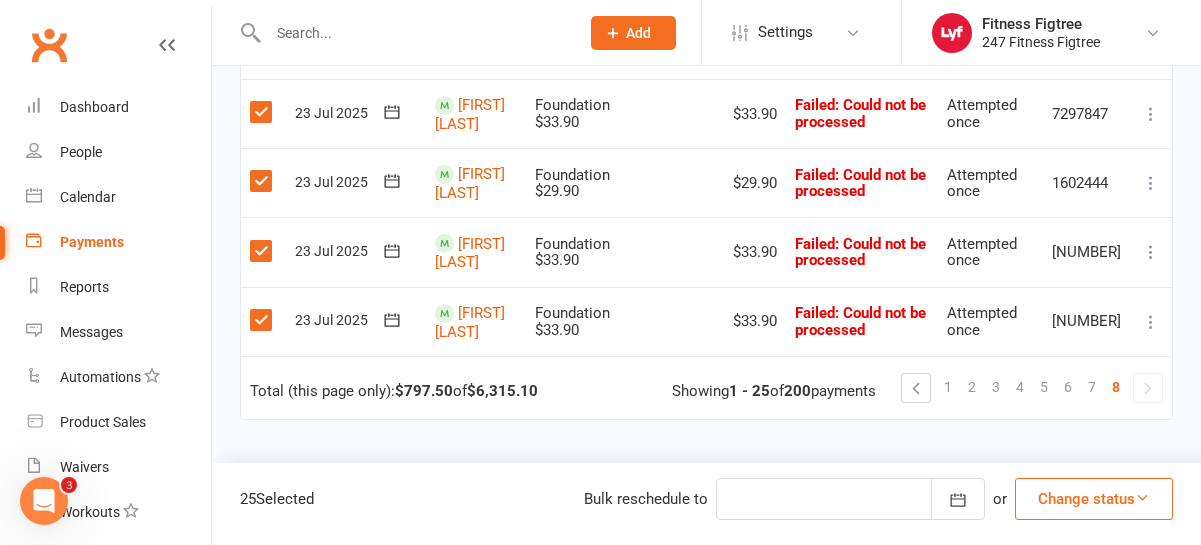 scroll, scrollTop: 1919, scrollLeft: 0, axis: vertical 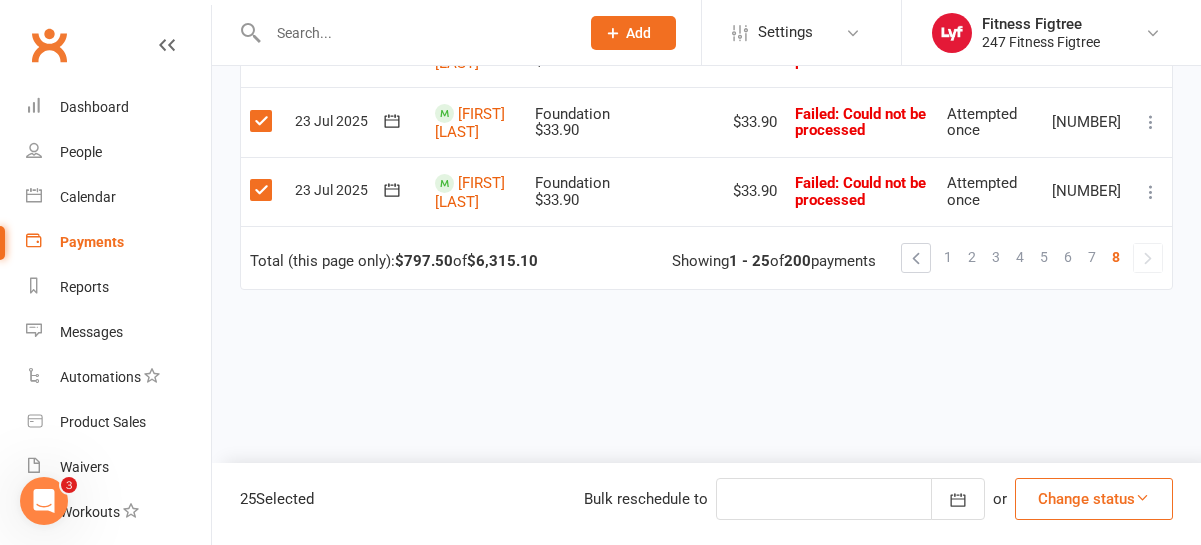 click on "Change status" at bounding box center (1094, 499) 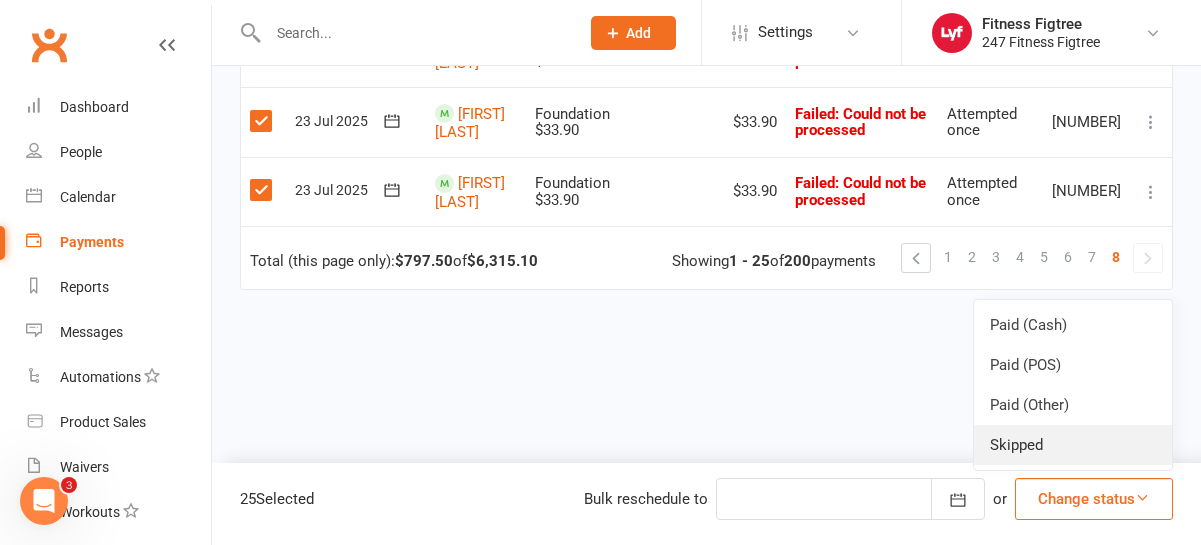 click on "Skipped" at bounding box center (1073, 445) 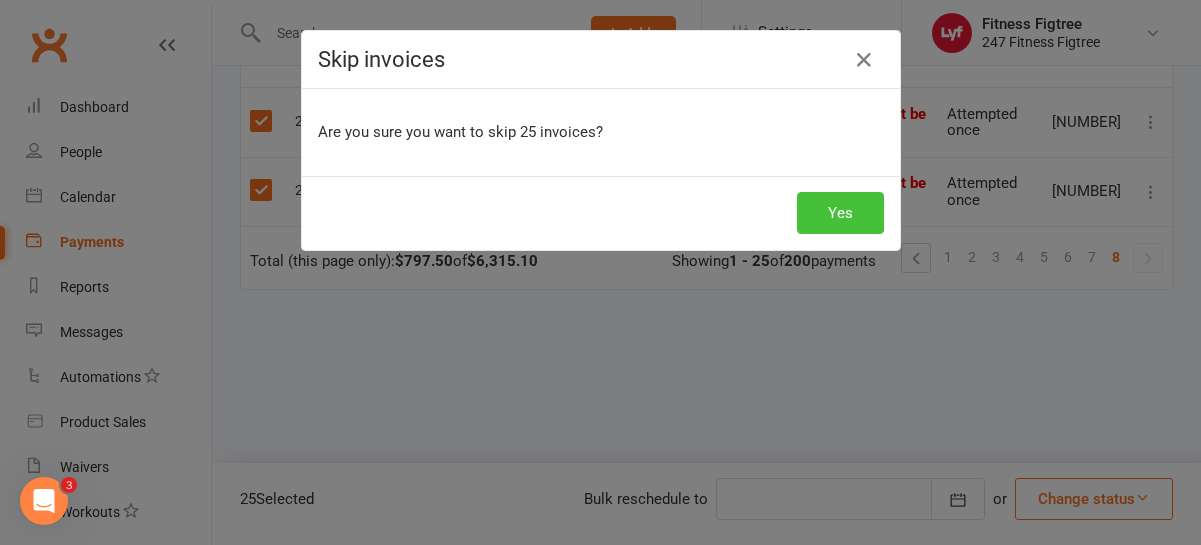 click on "Yes" at bounding box center (840, 213) 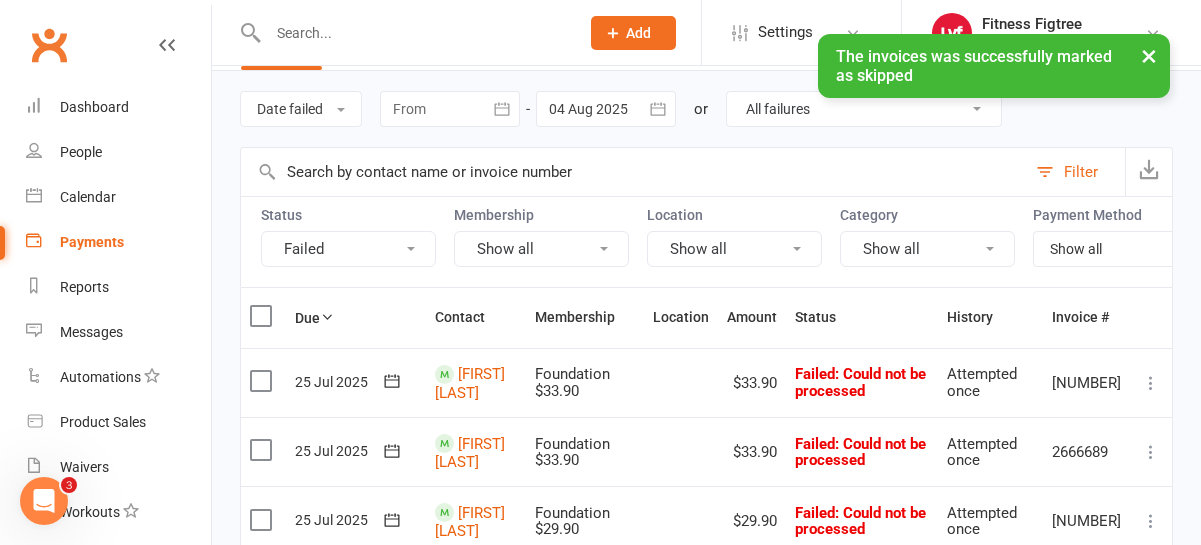 scroll, scrollTop: 0, scrollLeft: 0, axis: both 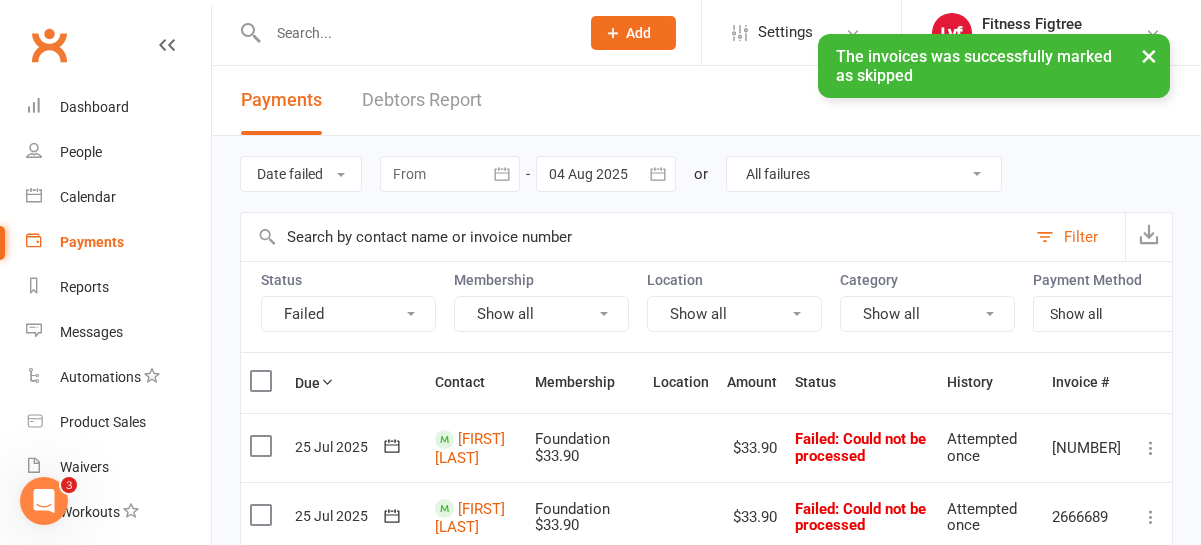 click at bounding box center (263, 381) 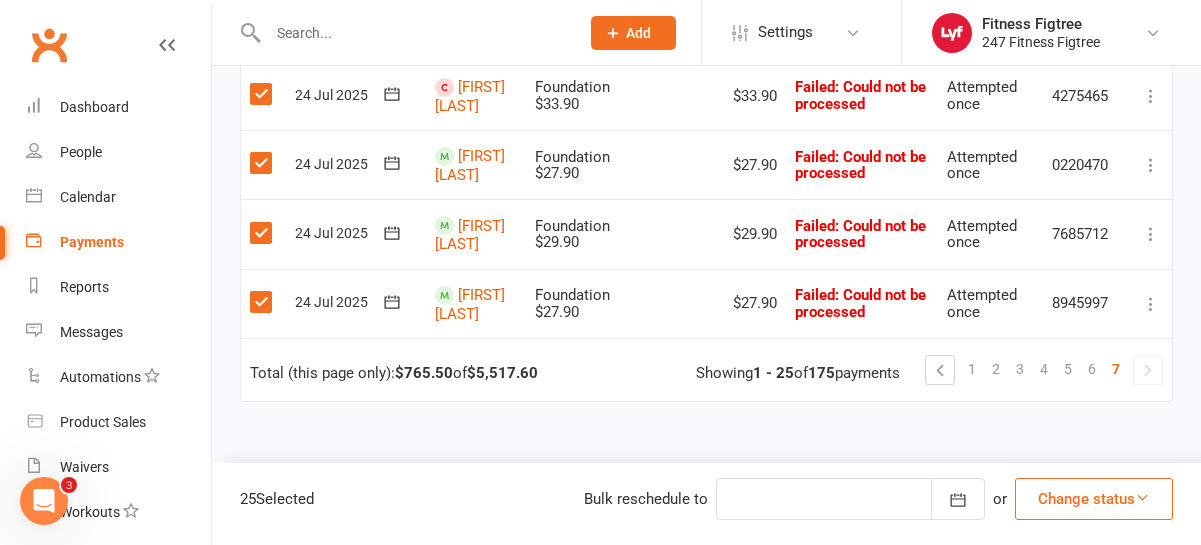 scroll, scrollTop: 1882, scrollLeft: 0, axis: vertical 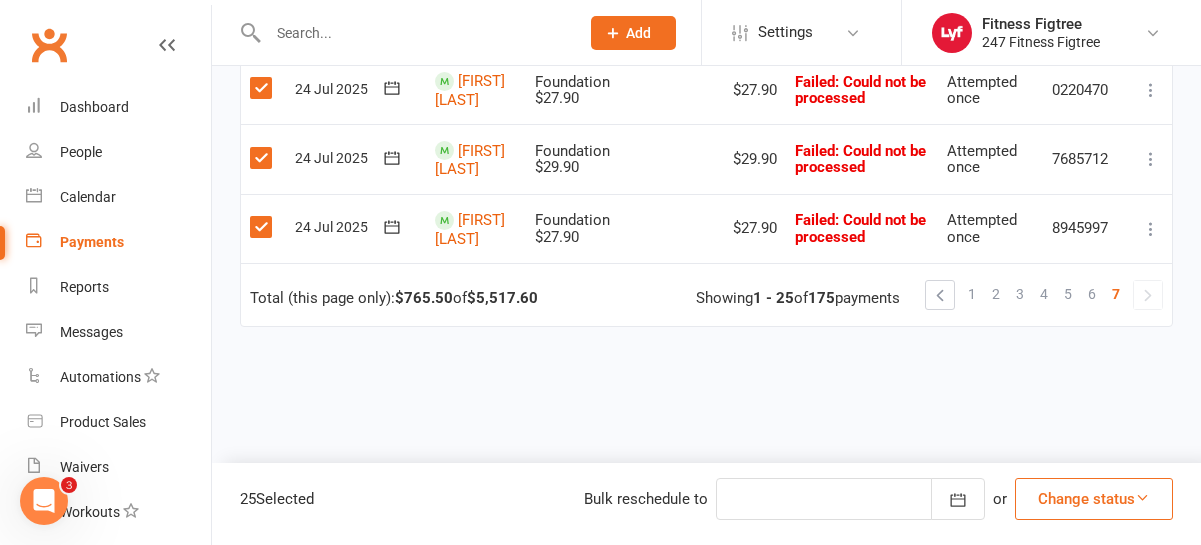 click on "Change status" at bounding box center (1094, 499) 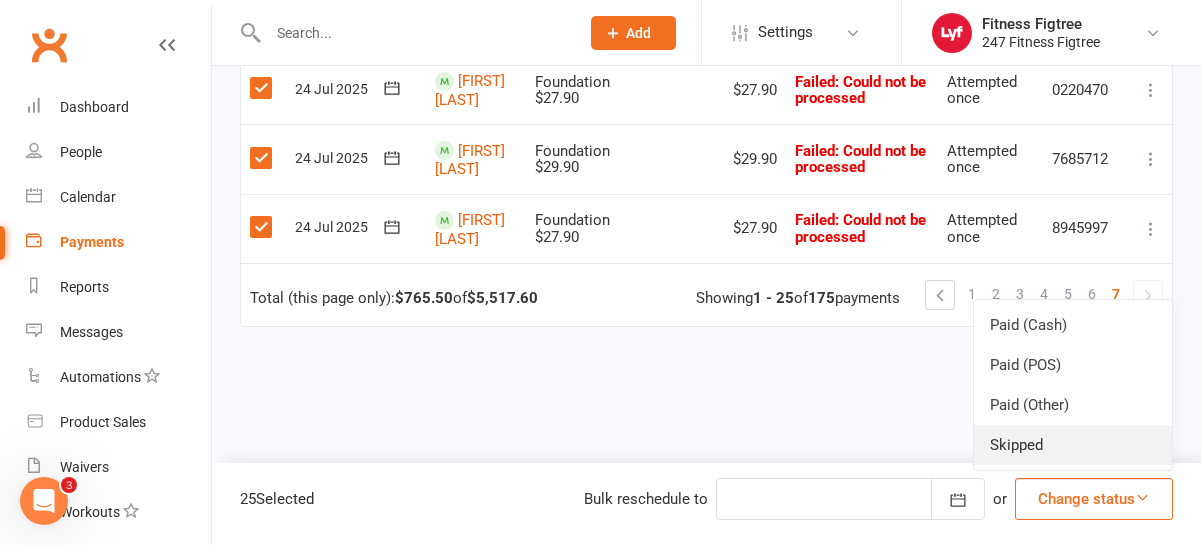click on "Skipped" at bounding box center (1073, 445) 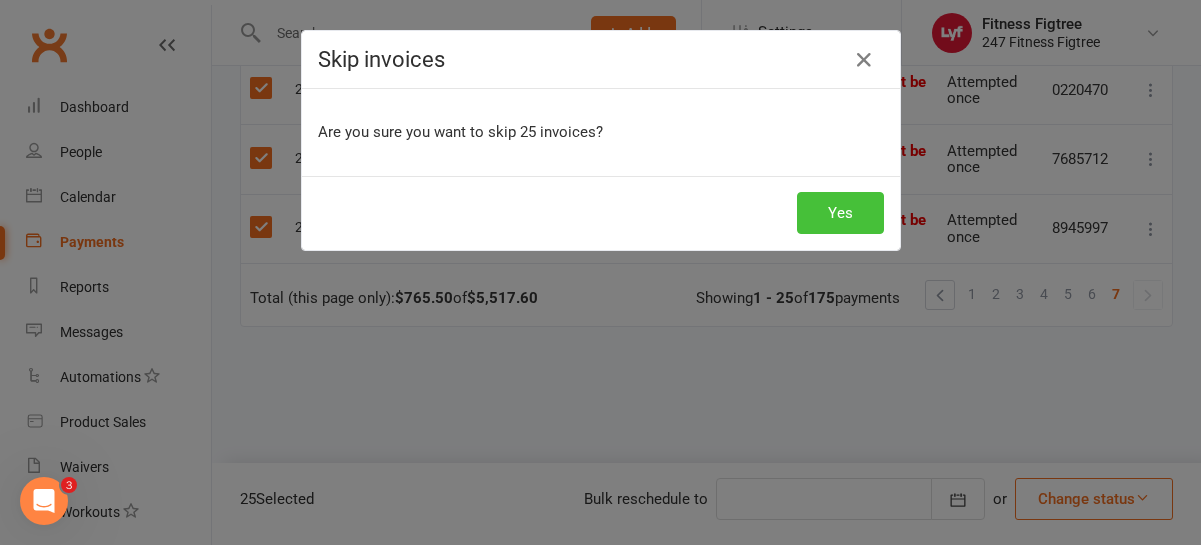 click on "Yes" at bounding box center (840, 213) 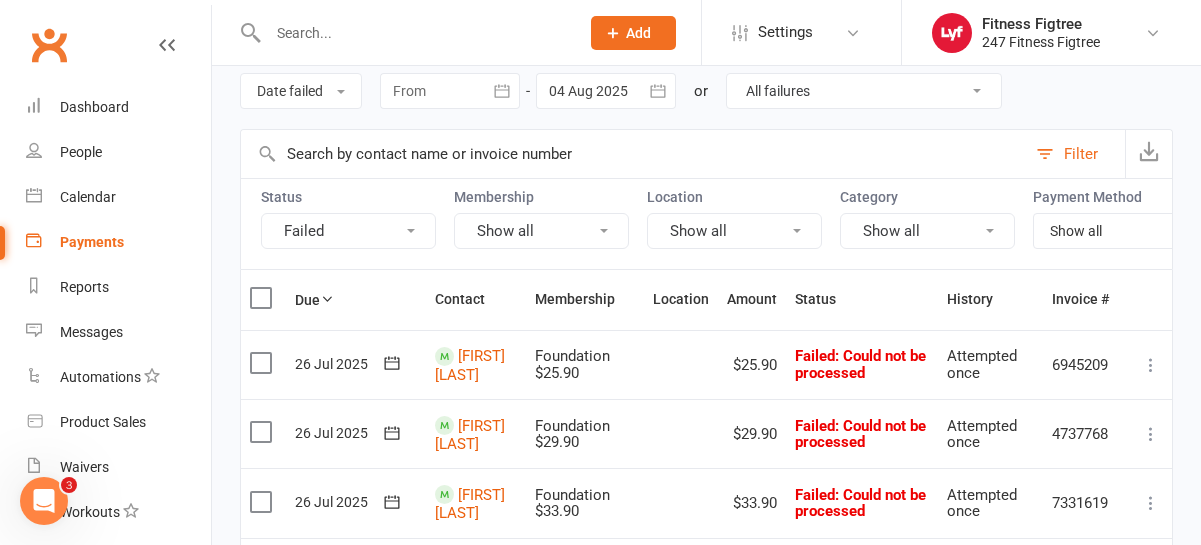 scroll, scrollTop: 85, scrollLeft: 0, axis: vertical 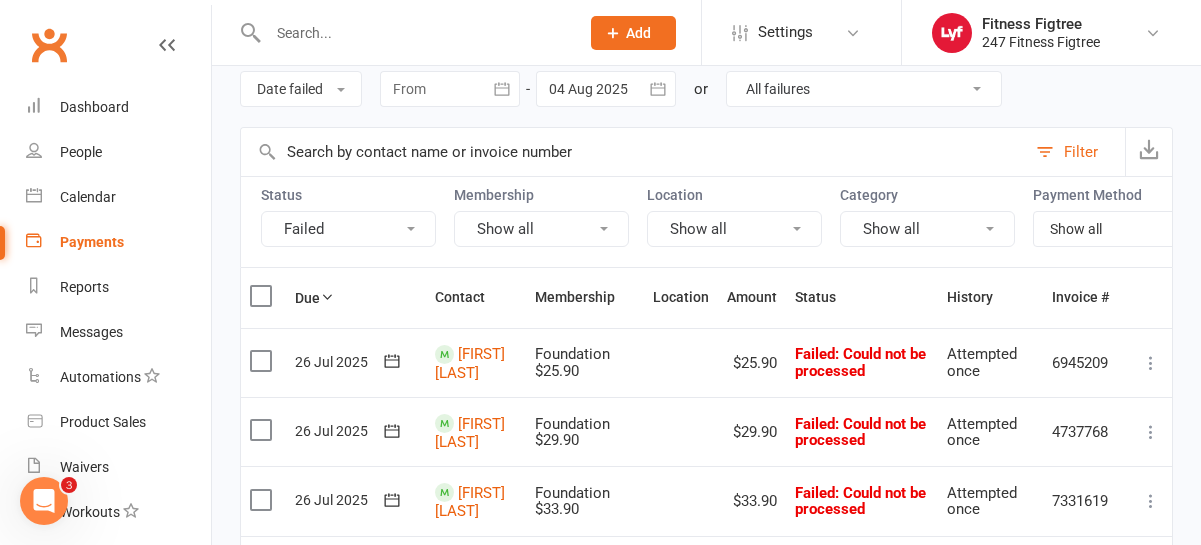 click at bounding box center (263, 296) 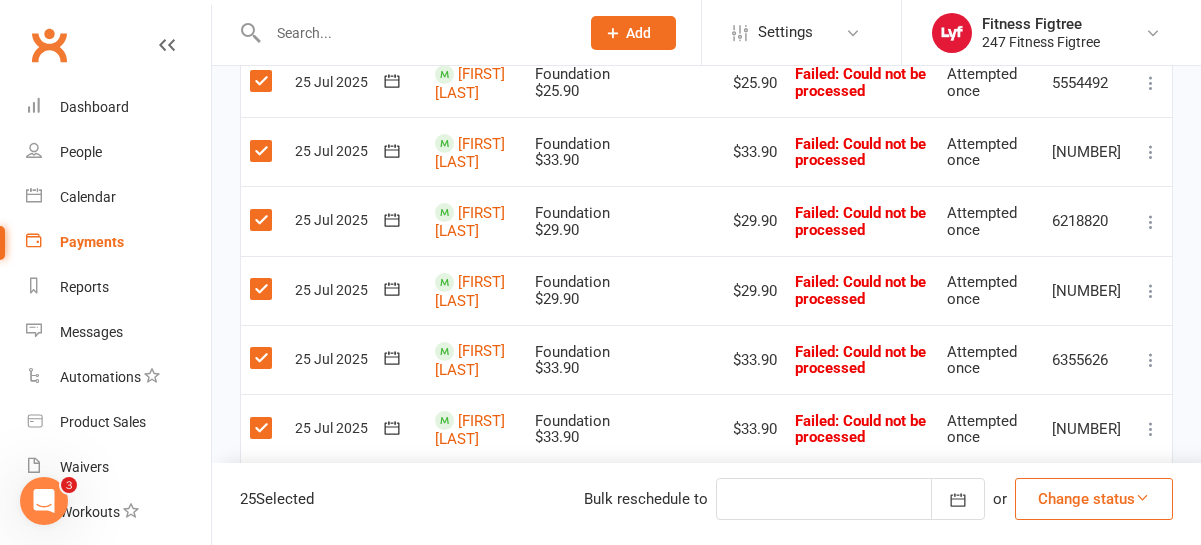 scroll, scrollTop: 1941, scrollLeft: 0, axis: vertical 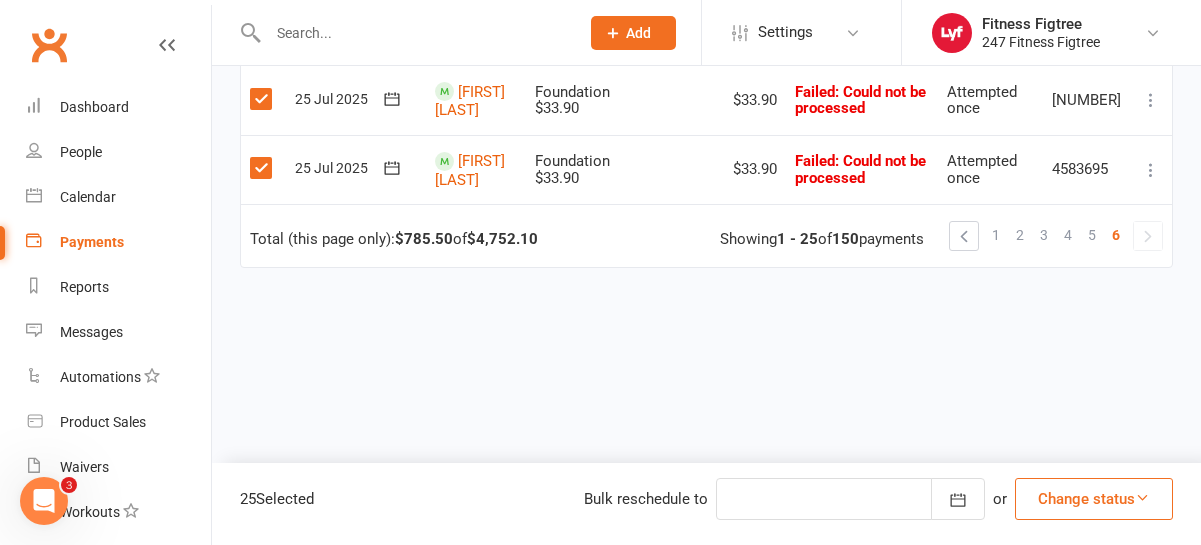 click on "Change status" at bounding box center (1094, 499) 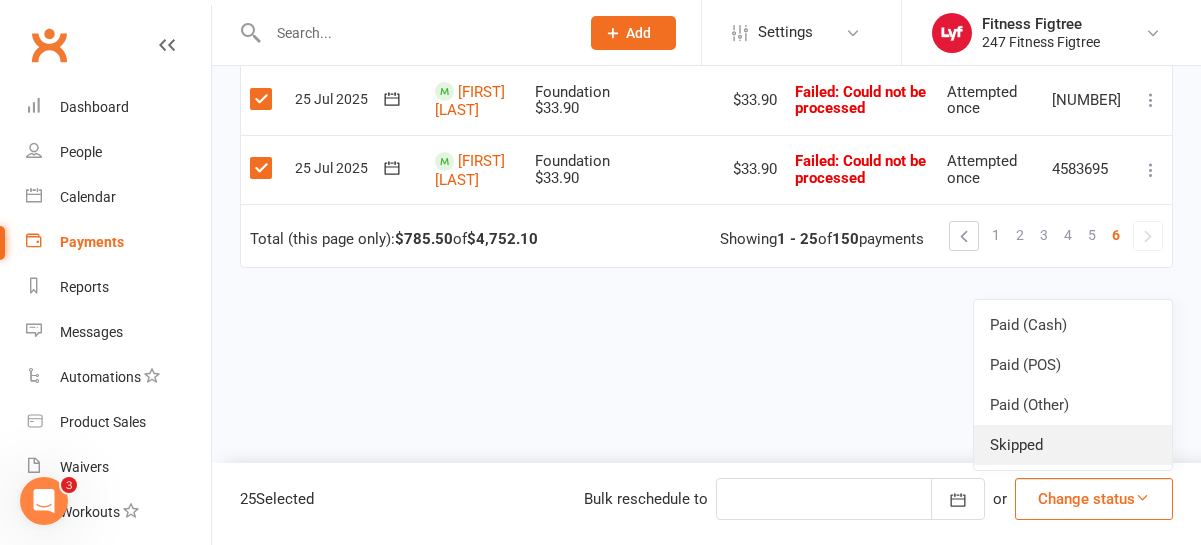 click on "Skipped" at bounding box center [1073, 445] 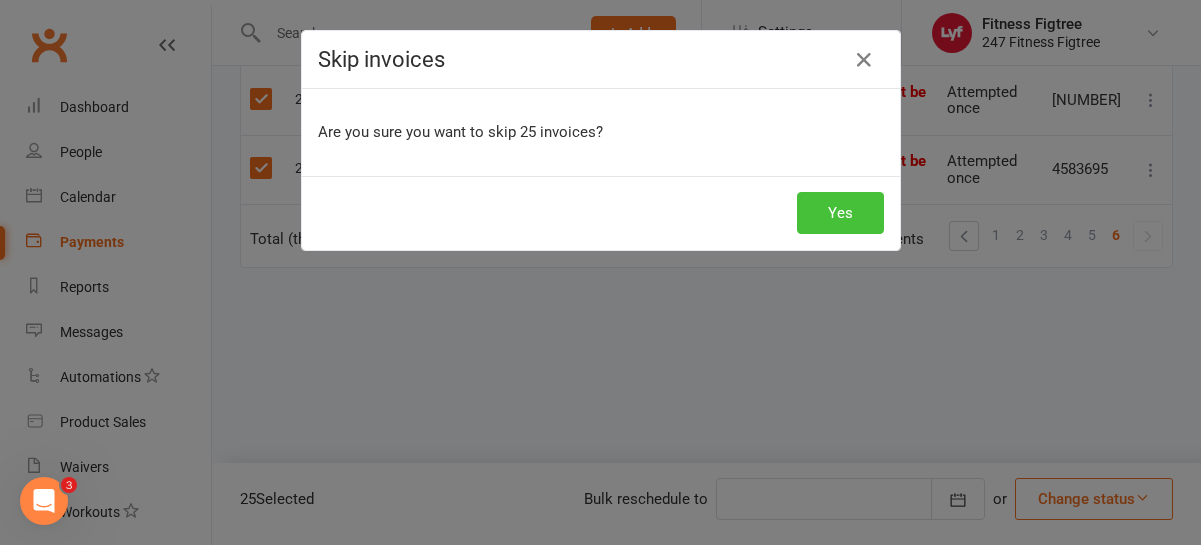click on "Yes" at bounding box center [840, 213] 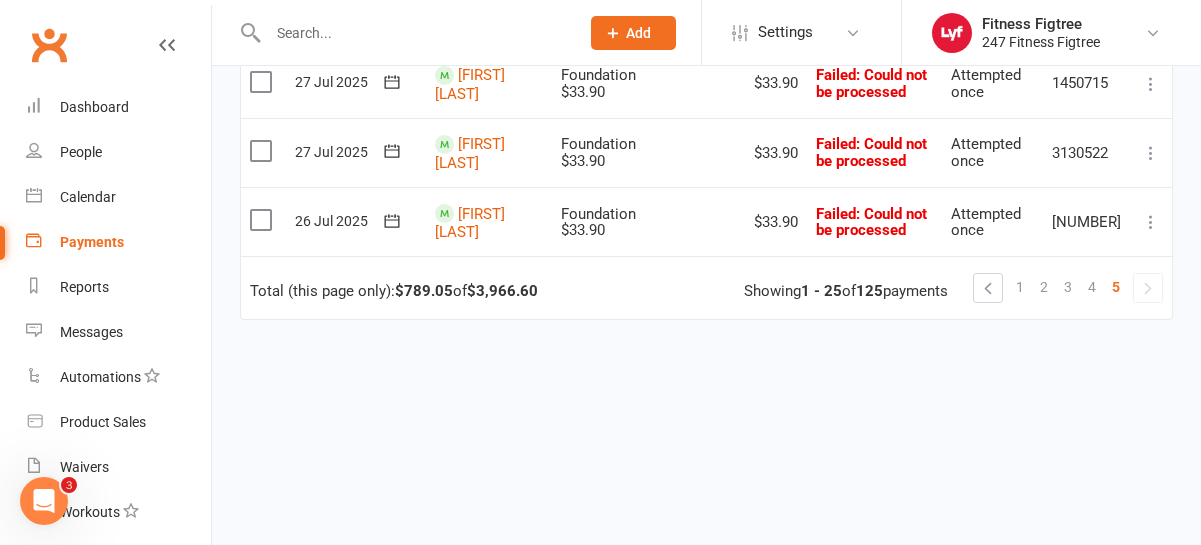 scroll, scrollTop: 1930, scrollLeft: 0, axis: vertical 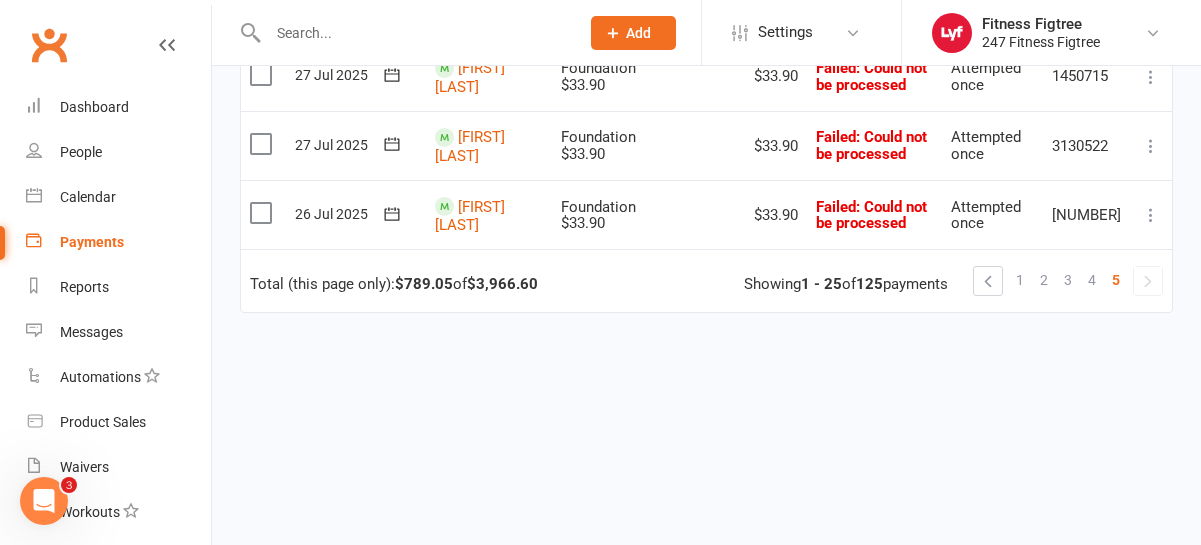 click on "Select this" at bounding box center (263, 76) 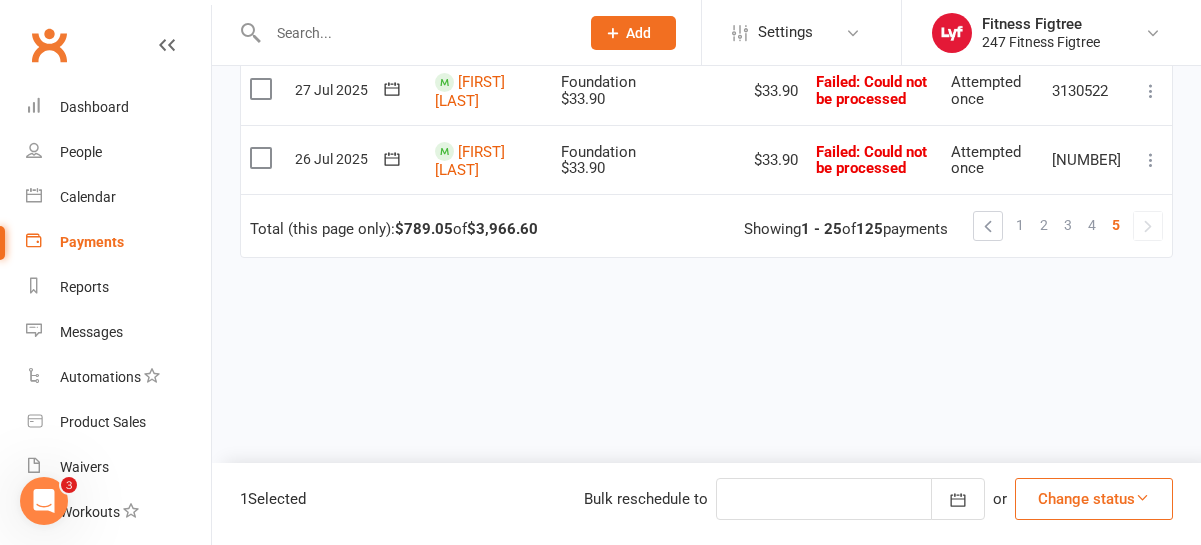 scroll, scrollTop: 2102, scrollLeft: 0, axis: vertical 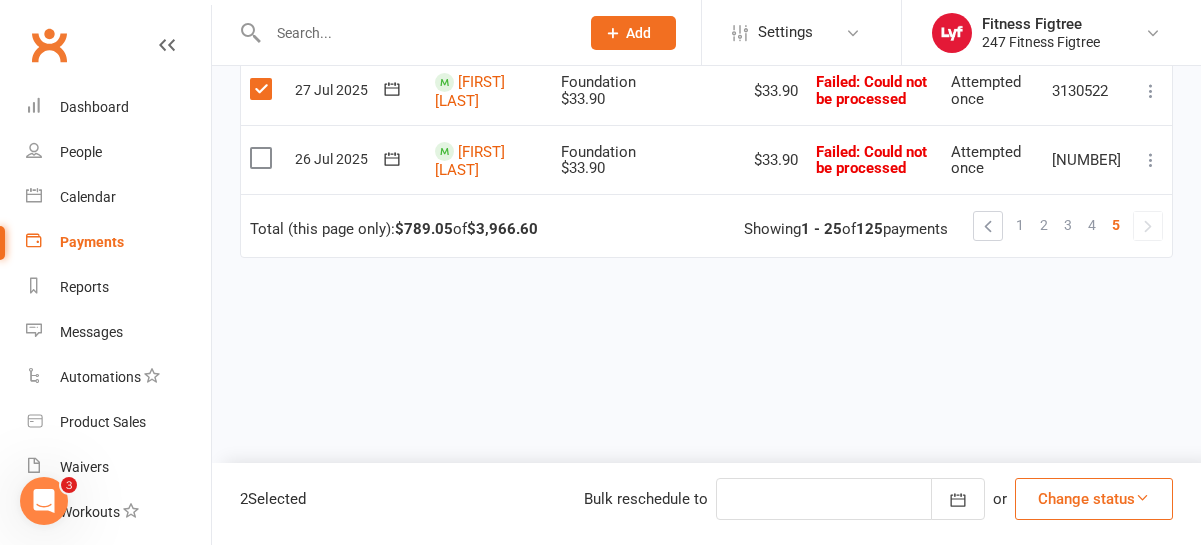 click at bounding box center (263, 158) 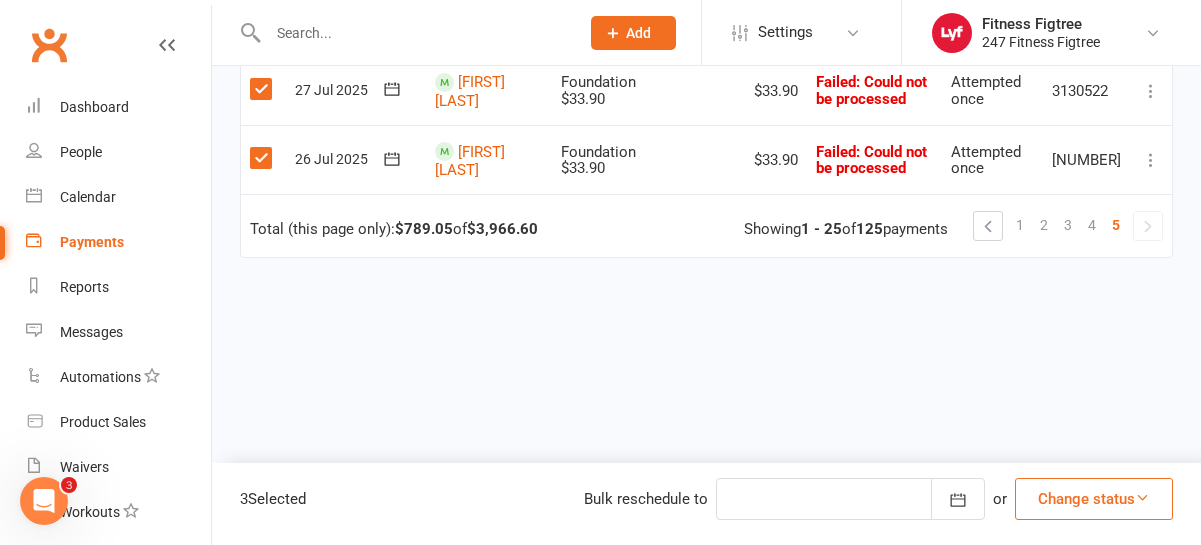 scroll, scrollTop: 2309, scrollLeft: 0, axis: vertical 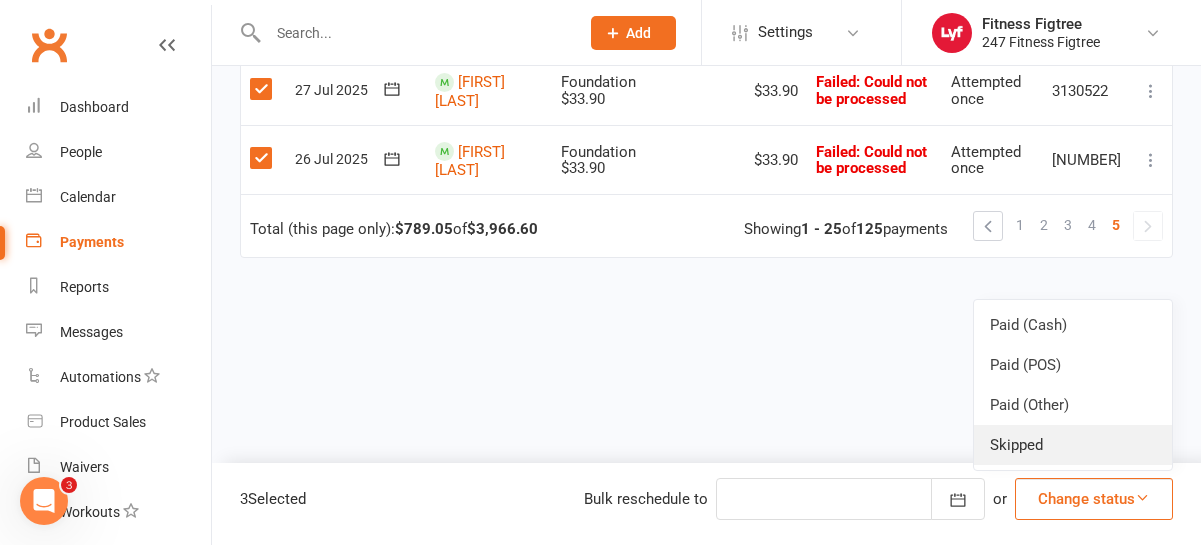 click on "Skipped" at bounding box center [1073, 445] 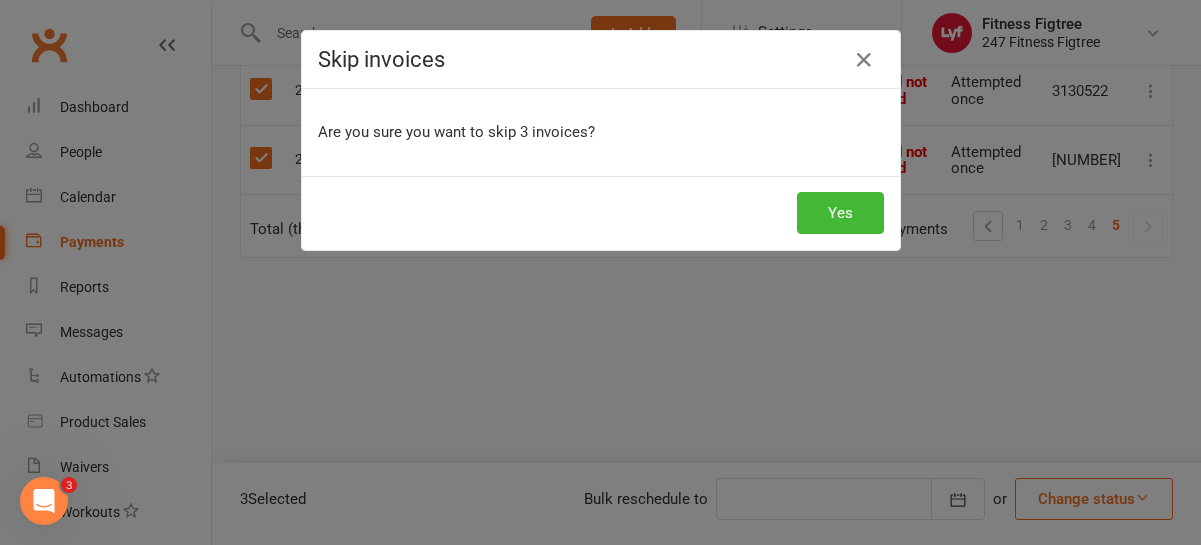 click on "Yes" at bounding box center [601, 213] 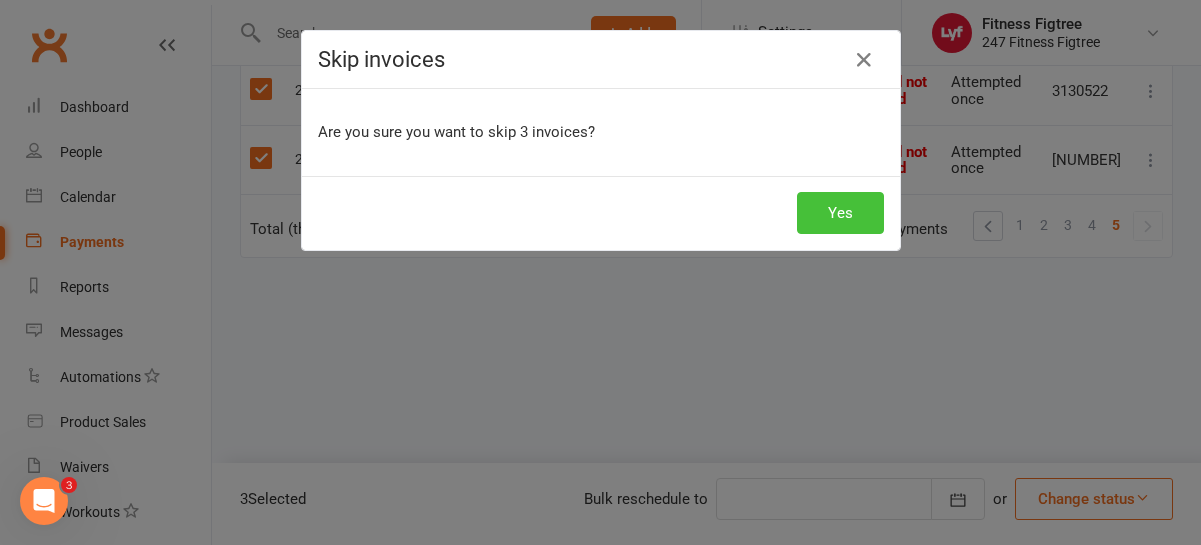 click on "Yes" at bounding box center (840, 213) 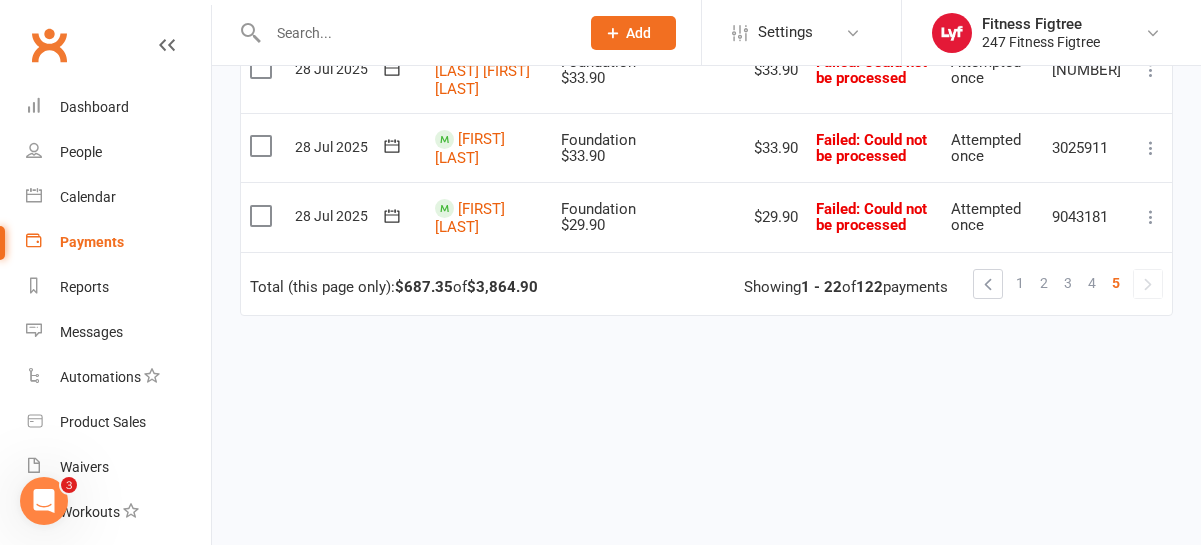 scroll, scrollTop: 2061, scrollLeft: 0, axis: vertical 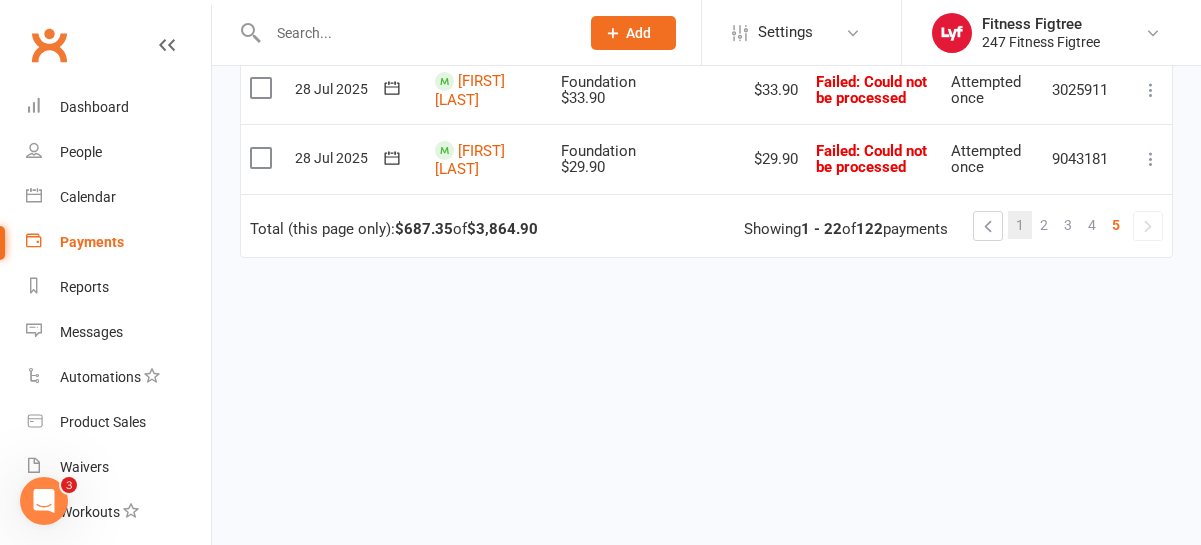 click on "1" at bounding box center (1020, 225) 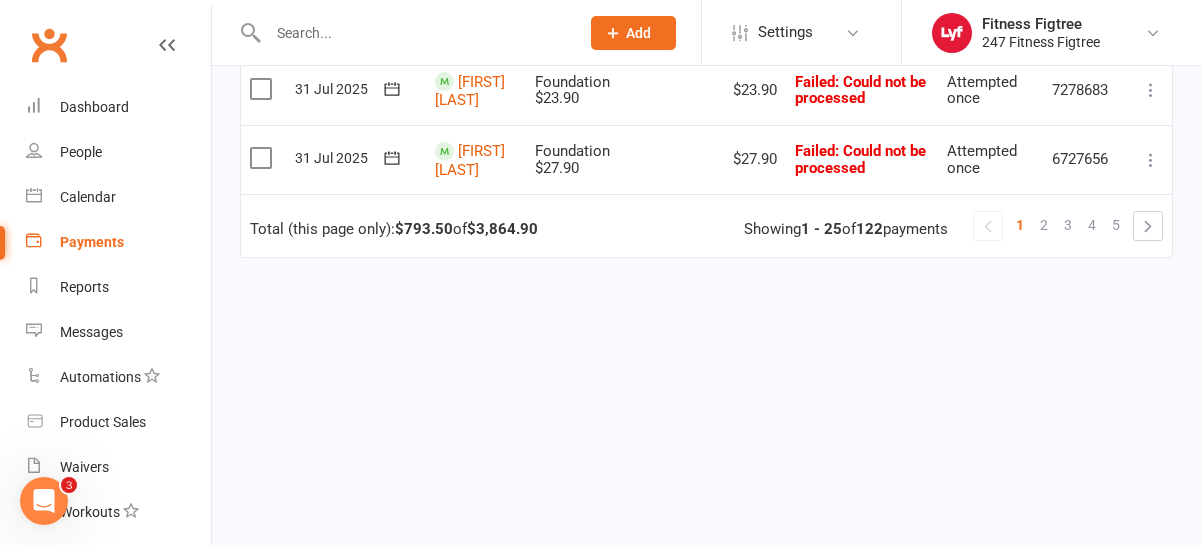 scroll, scrollTop: 1944, scrollLeft: 0, axis: vertical 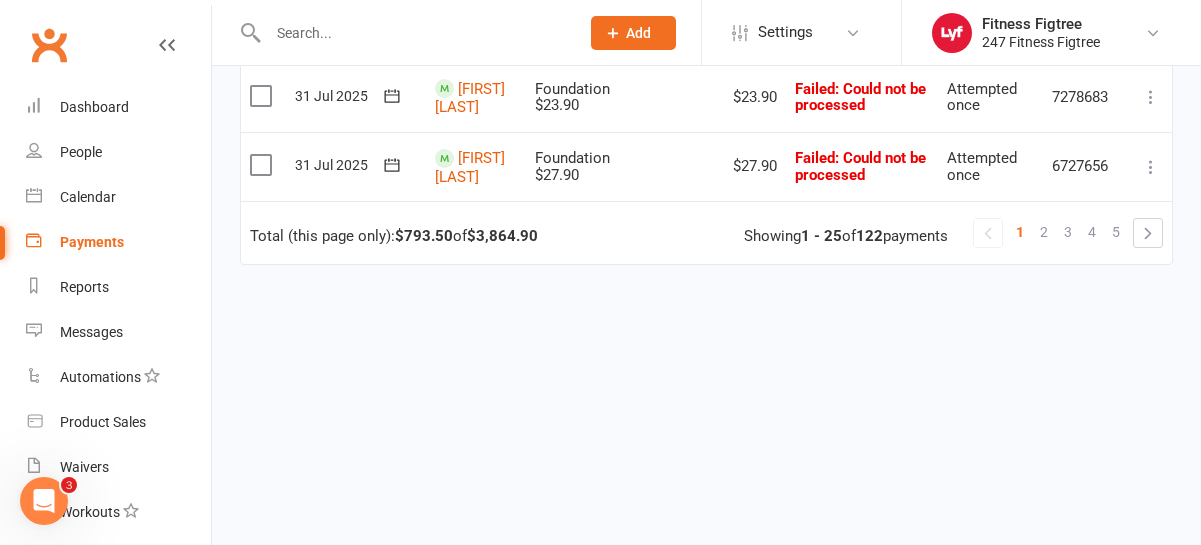 click on "2" at bounding box center [1044, 232] 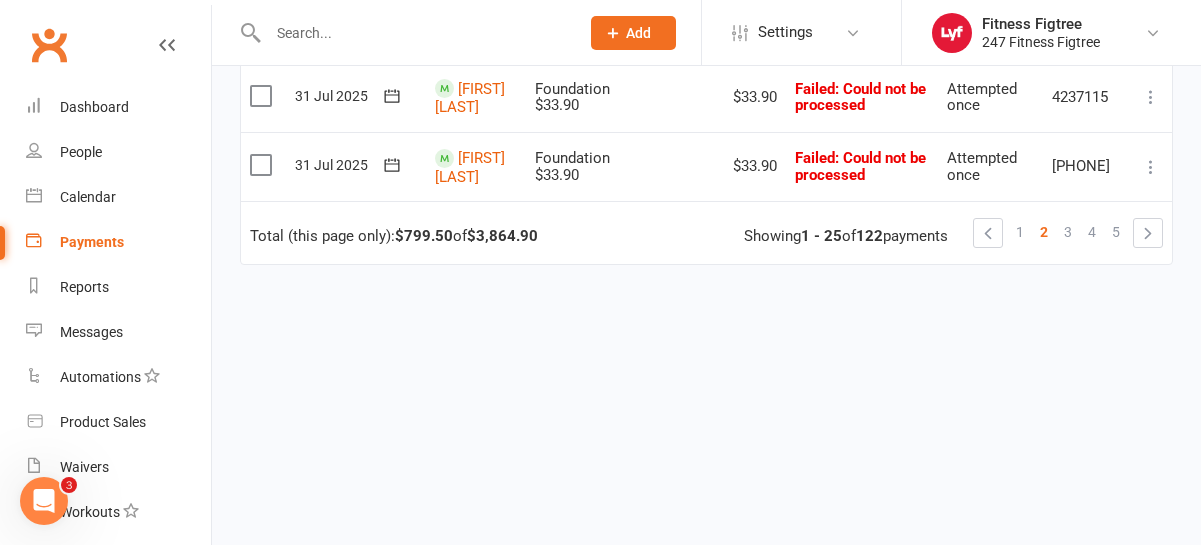 scroll, scrollTop: 1950, scrollLeft: 0, axis: vertical 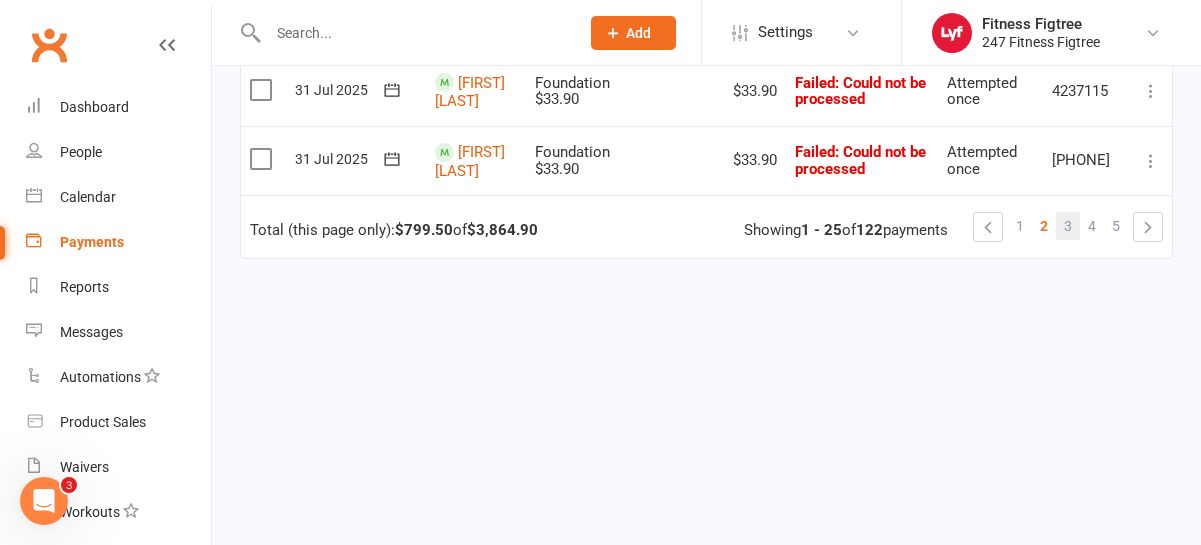click on "3" at bounding box center (1068, 226) 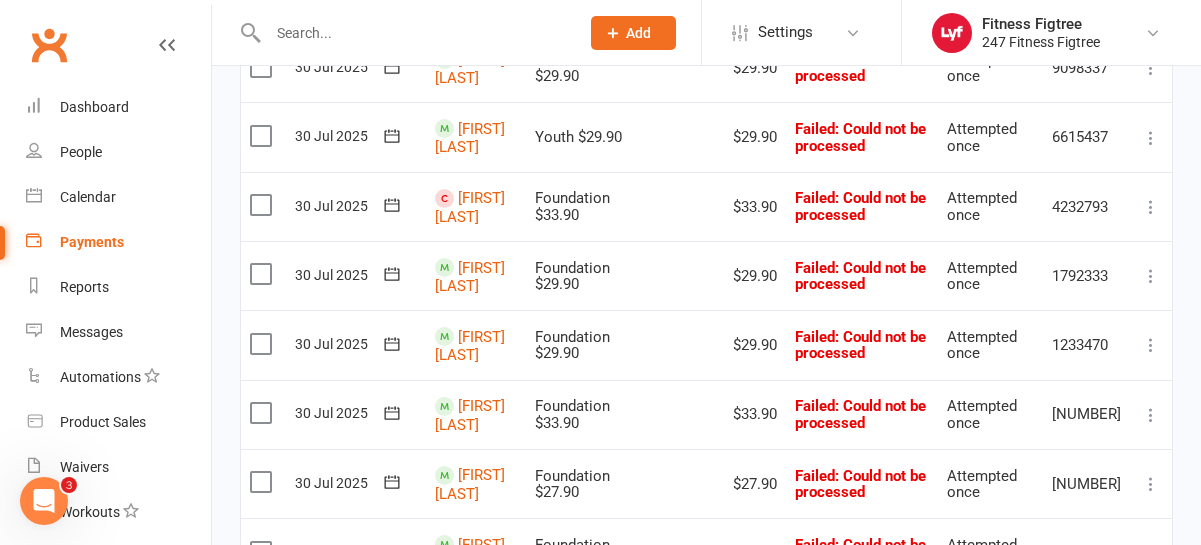 scroll, scrollTop: 660, scrollLeft: 0, axis: vertical 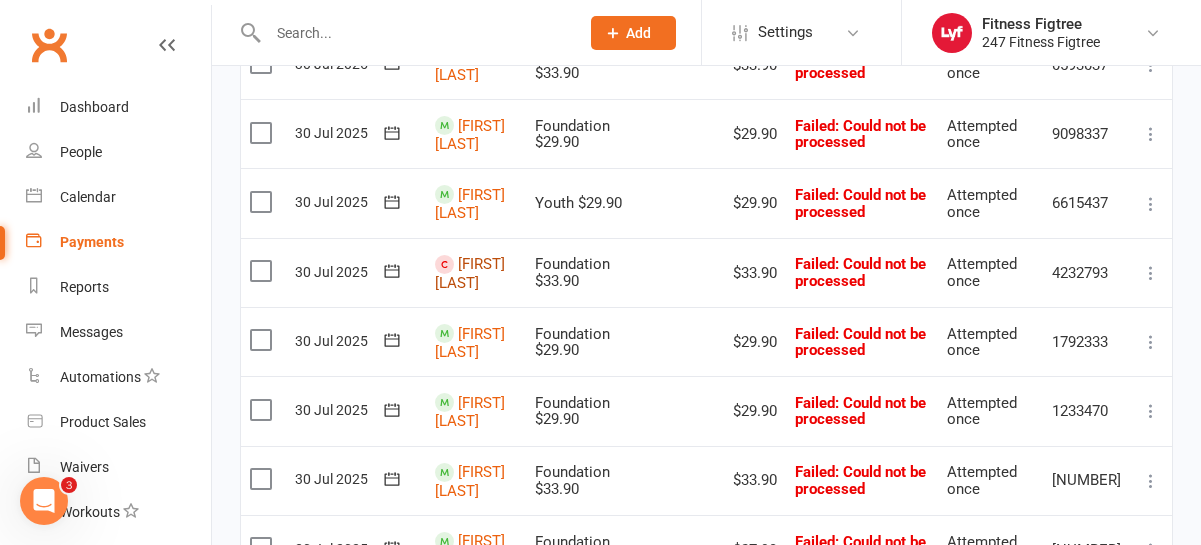click on "[FIRST] [LAST]" at bounding box center (470, 273) 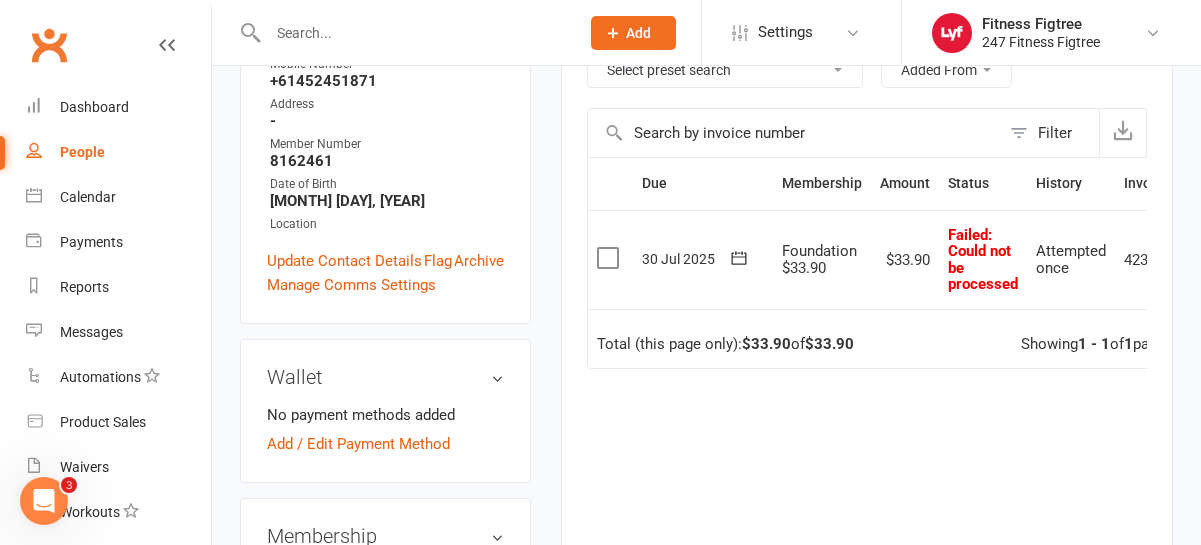 scroll, scrollTop: 347, scrollLeft: 0, axis: vertical 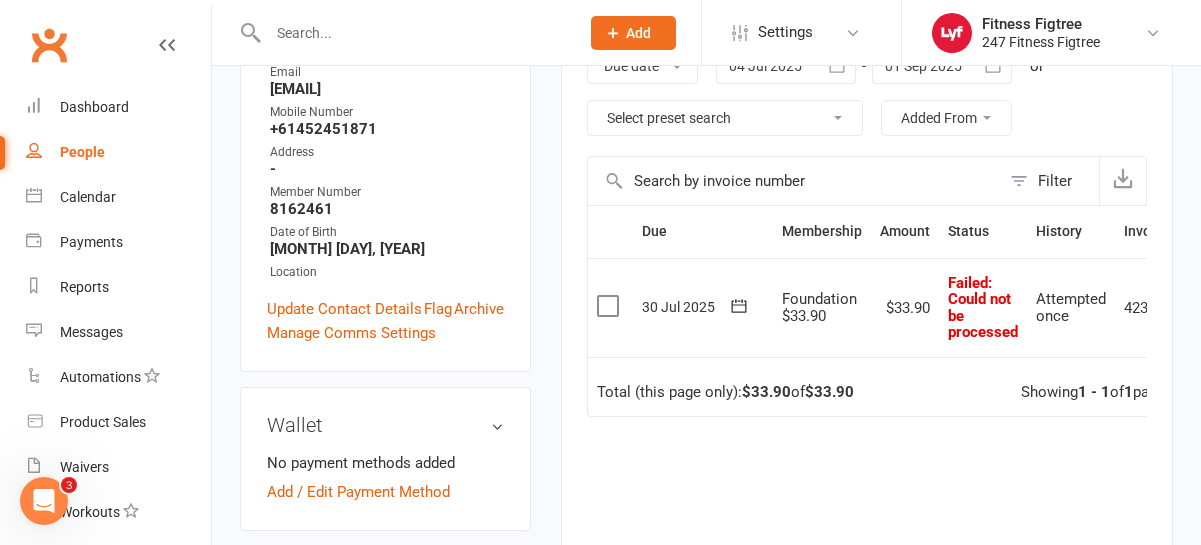 click at bounding box center [610, 306] 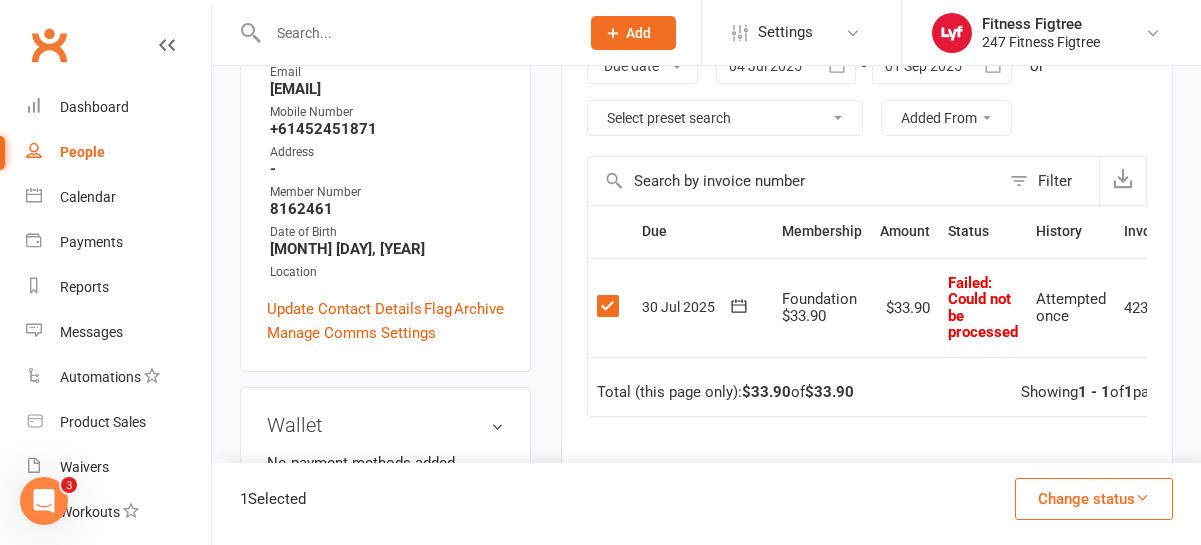 click on "Change status" at bounding box center [1094, 499] 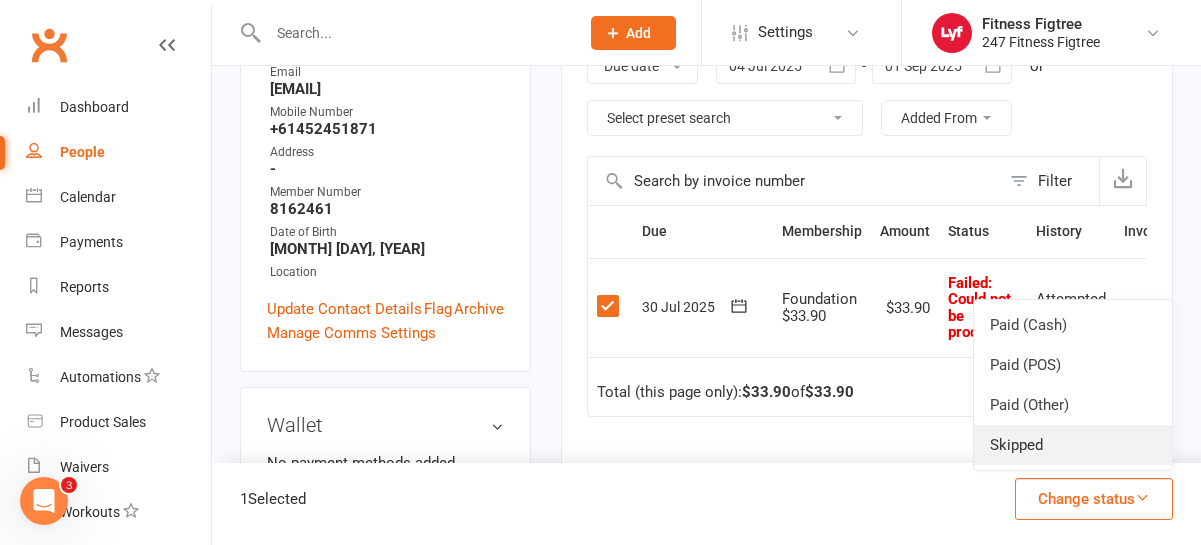 click on "Skipped" at bounding box center [1073, 445] 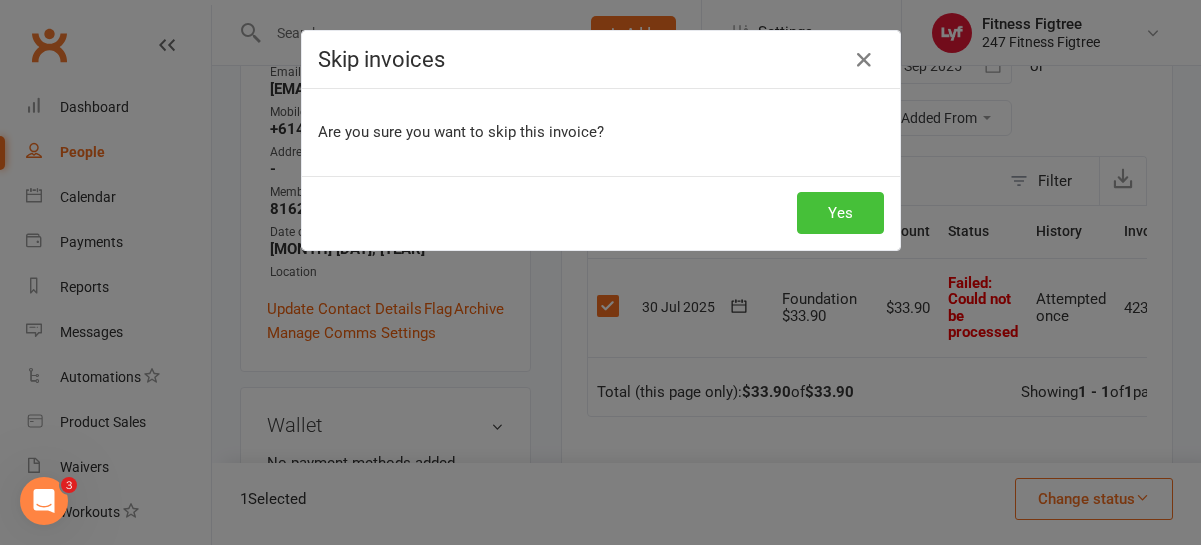 click on "Yes" at bounding box center (840, 213) 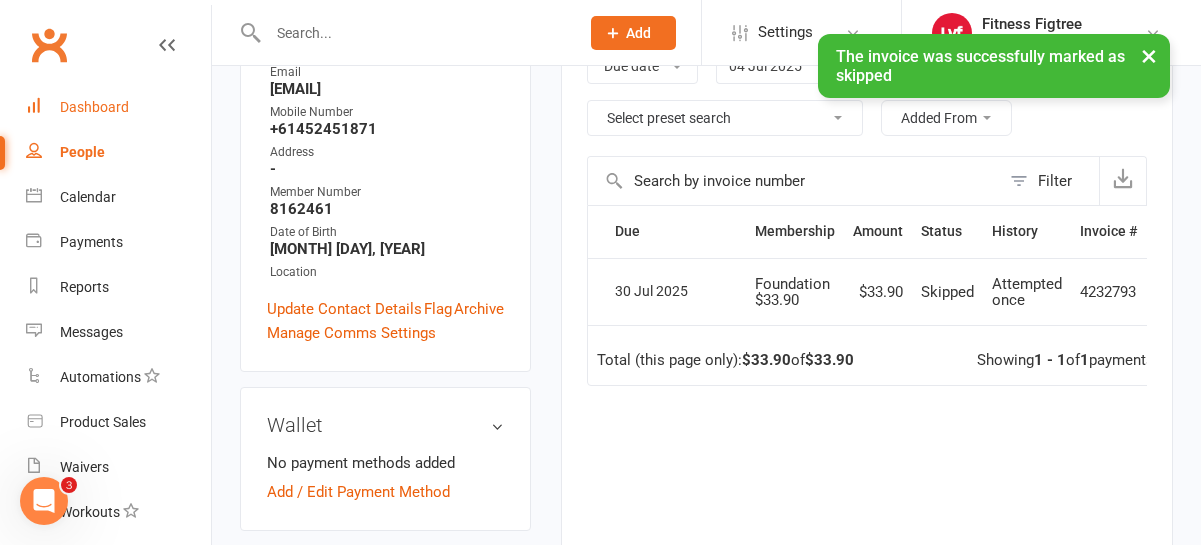 click on "Dashboard" at bounding box center [94, 107] 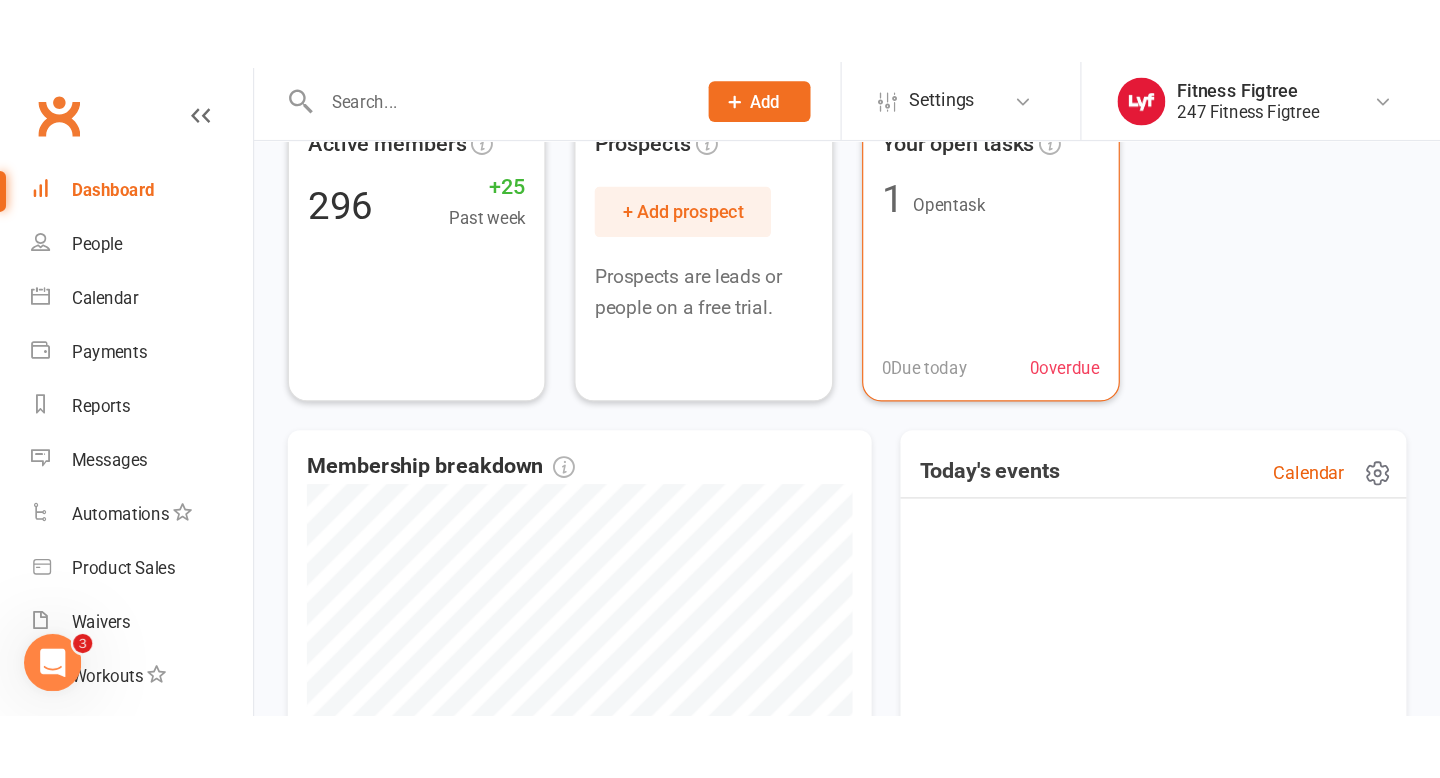 scroll, scrollTop: 0, scrollLeft: 0, axis: both 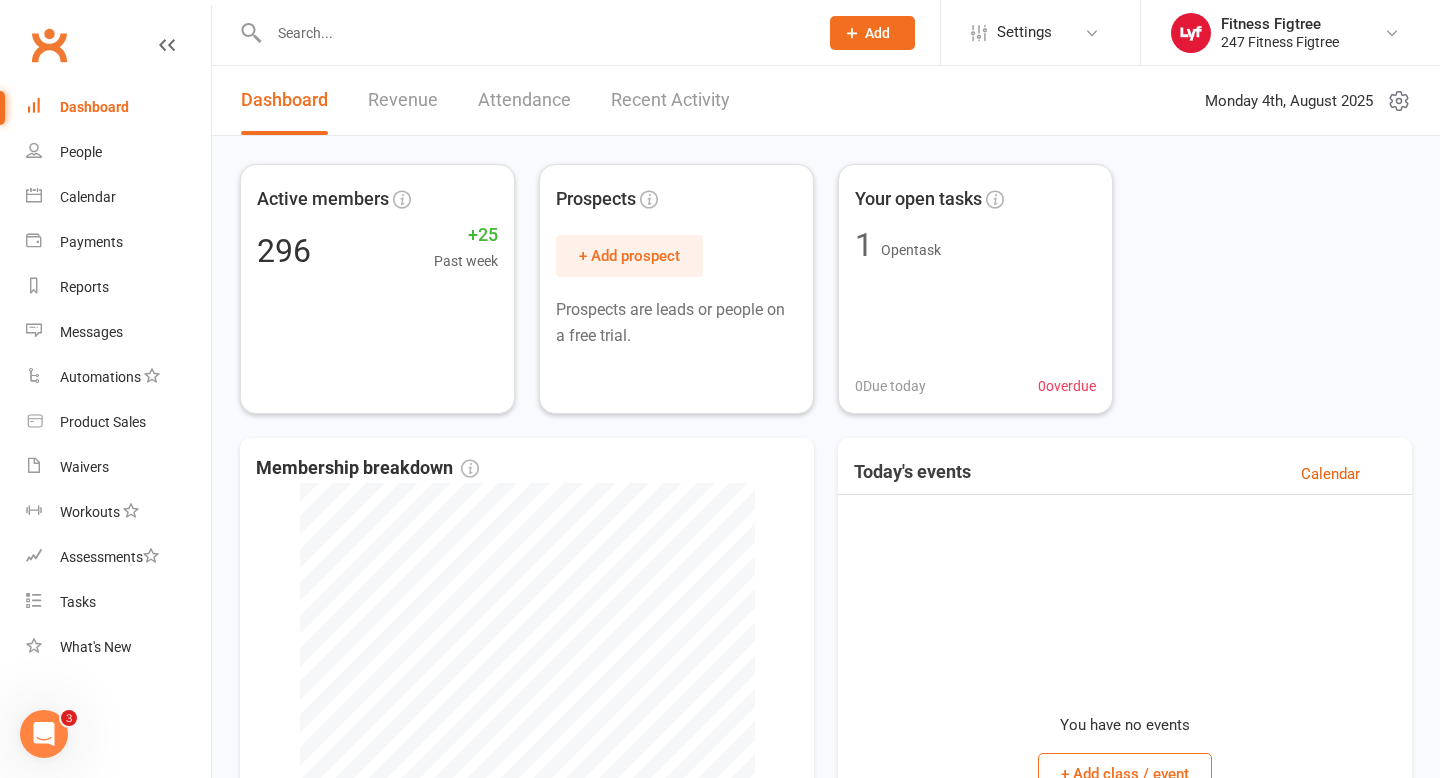 click at bounding box center [533, 33] 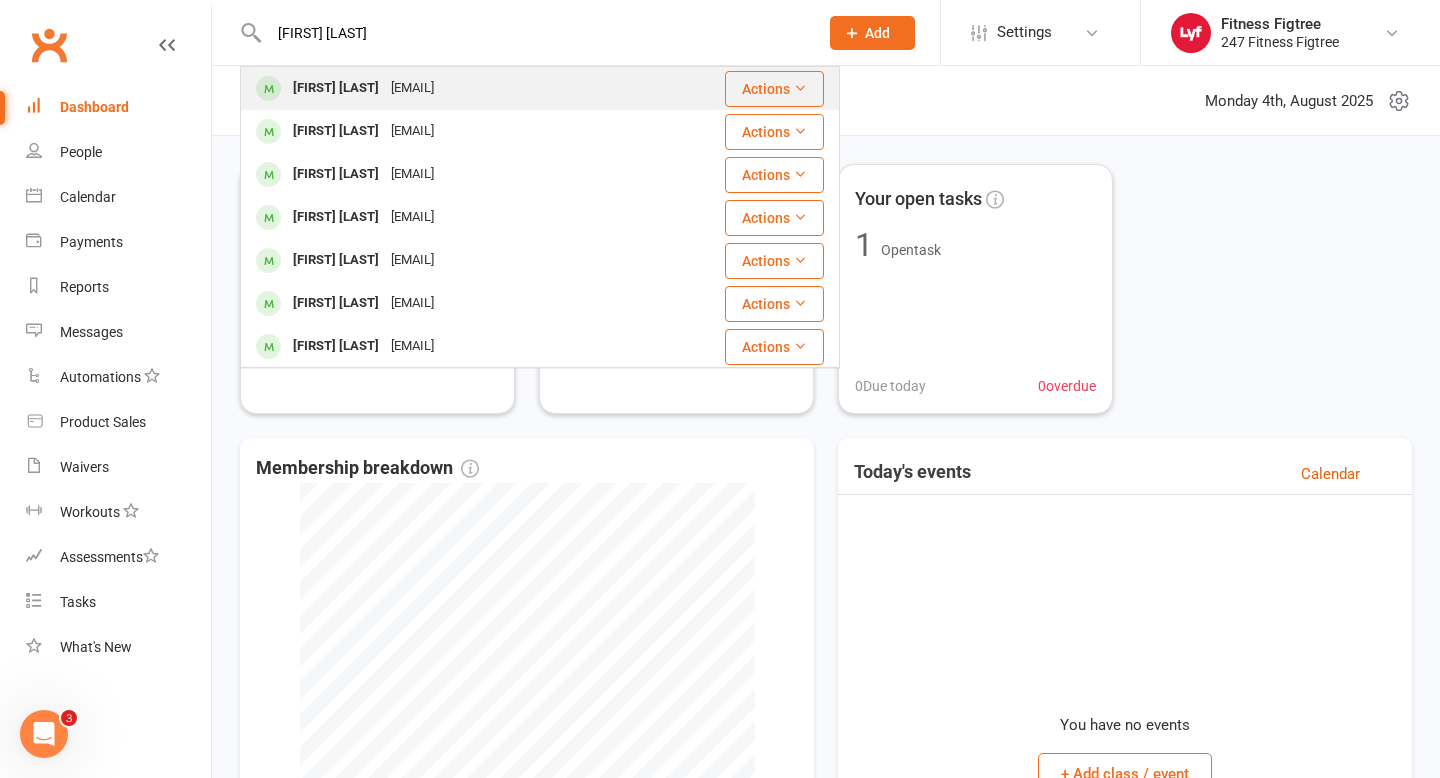 type on "[FIRST] [LAST]" 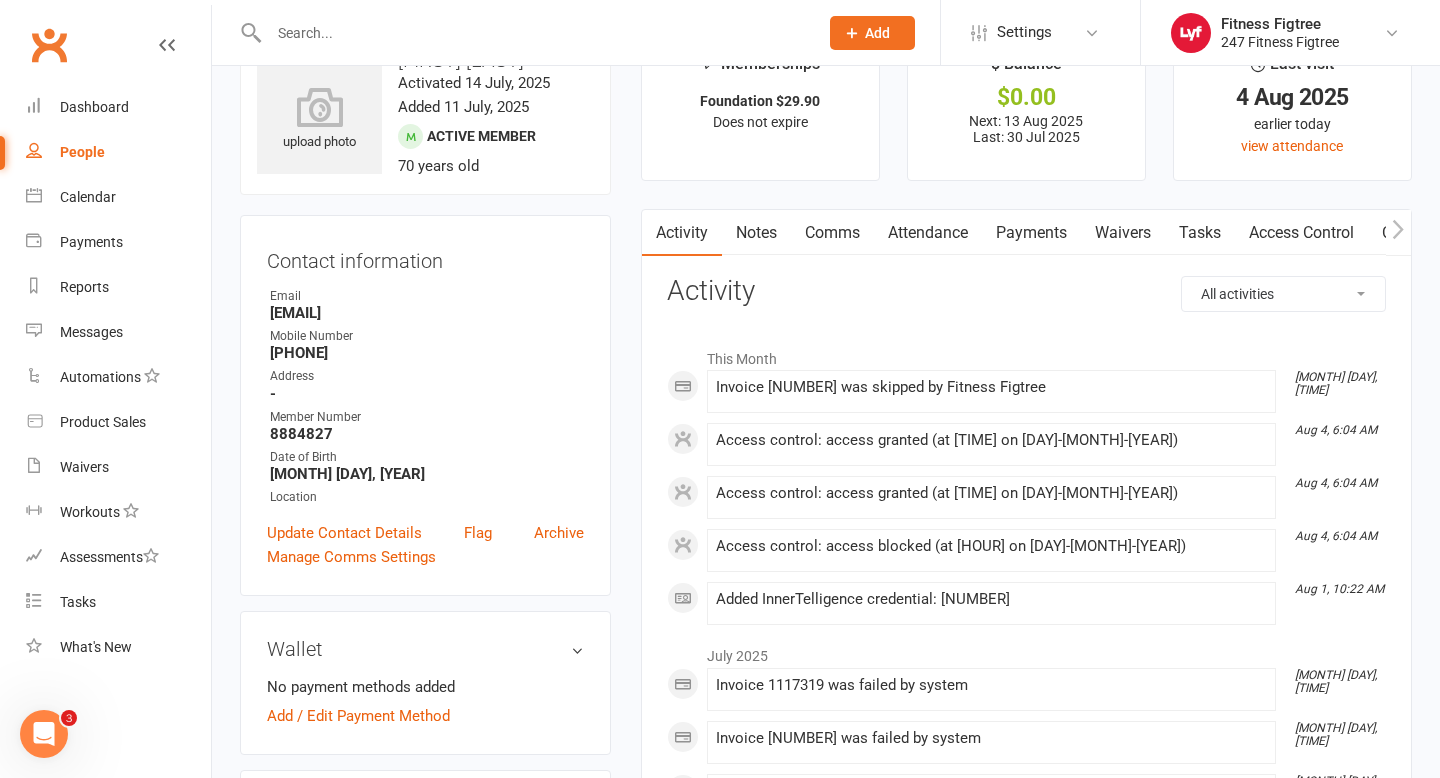 scroll, scrollTop: 68, scrollLeft: 0, axis: vertical 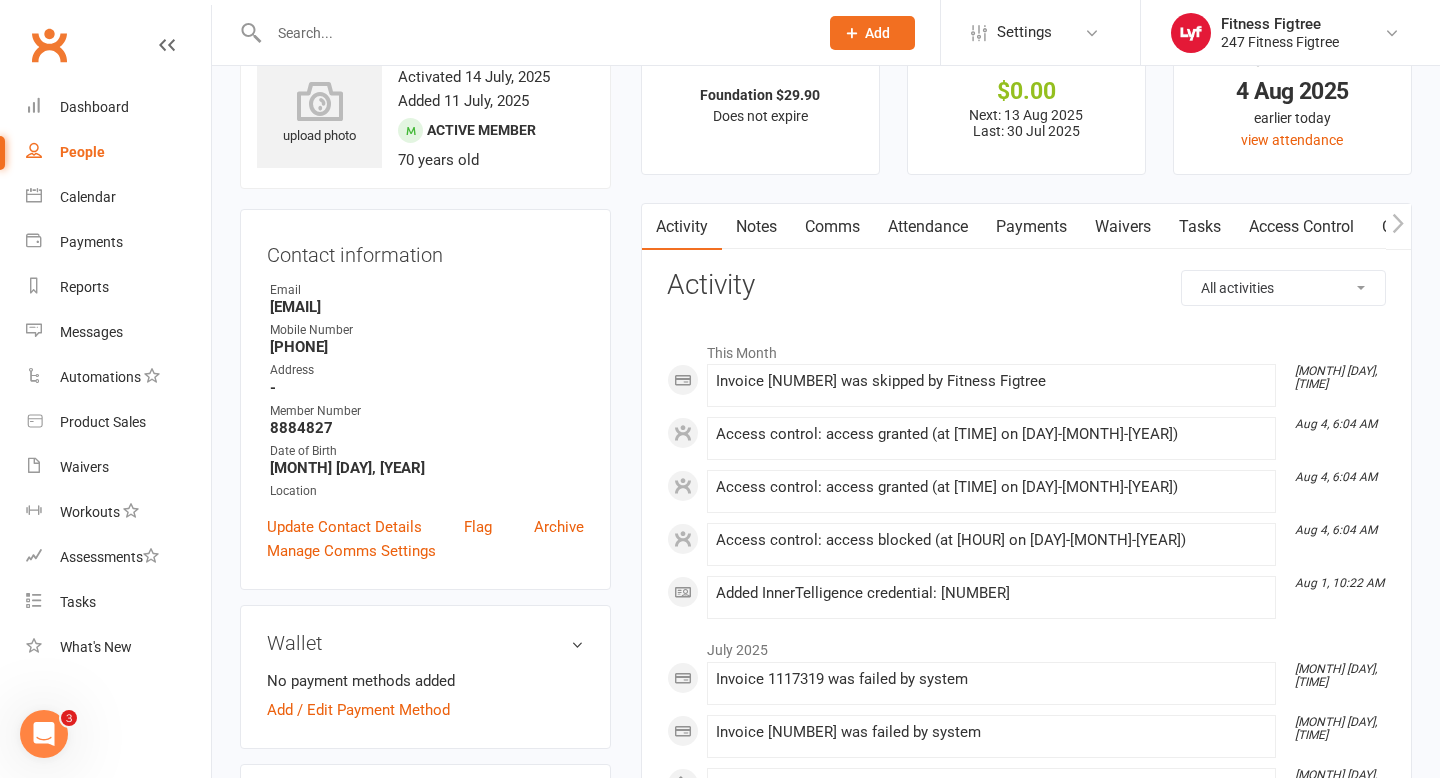 click on "Payments" at bounding box center (1031, 227) 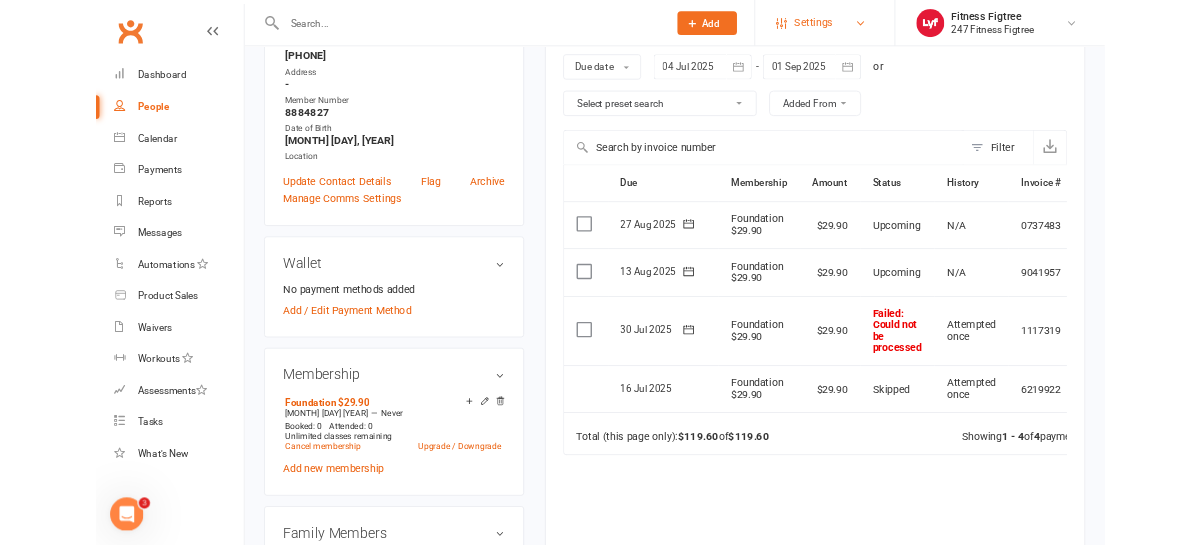 scroll, scrollTop: 408, scrollLeft: 0, axis: vertical 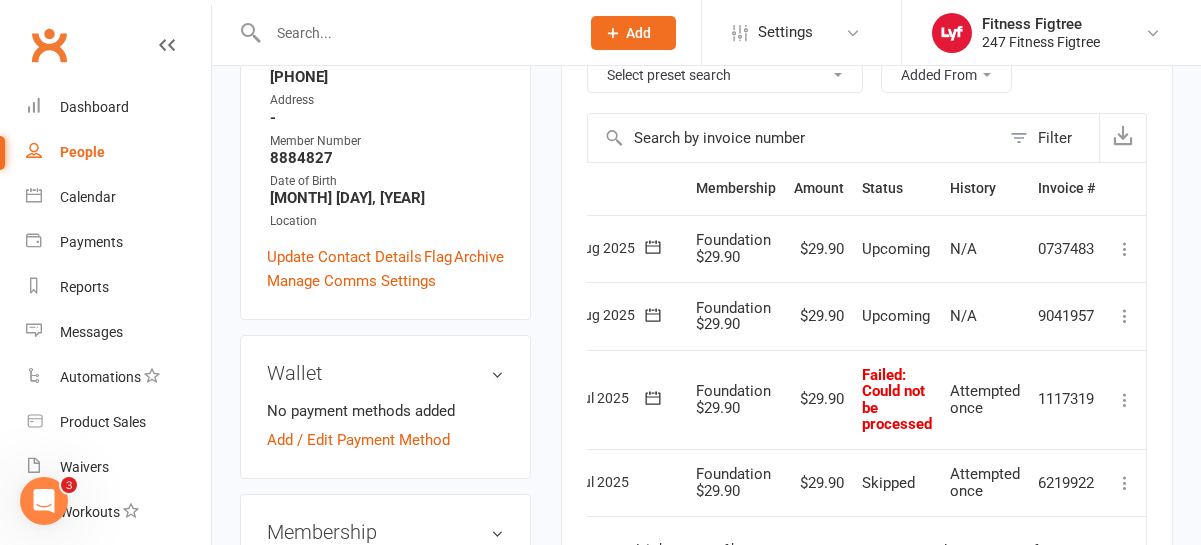 click at bounding box center (1125, 400) 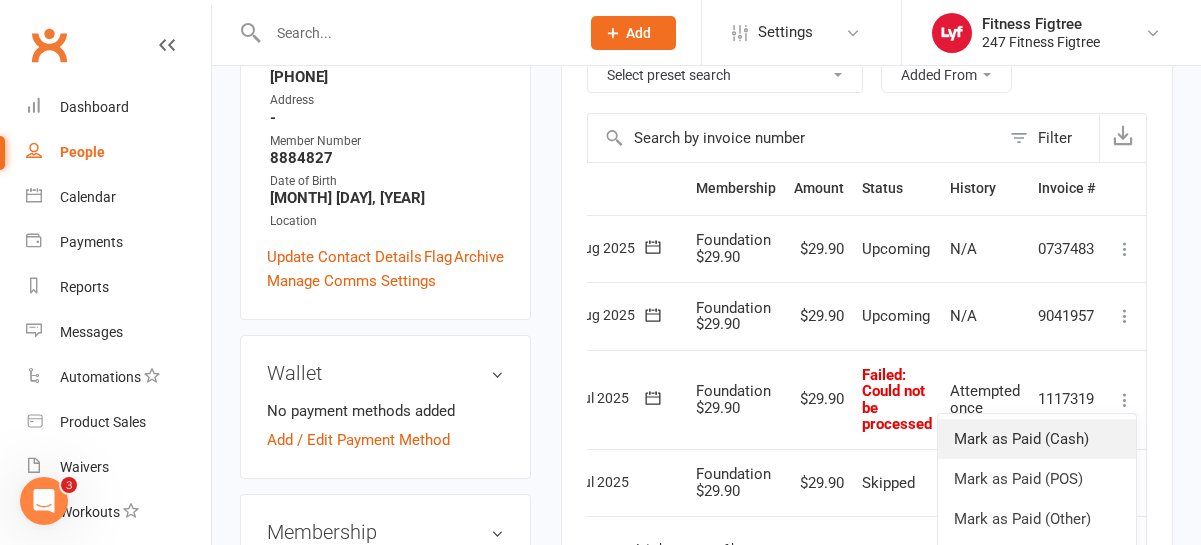 click on "Mark as Paid (Cash)" at bounding box center [1037, 439] 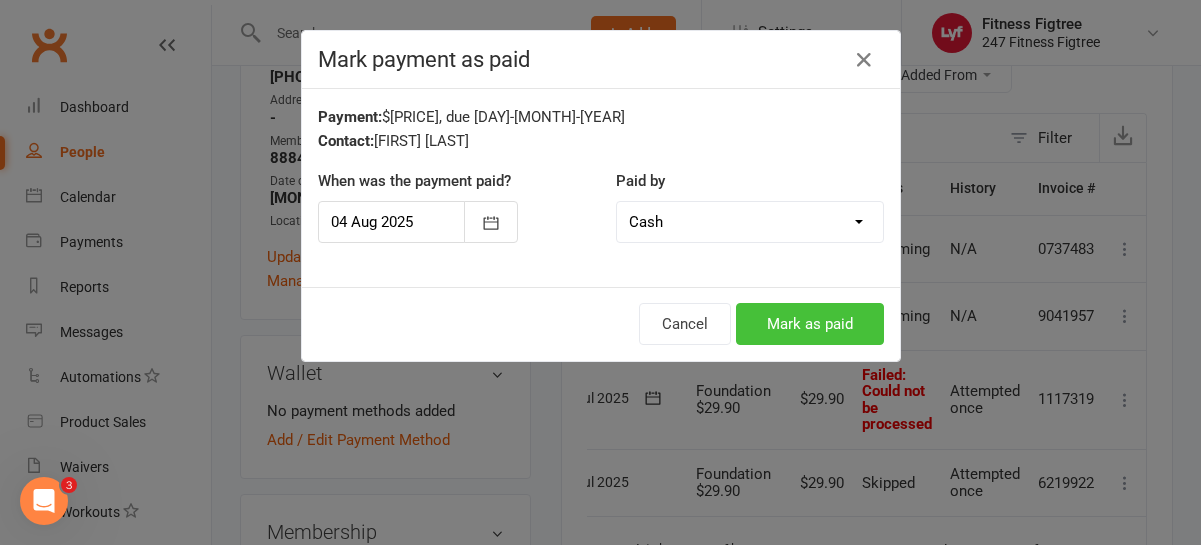click on "Mark as paid" at bounding box center (810, 324) 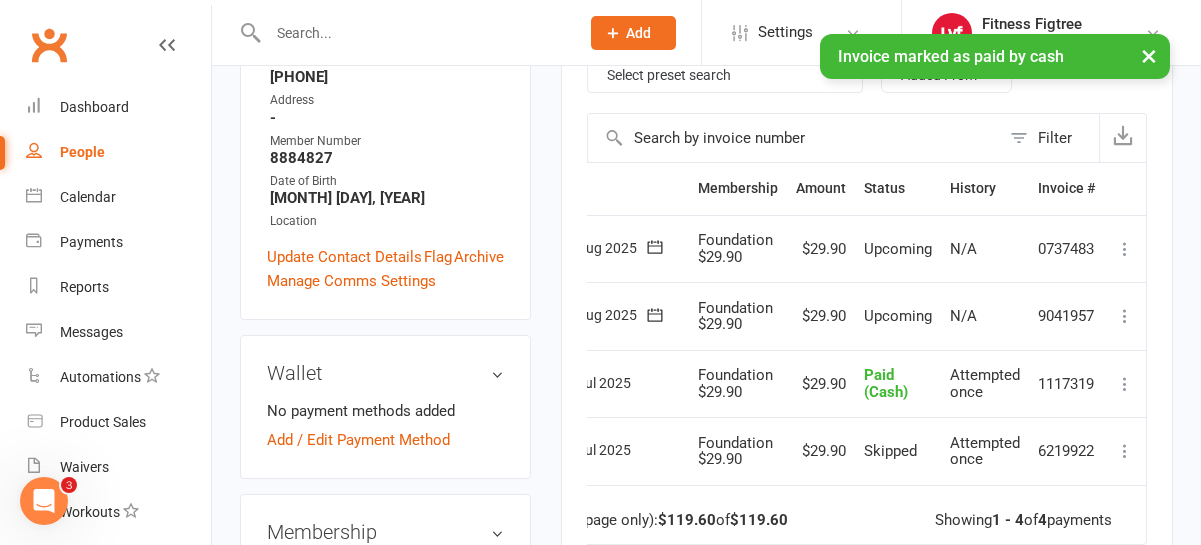 scroll, scrollTop: 0, scrollLeft: 0, axis: both 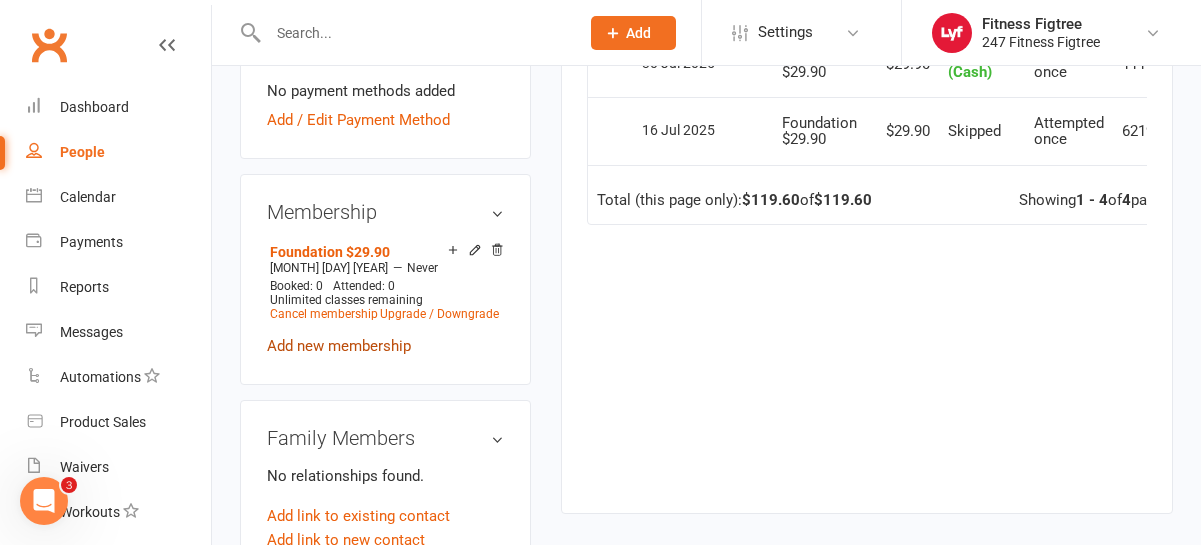 click on "Add new membership" at bounding box center (339, 346) 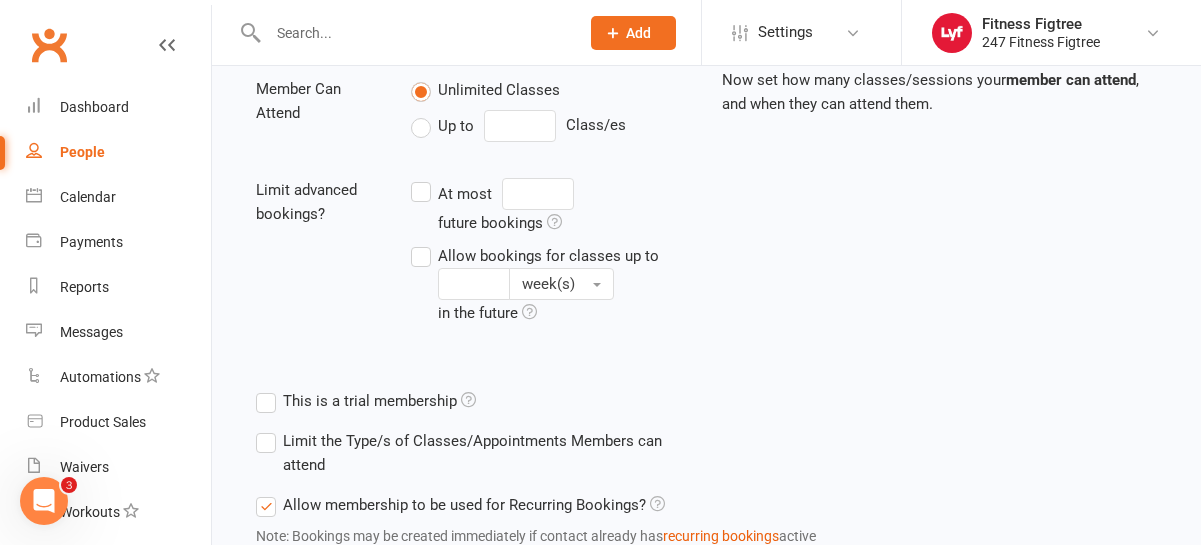 scroll, scrollTop: 0, scrollLeft: 0, axis: both 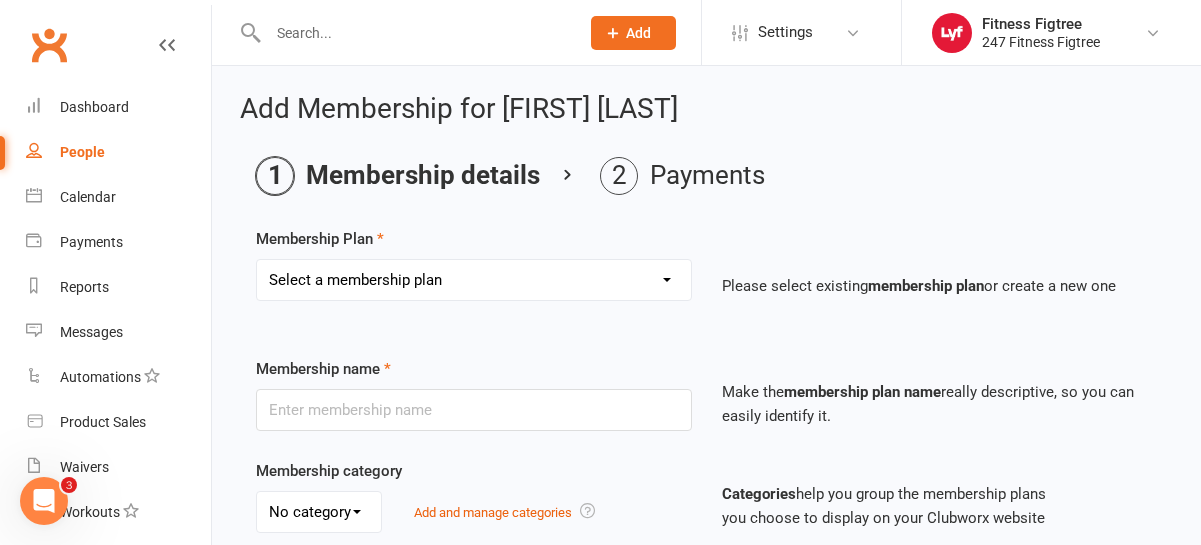 click on "Select a membership plan Create new Membership Plan Youth $33.90 Youth $29.90 Foundation $23.90 Foundation $23.45 Foundation $19.45 Foundation $33.90 Foundation $25.90 Foundation $27.90 Foundation $29.90 Foundation $31.90 Fighting Fit Only - Free plan Stripe - Foundation $36 Stripe - Foundation $33.90 Stripe - Foundation $29.90 TEAM MEMBERSHIP PIA - Foundation PIA - $849 PIA - 3 Months 14 Day Trial" at bounding box center [474, 280] 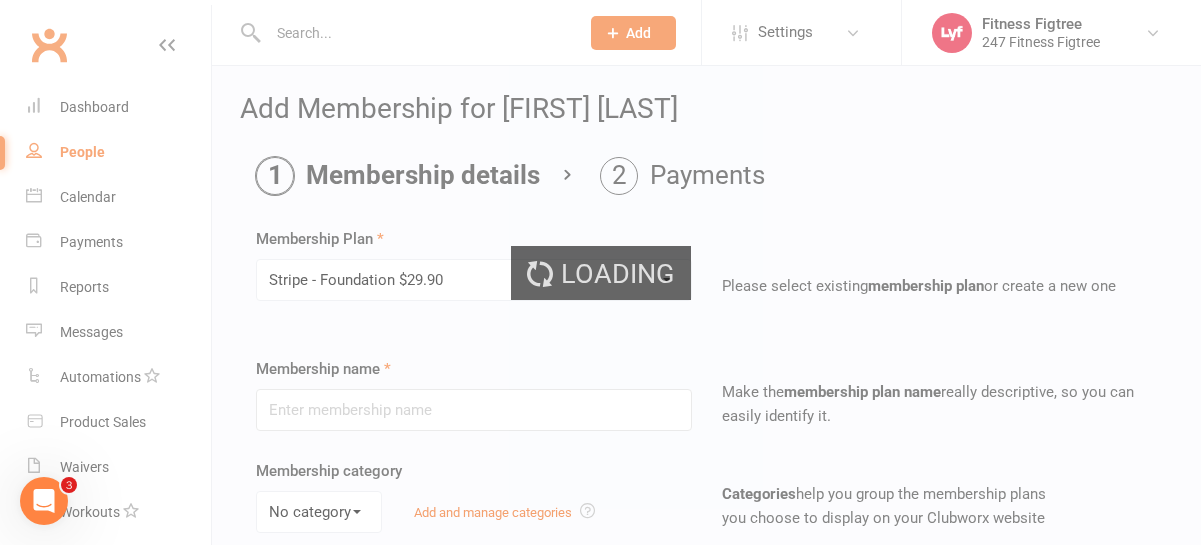 type on "Stripe - Foundation $29.90" 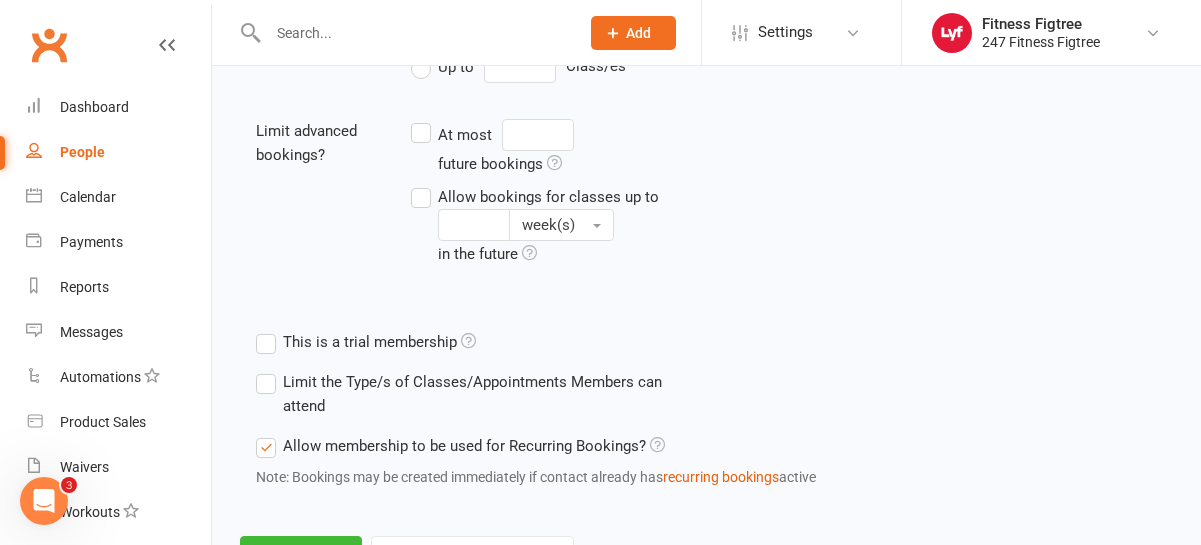 scroll, scrollTop: 877, scrollLeft: 0, axis: vertical 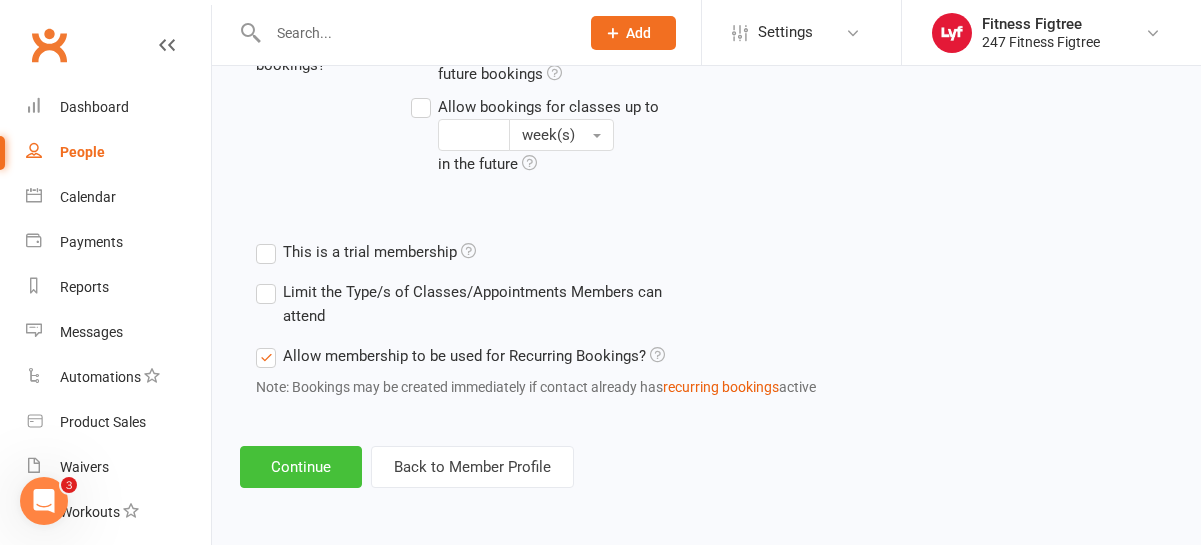 click on "Continue" at bounding box center [301, 467] 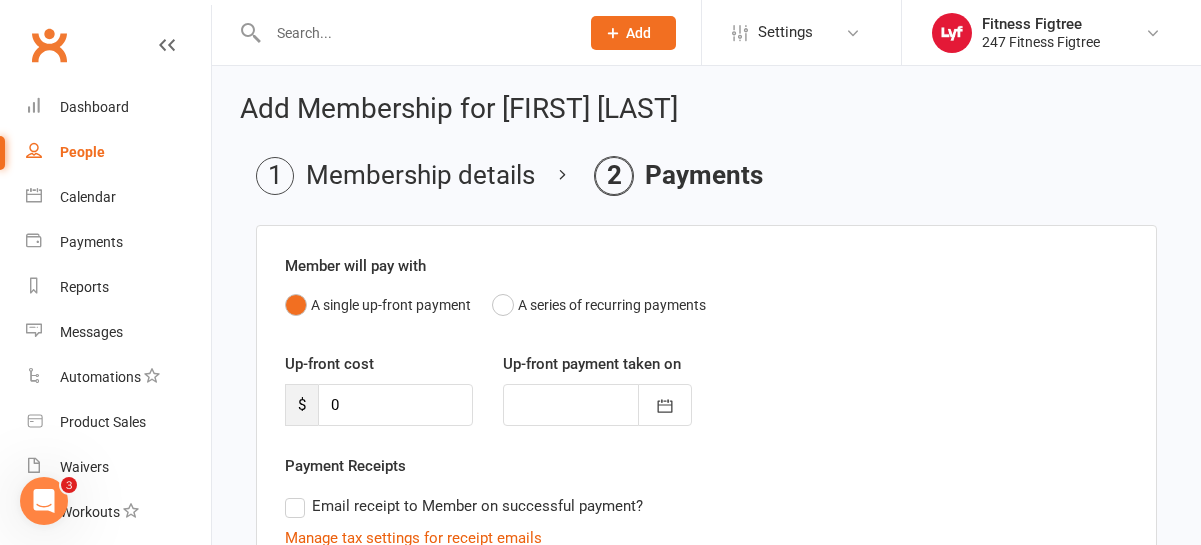 scroll, scrollTop: 464, scrollLeft: 0, axis: vertical 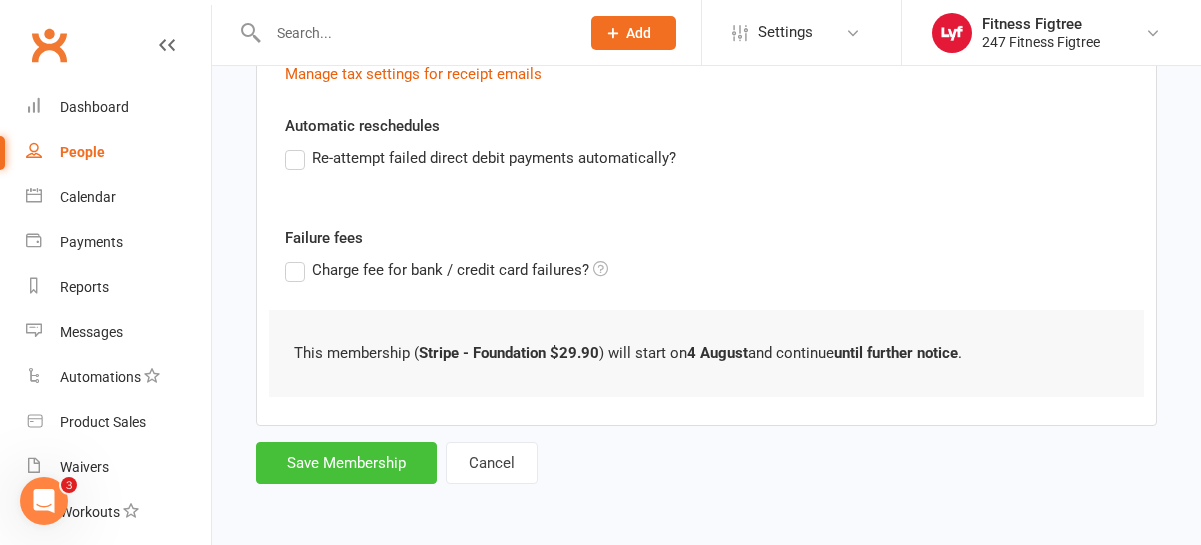 click on "Save Membership" at bounding box center [346, 463] 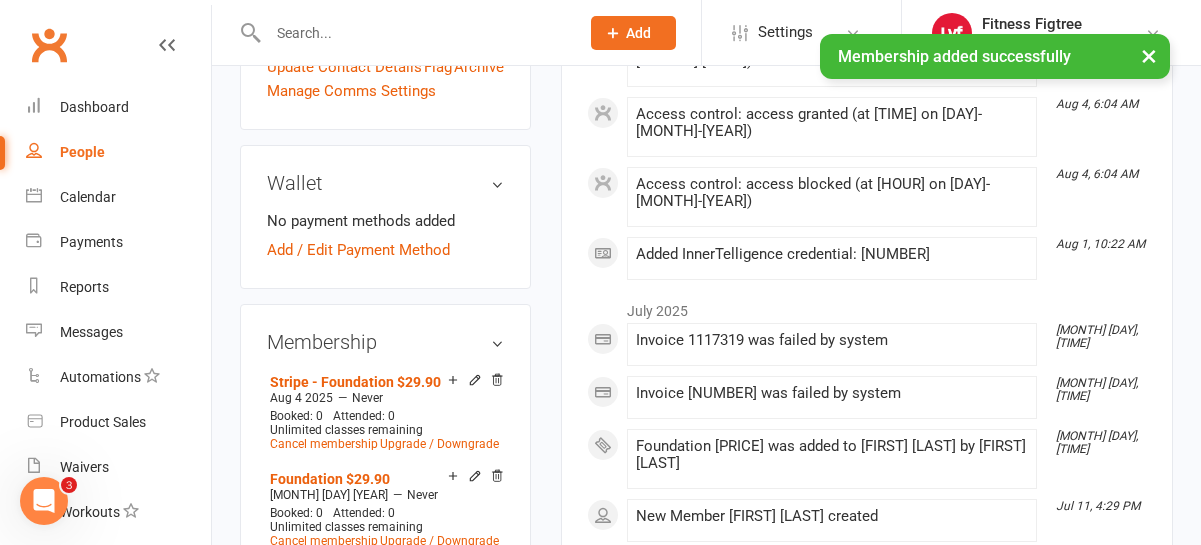 scroll, scrollTop: 689, scrollLeft: 0, axis: vertical 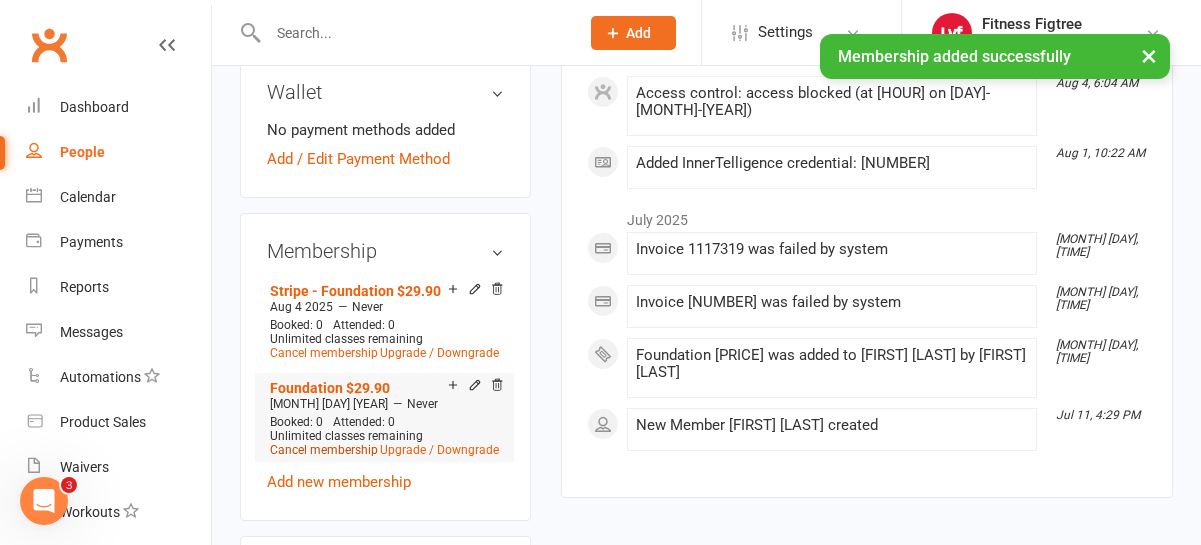 click on "Cancel membership" at bounding box center [324, 450] 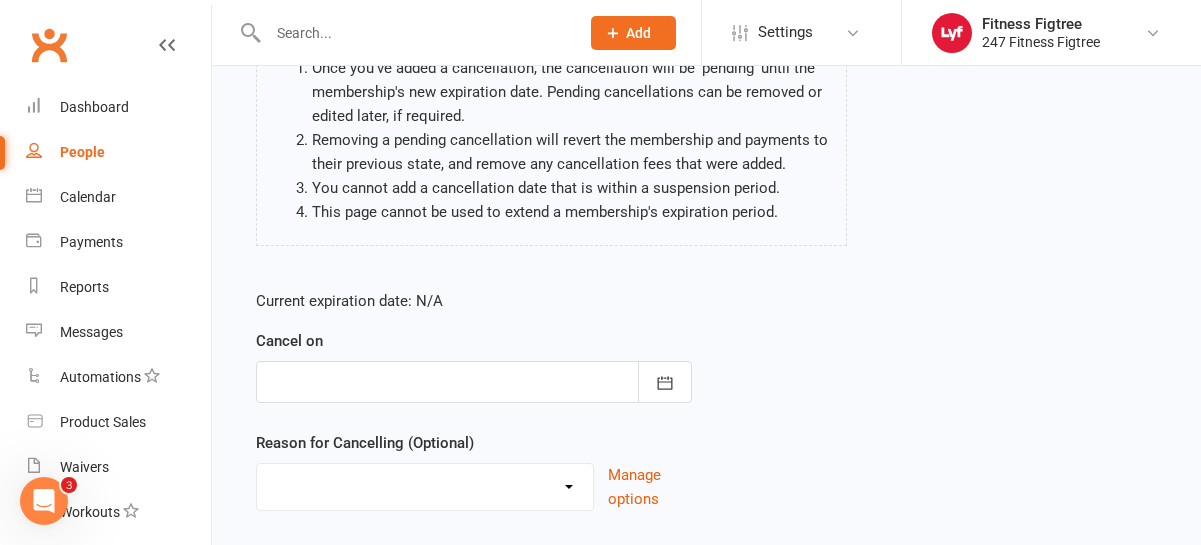 scroll, scrollTop: 322, scrollLeft: 0, axis: vertical 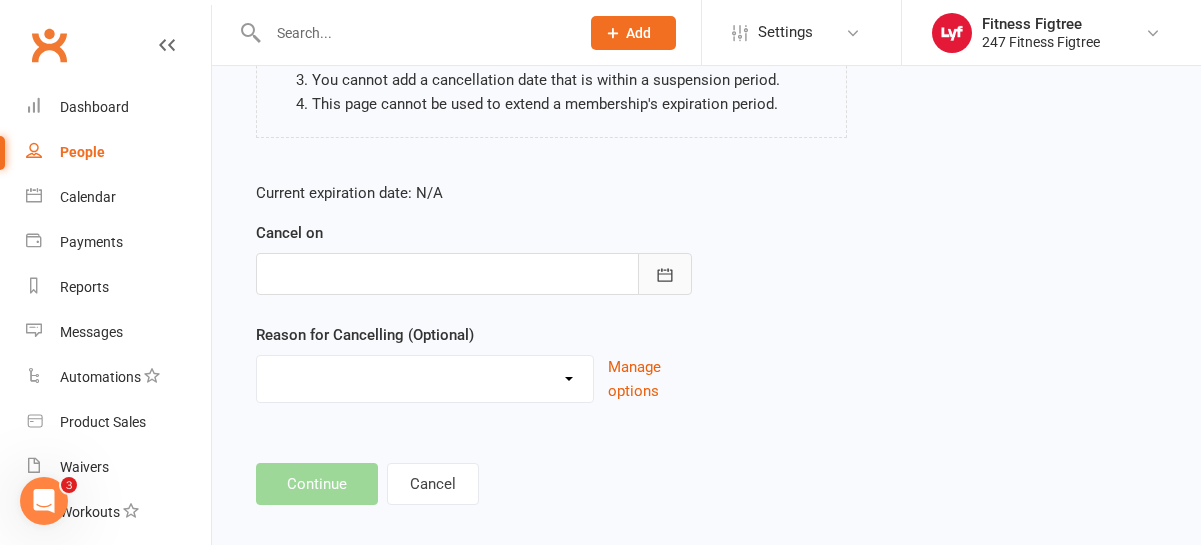 click at bounding box center (665, 274) 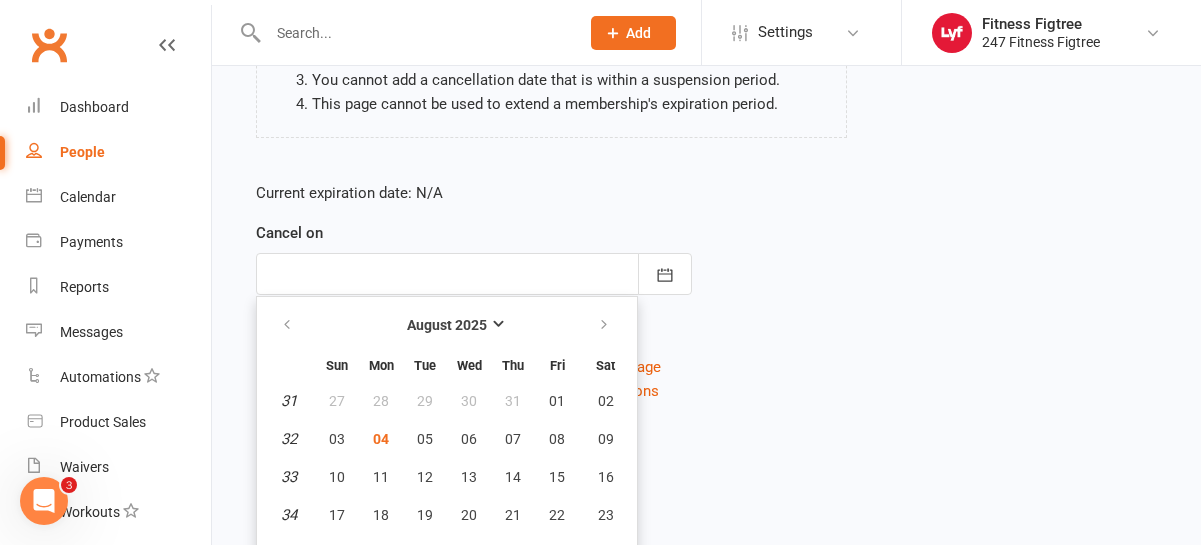 scroll, scrollTop: 388, scrollLeft: 0, axis: vertical 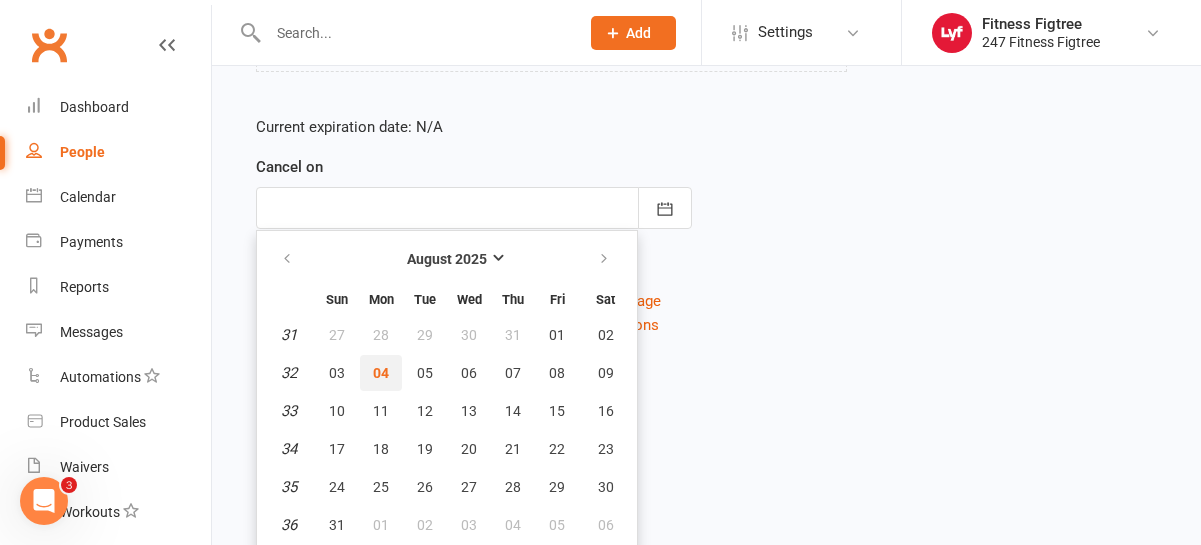 click on "04" at bounding box center (381, 373) 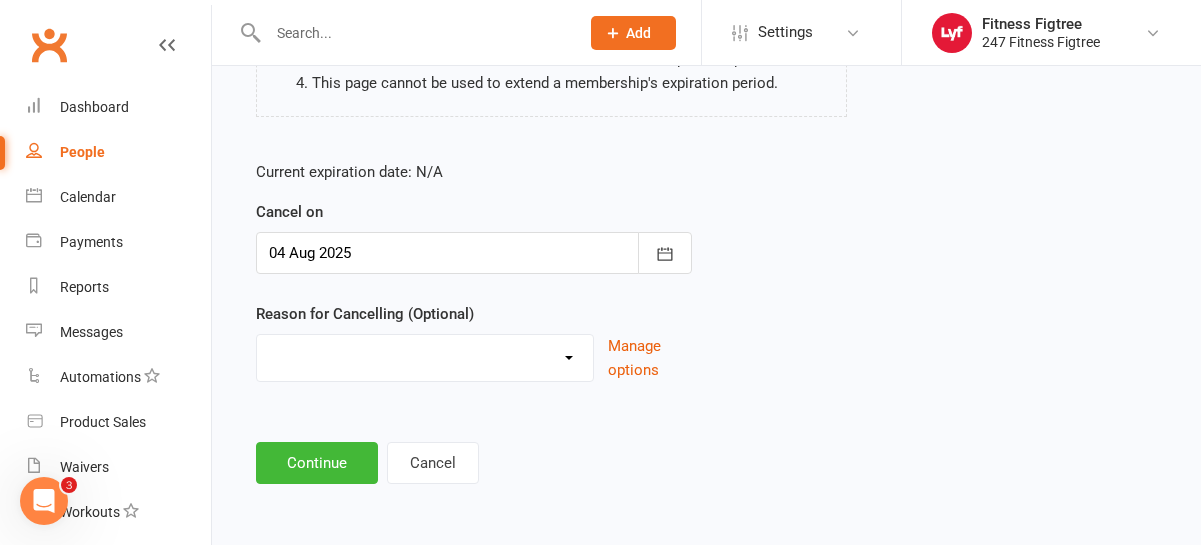 scroll, scrollTop: 343, scrollLeft: 0, axis: vertical 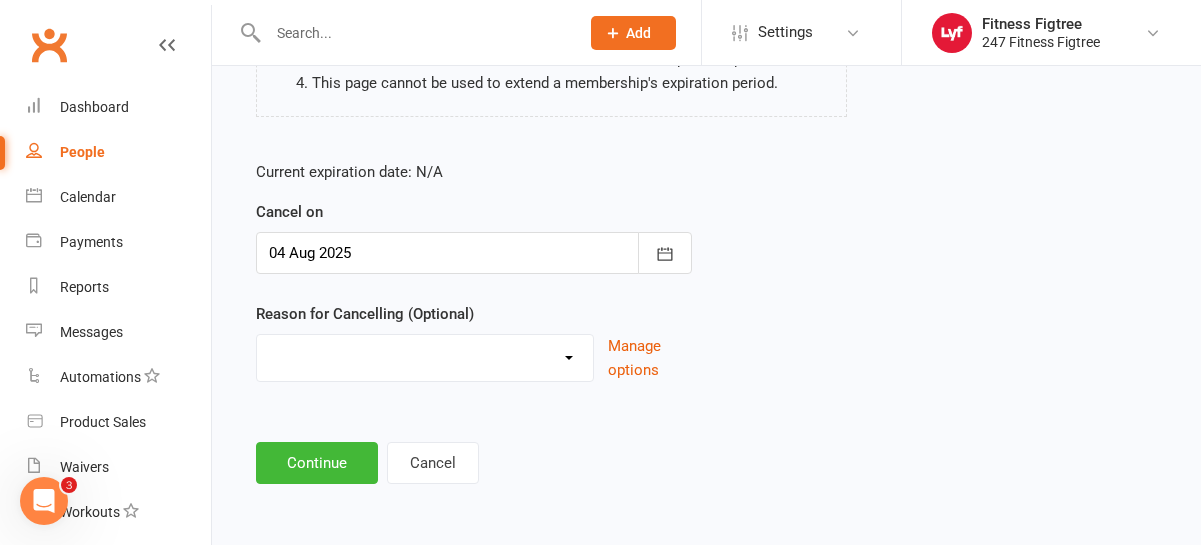 select on "2" 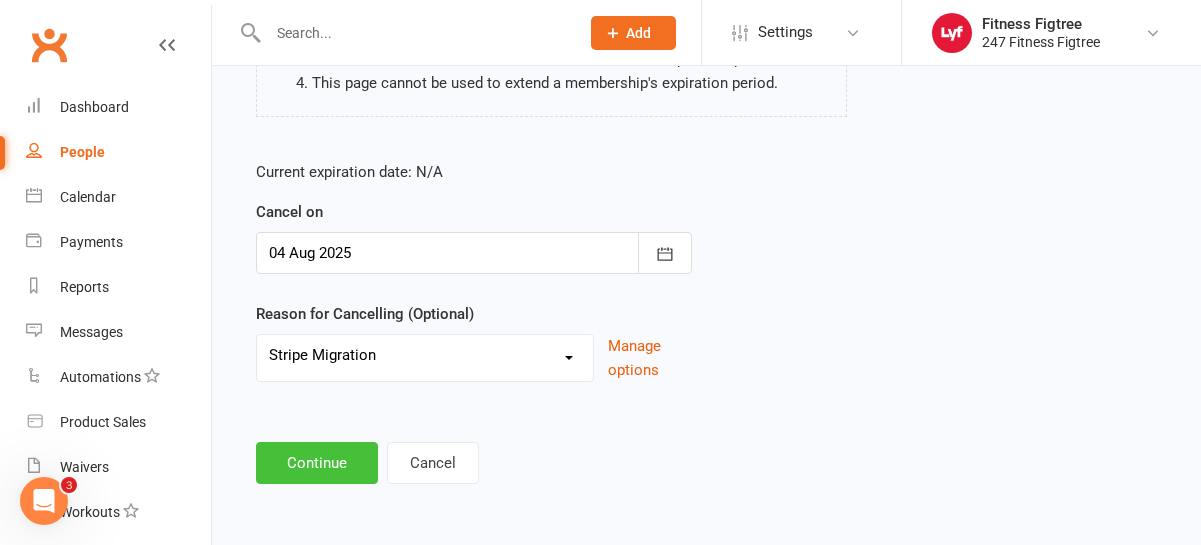 click on "Continue" at bounding box center [317, 463] 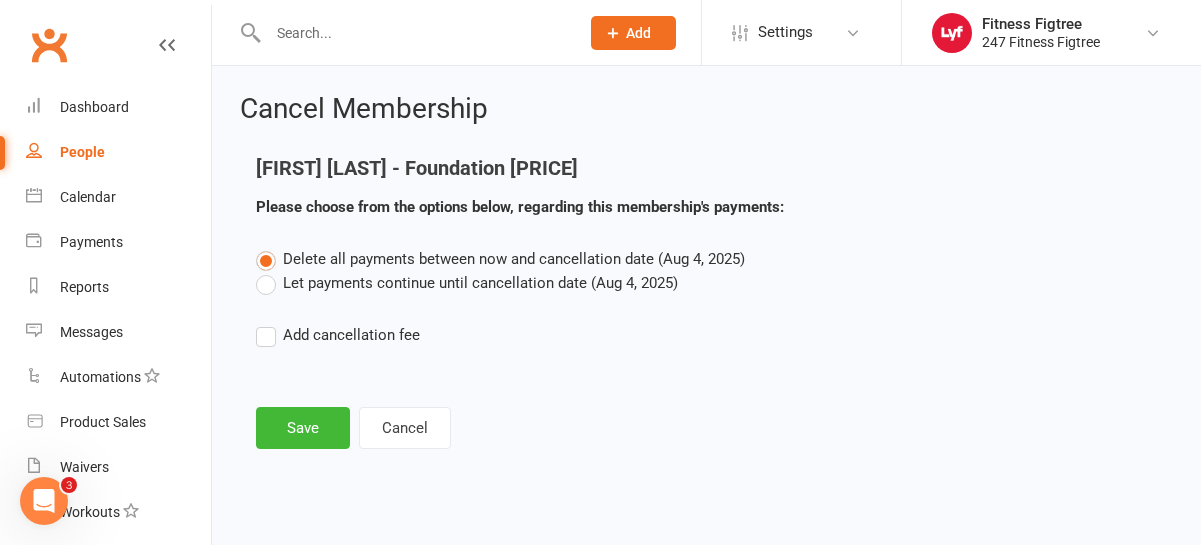 scroll, scrollTop: 0, scrollLeft: 0, axis: both 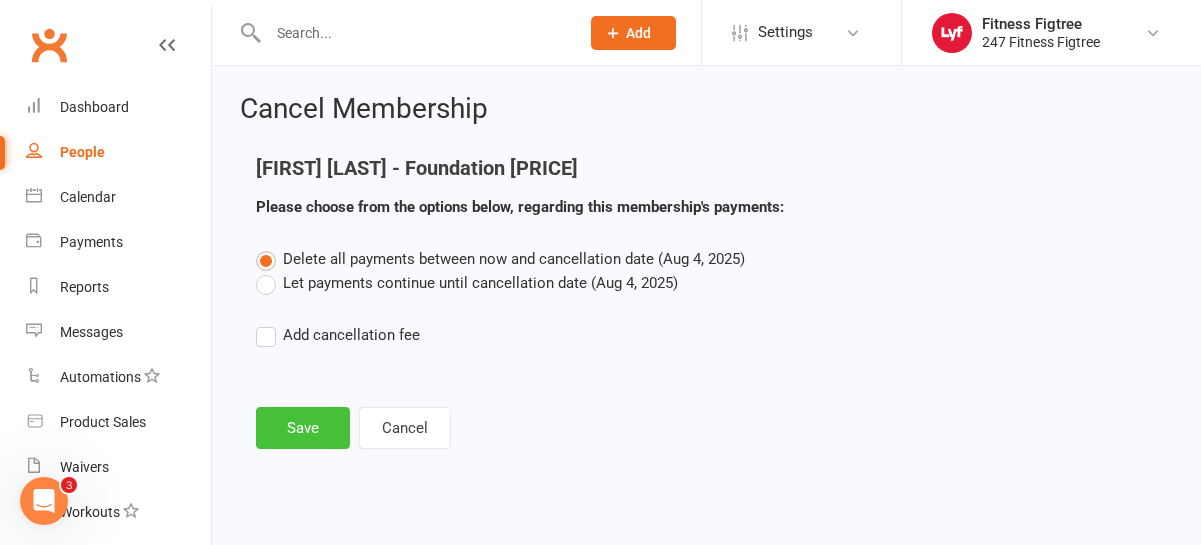 click on "Save" at bounding box center [303, 428] 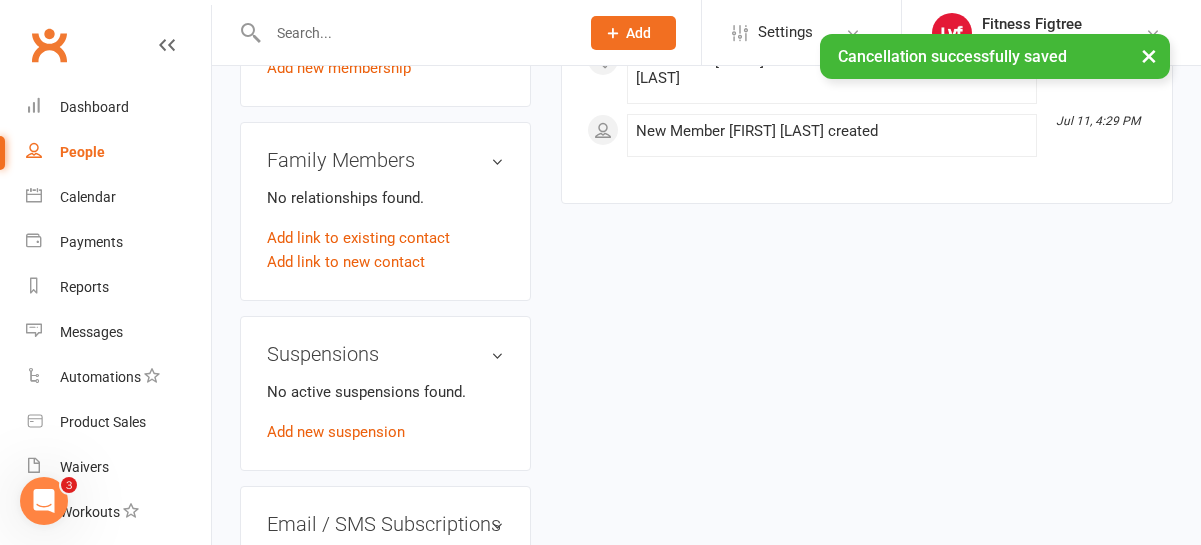 scroll, scrollTop: 0, scrollLeft: 0, axis: both 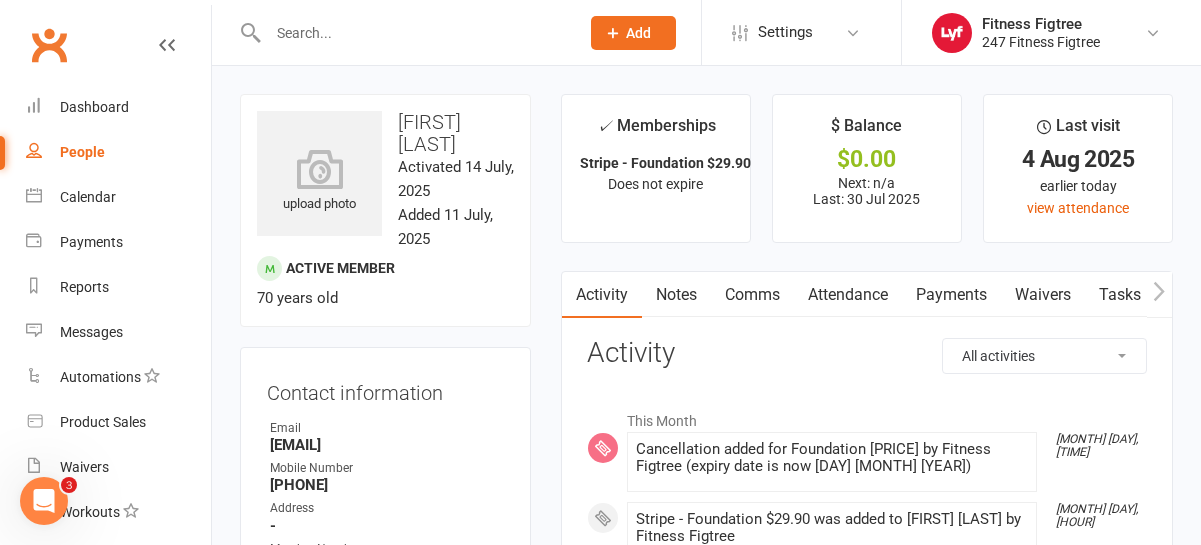 click at bounding box center (413, 33) 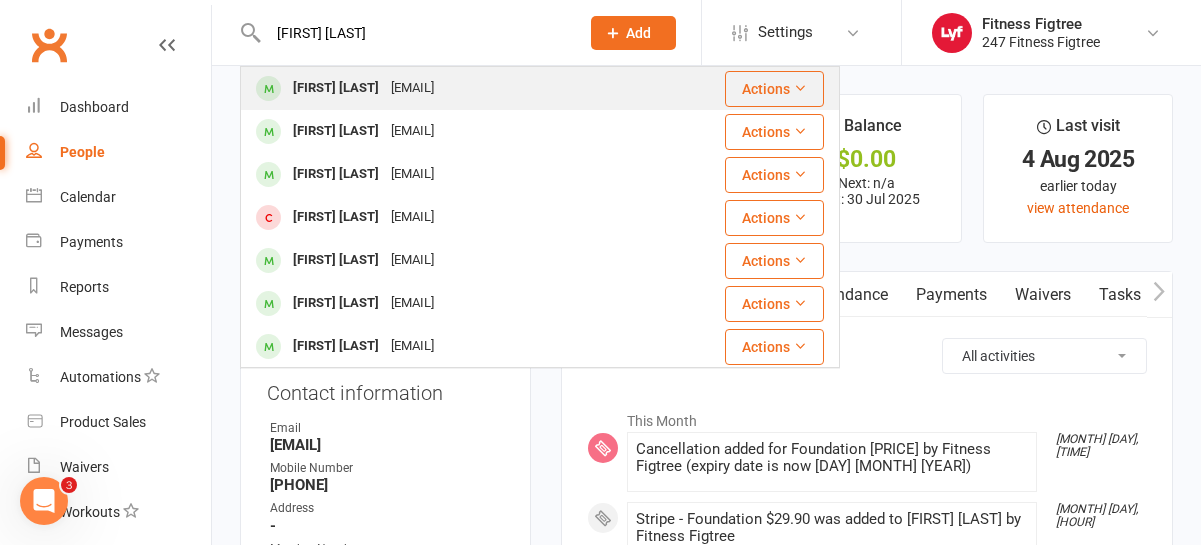 type on "[FIRST] [LAST]" 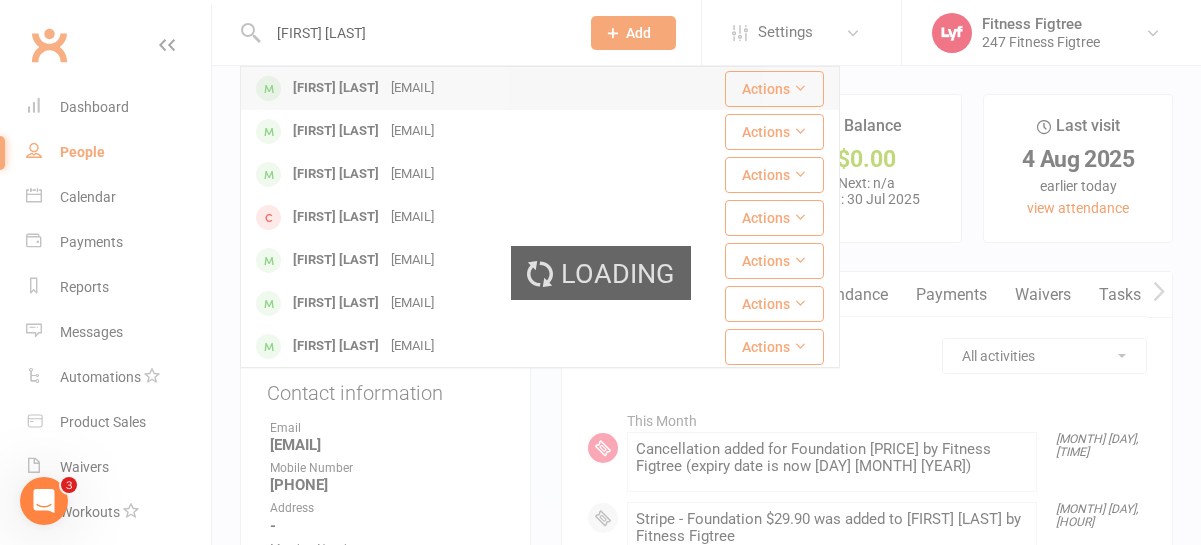 type 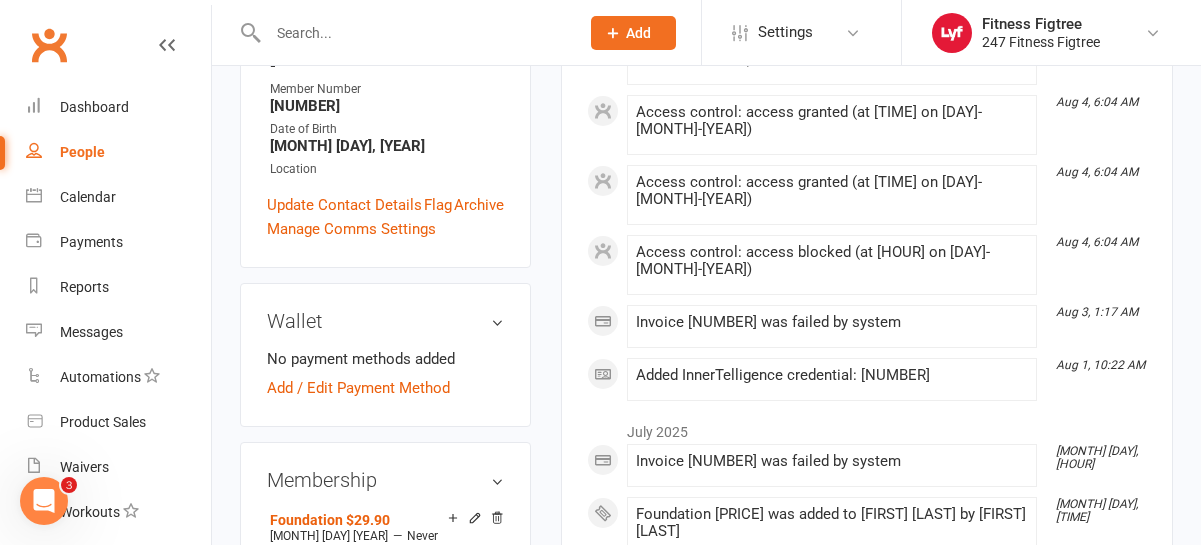 scroll, scrollTop: 0, scrollLeft: 0, axis: both 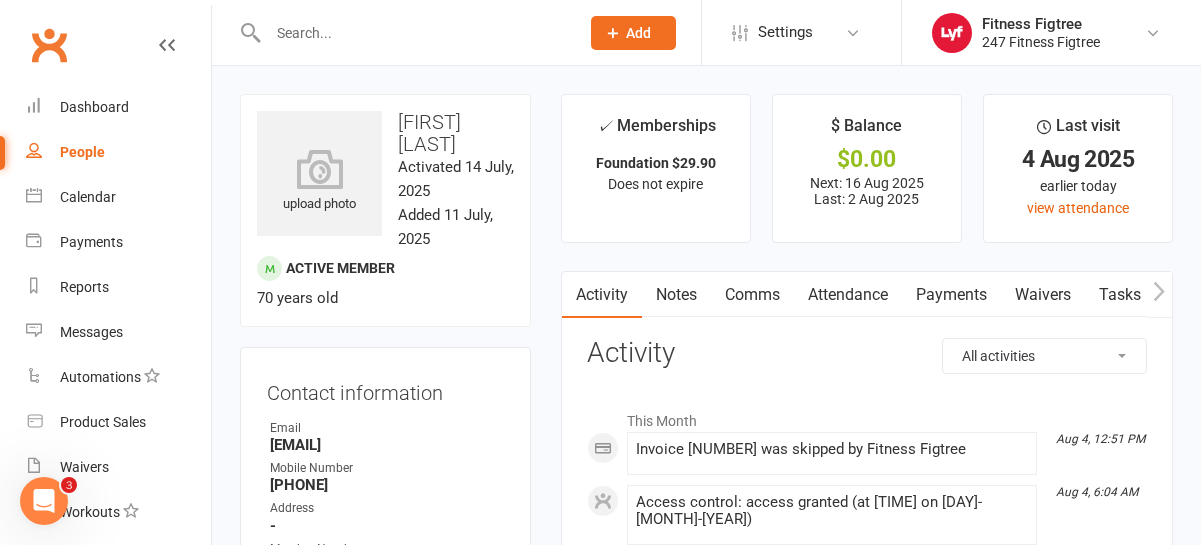click on "Payments" at bounding box center [951, 295] 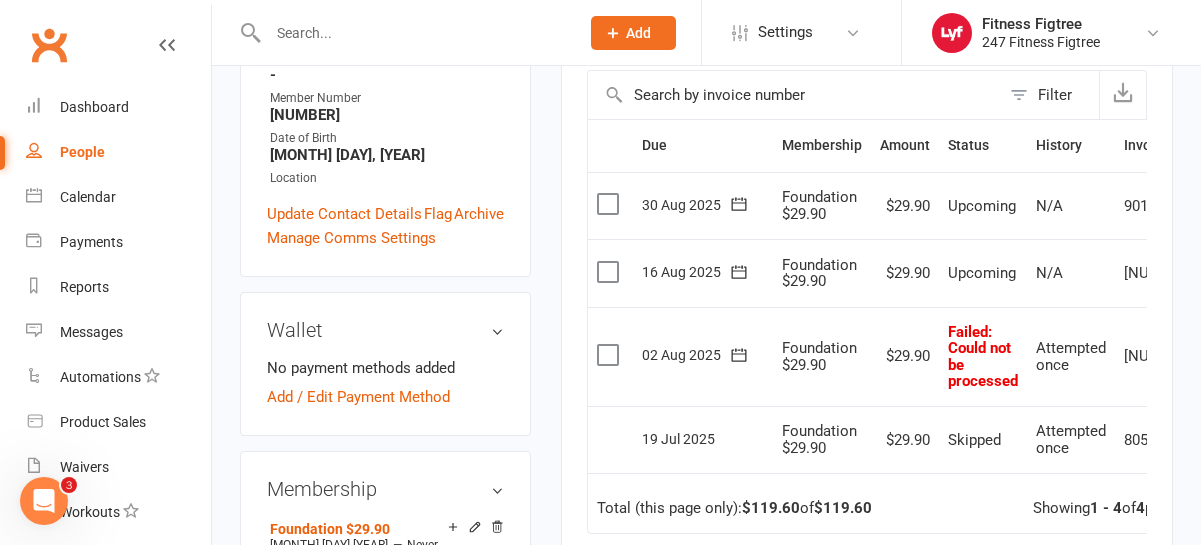 scroll, scrollTop: 455, scrollLeft: 0, axis: vertical 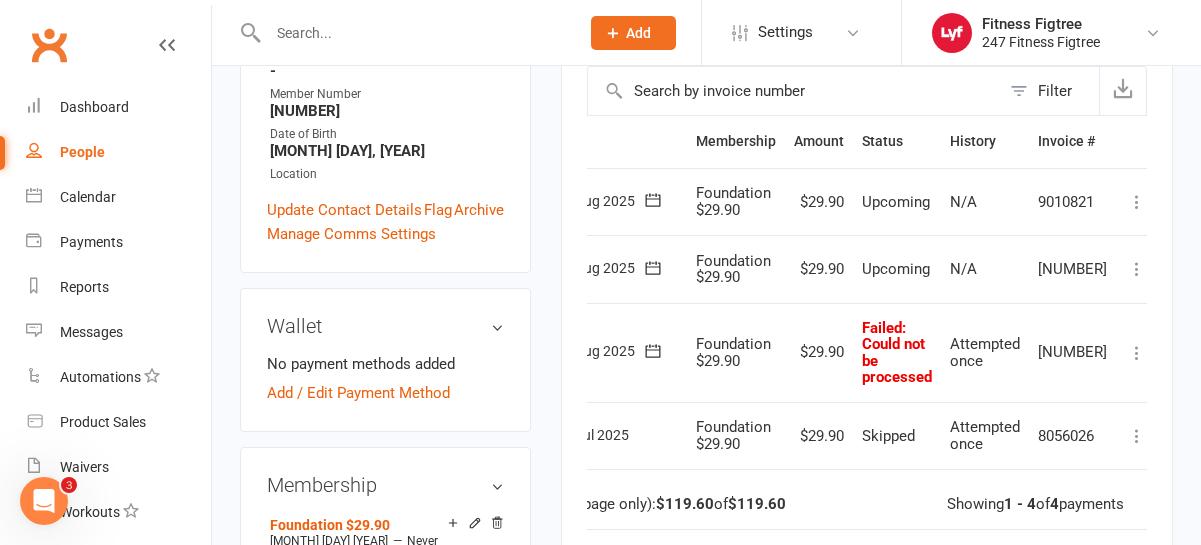 click at bounding box center (1137, 353) 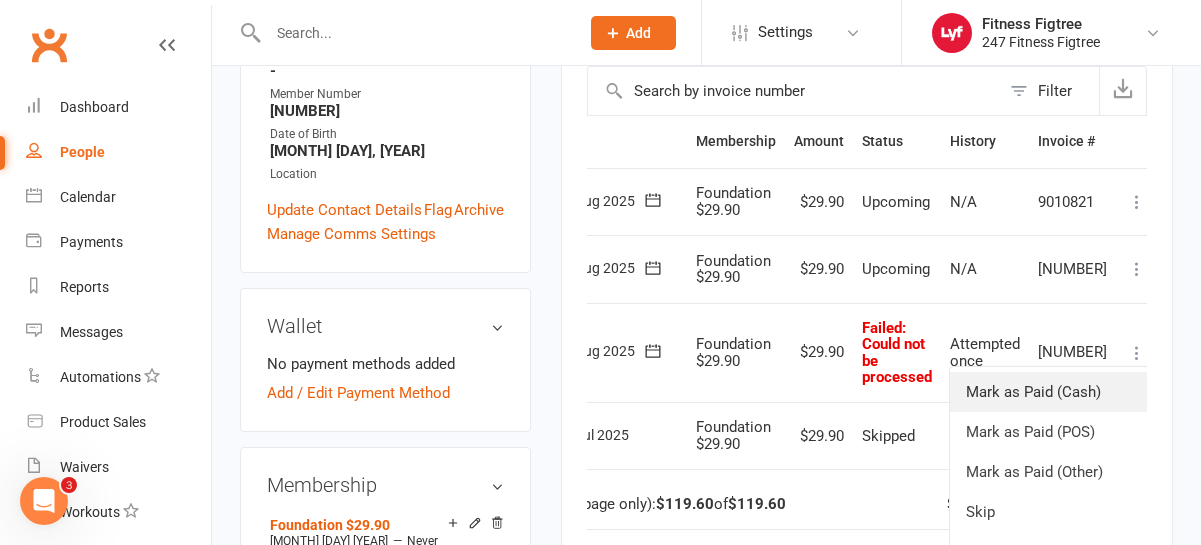 click on "Mark as Paid (Cash)" at bounding box center [1049, 392] 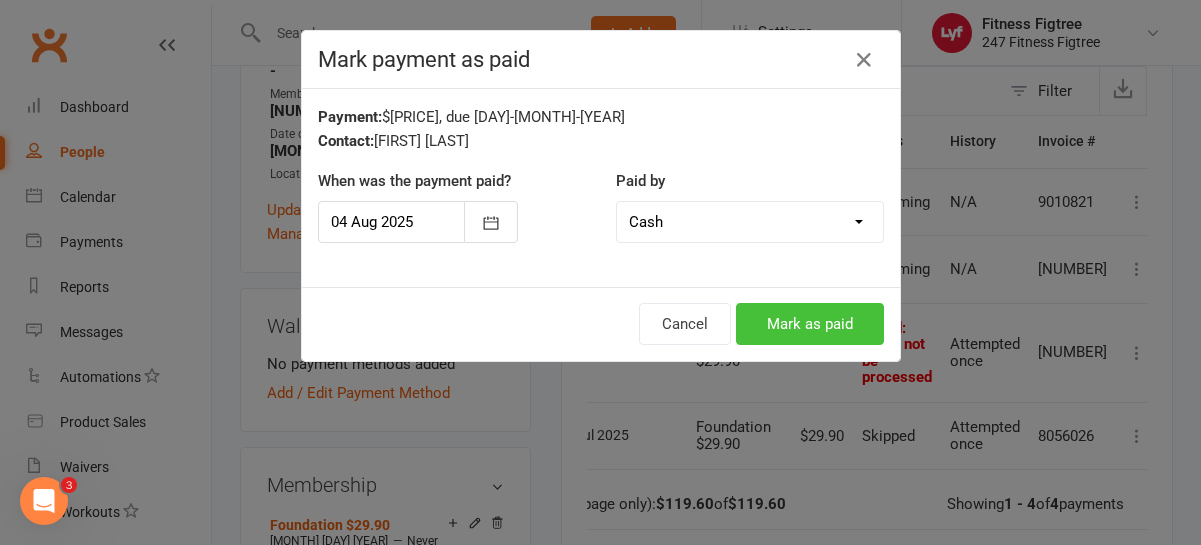 click on "Mark as paid" at bounding box center [810, 324] 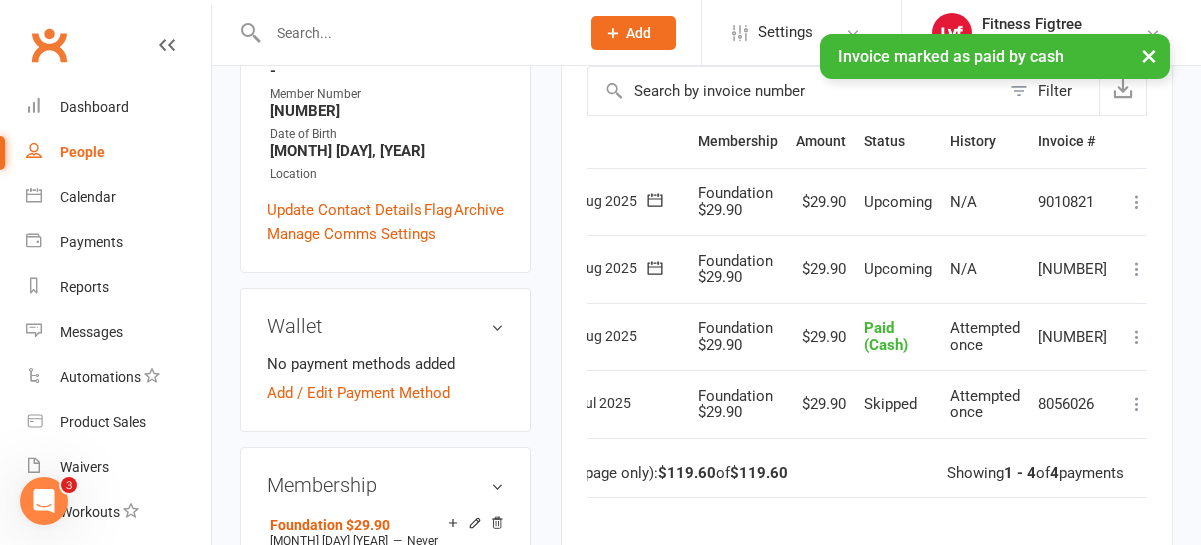 scroll, scrollTop: 0, scrollLeft: 0, axis: both 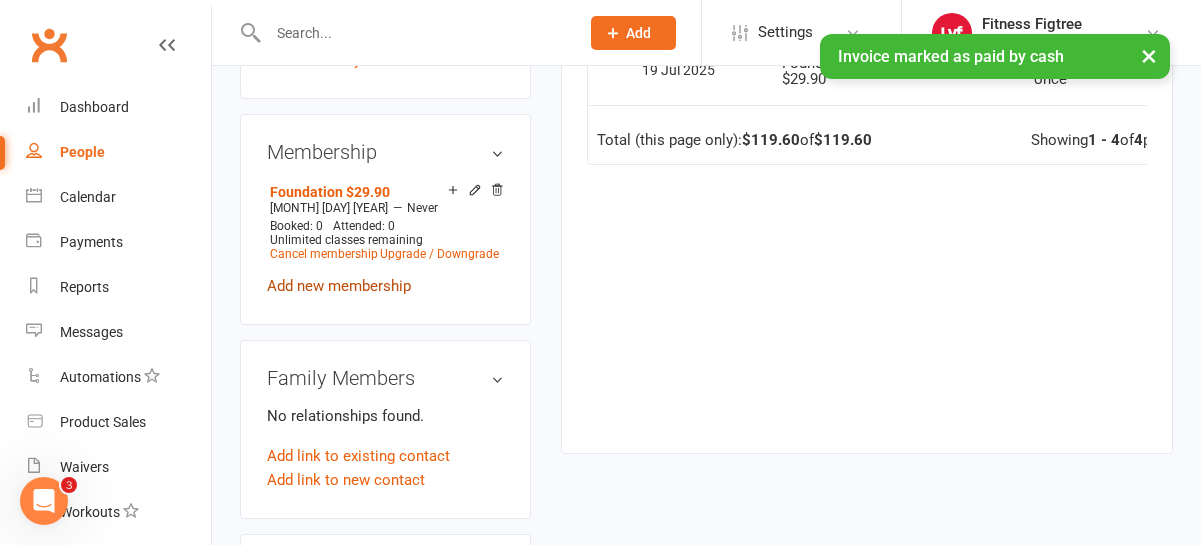 click on "Add new membership" at bounding box center [339, 286] 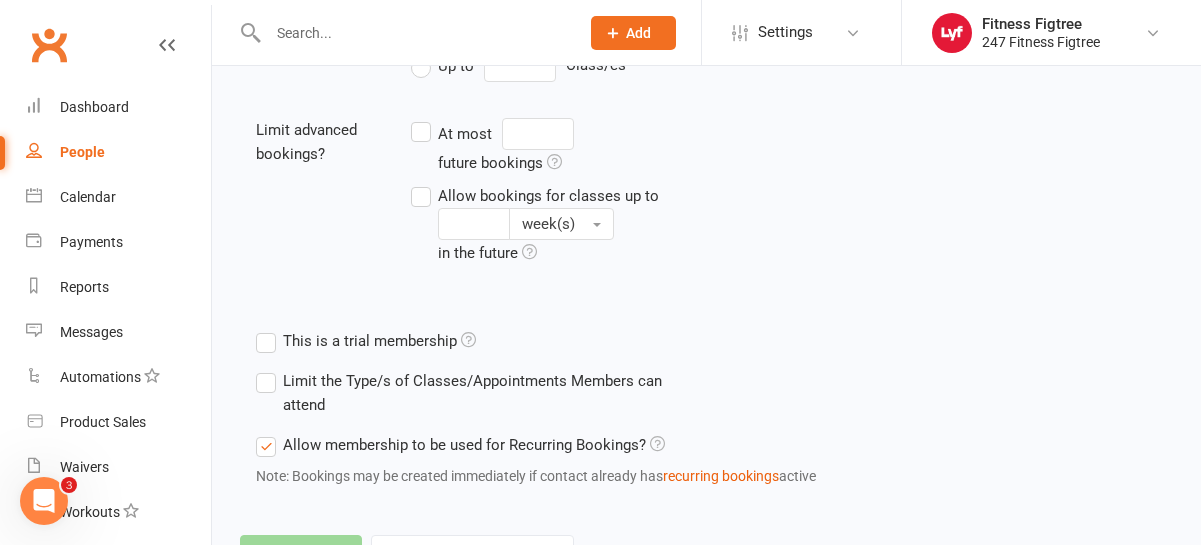 scroll, scrollTop: 0, scrollLeft: 0, axis: both 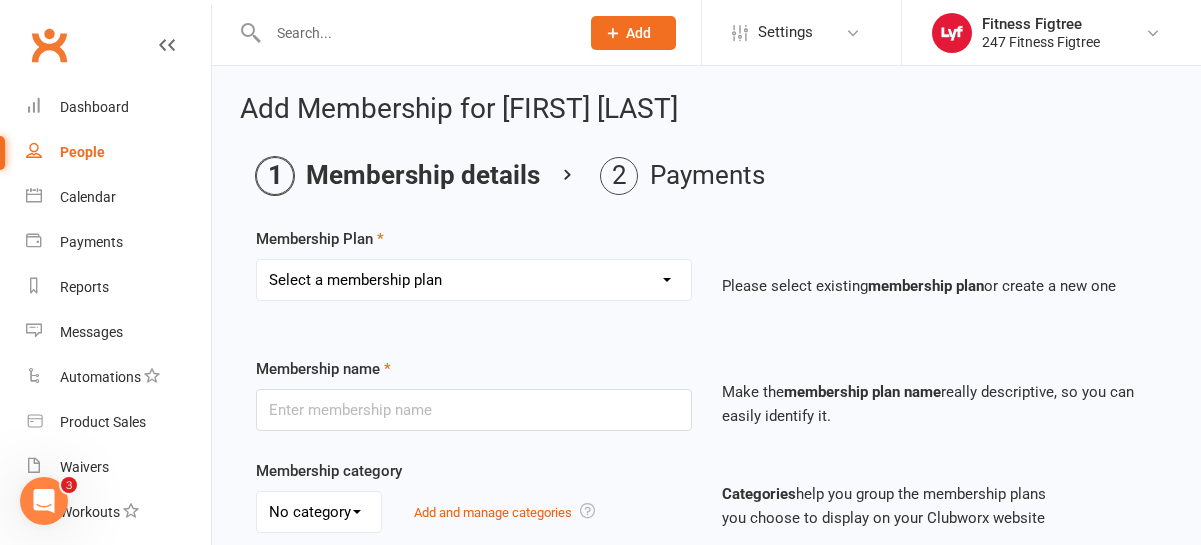 click on "Select a membership plan Create new Membership Plan Youth $33.90 Youth $29.90 Foundation $23.90 Foundation $23.45 Foundation $19.45 Foundation $33.90 Foundation $25.90 Foundation $27.90 Foundation $29.90 Foundation $31.90 Fighting Fit Only - Free plan Stripe - Foundation $36 Stripe - Foundation $33.90 Stripe - Foundation $29.90 TEAM MEMBERSHIP PIA - Foundation PIA - $849 PIA - 3 Months 14 Day Trial" at bounding box center [474, 280] 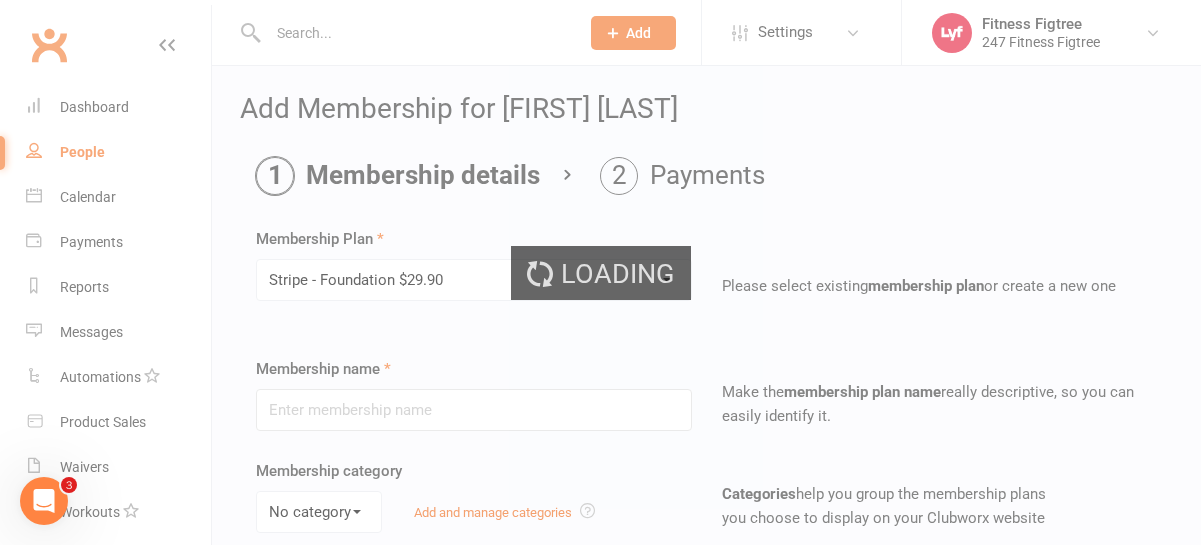 type on "Stripe - Foundation $29.90" 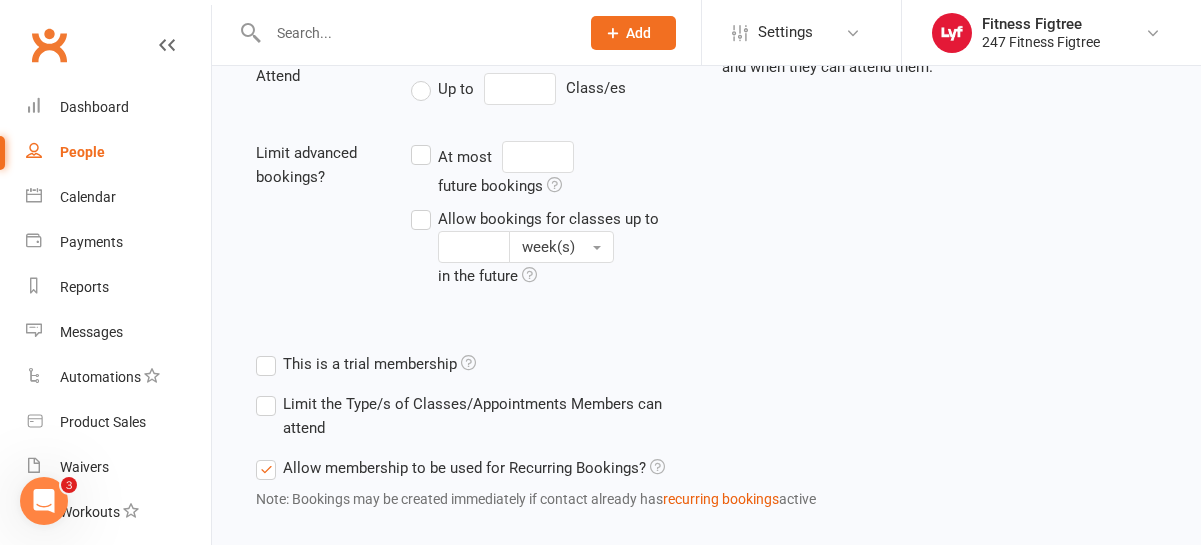 scroll, scrollTop: 798, scrollLeft: 0, axis: vertical 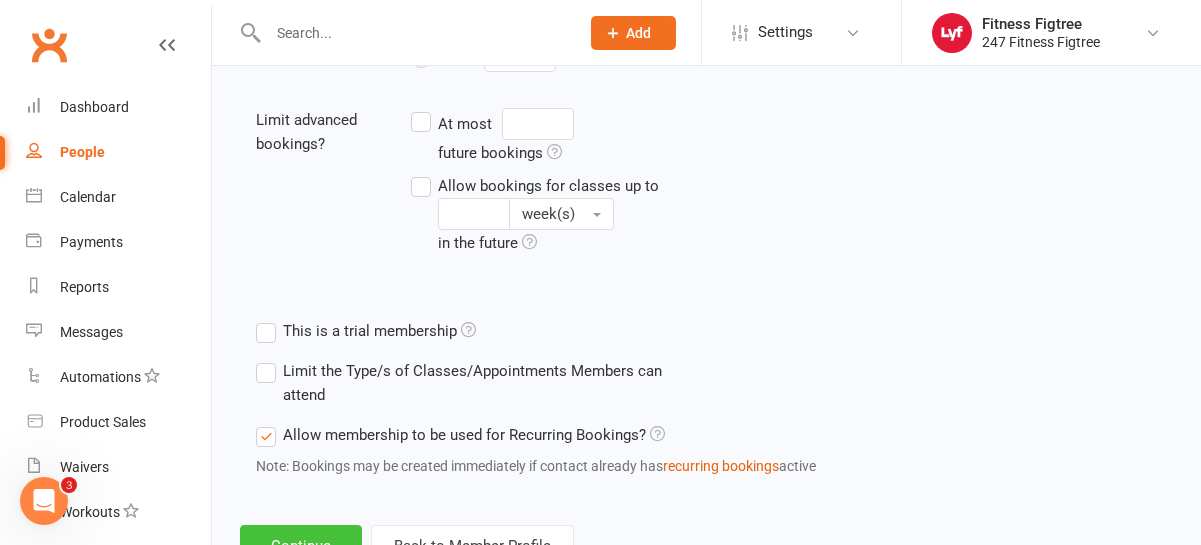 click on "Continue" at bounding box center (301, 546) 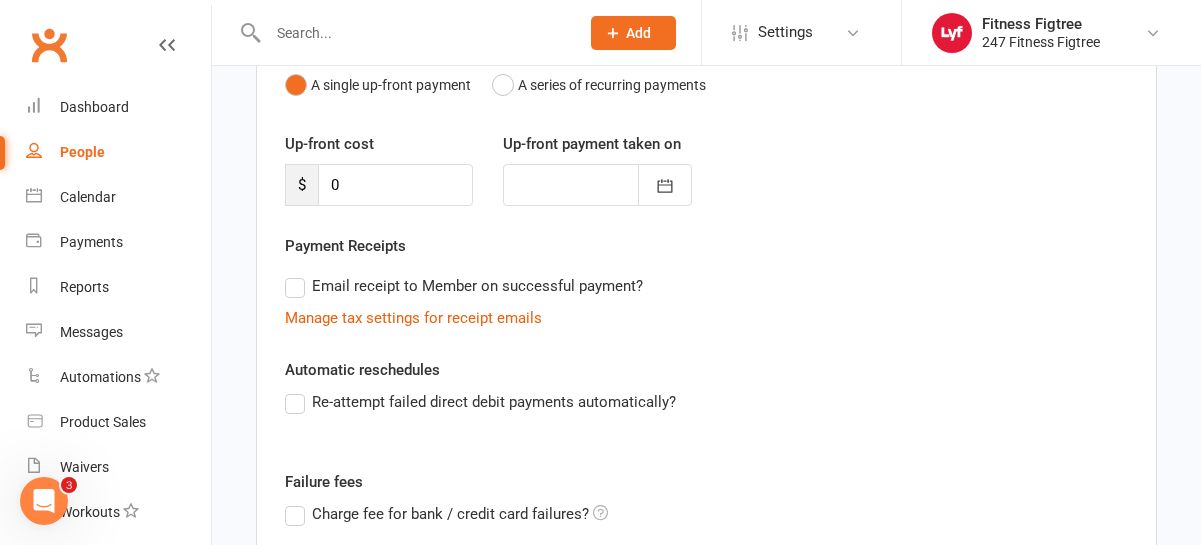 scroll, scrollTop: 464, scrollLeft: 0, axis: vertical 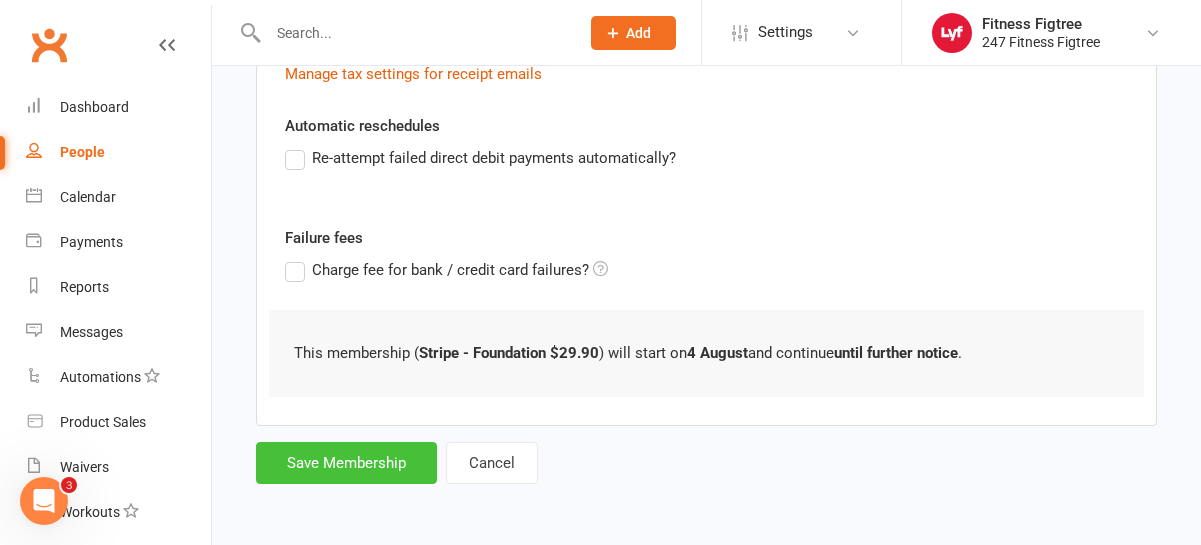 click on "Save Membership" at bounding box center [346, 463] 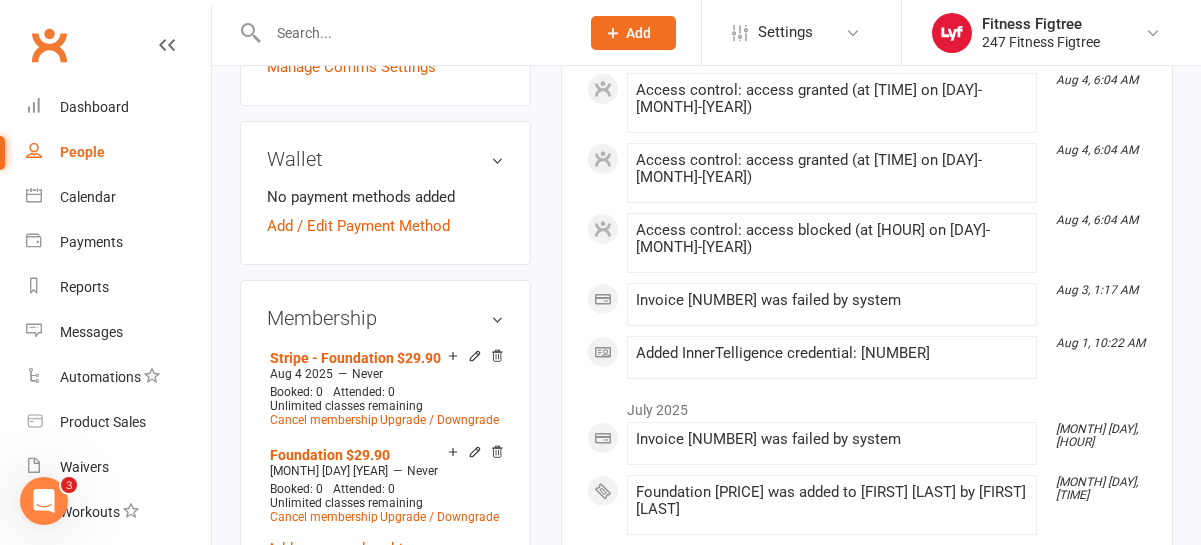 scroll, scrollTop: 0, scrollLeft: 0, axis: both 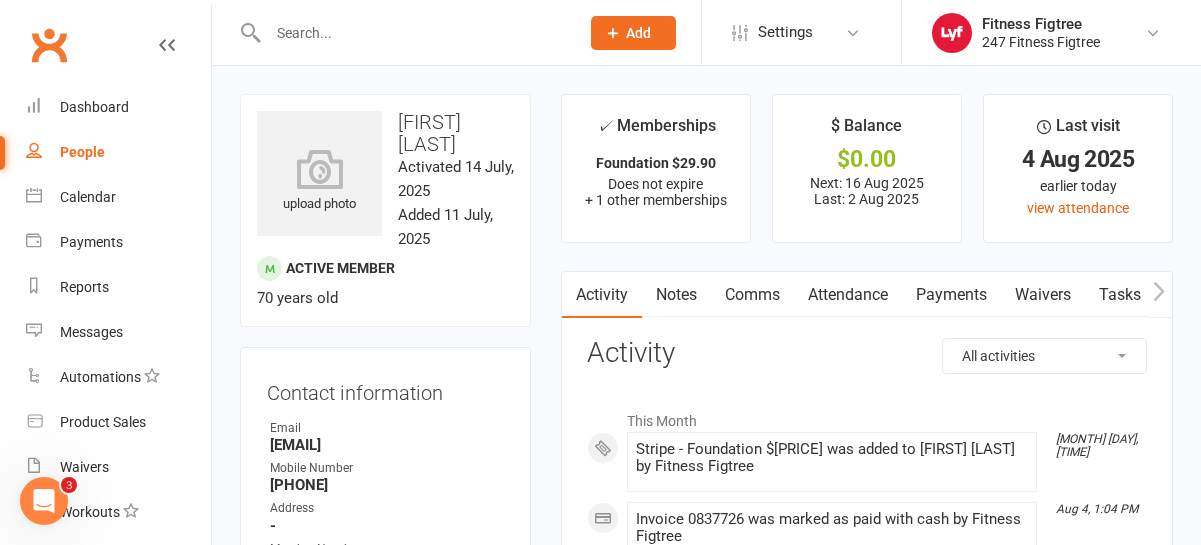 click at bounding box center (413, 33) 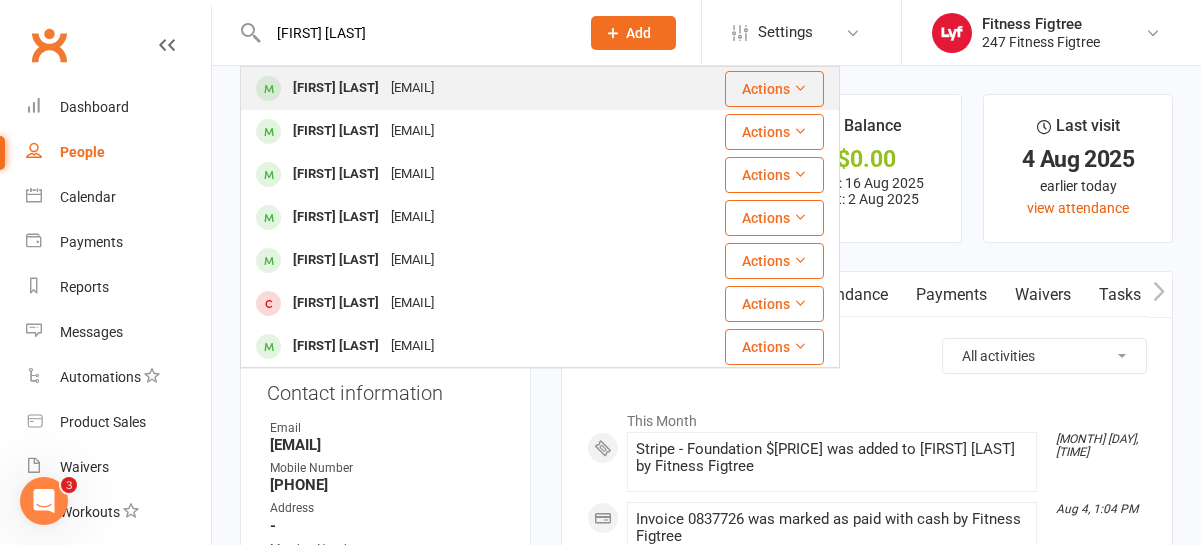 type on "[FIRST] [LAST]" 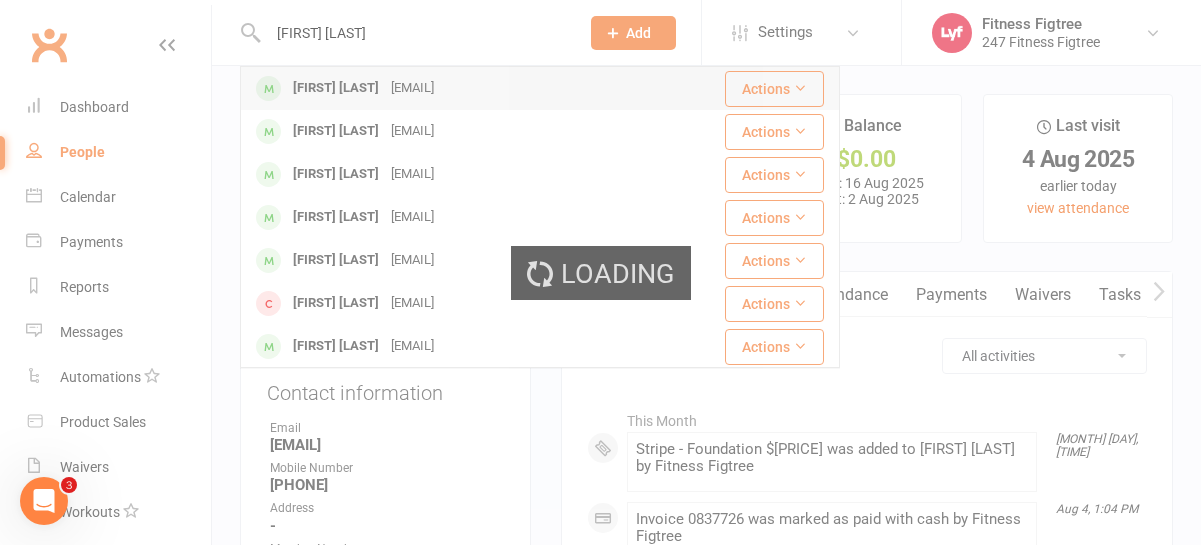 type 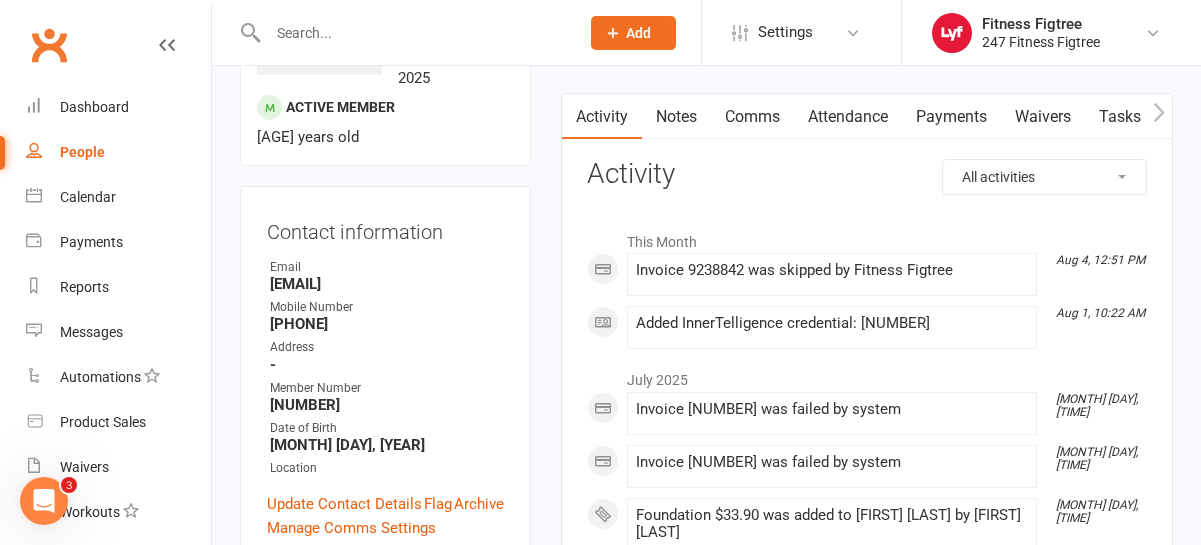 scroll, scrollTop: 0, scrollLeft: 0, axis: both 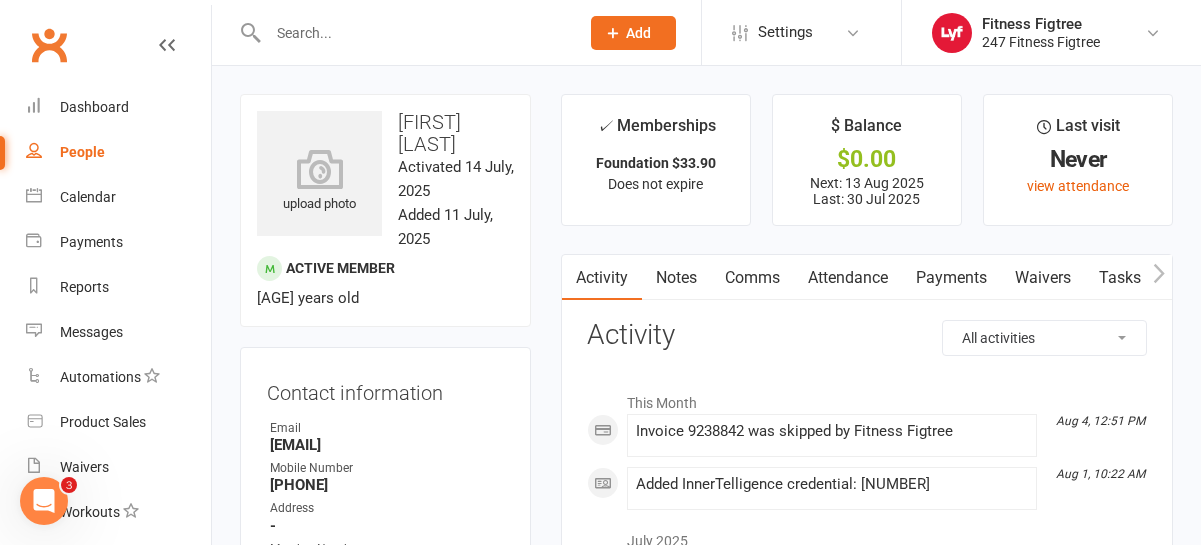 click on "Payments" at bounding box center [951, 278] 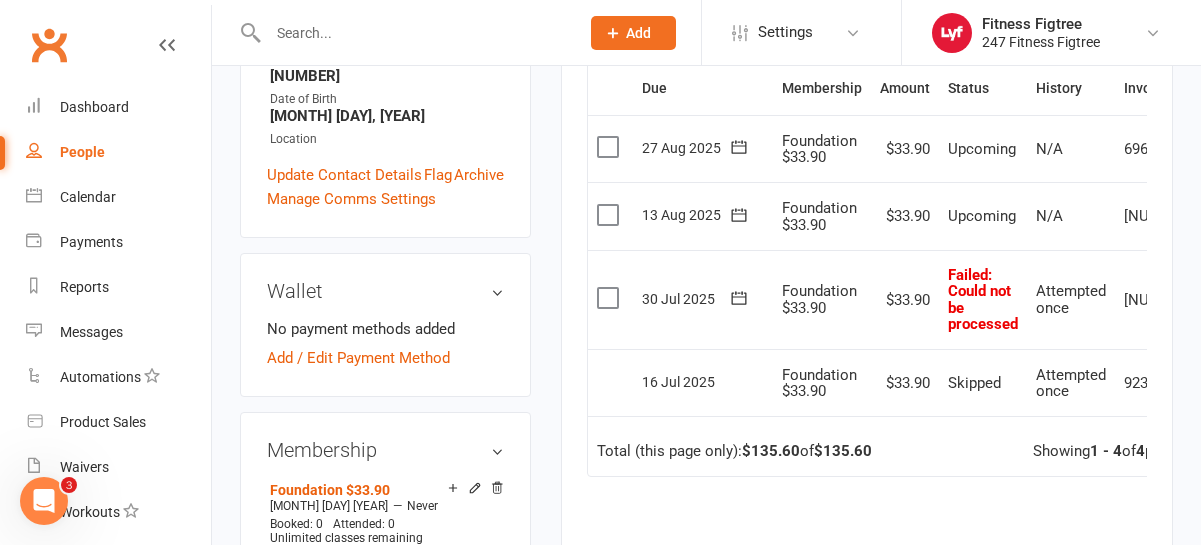 scroll, scrollTop: 488, scrollLeft: 0, axis: vertical 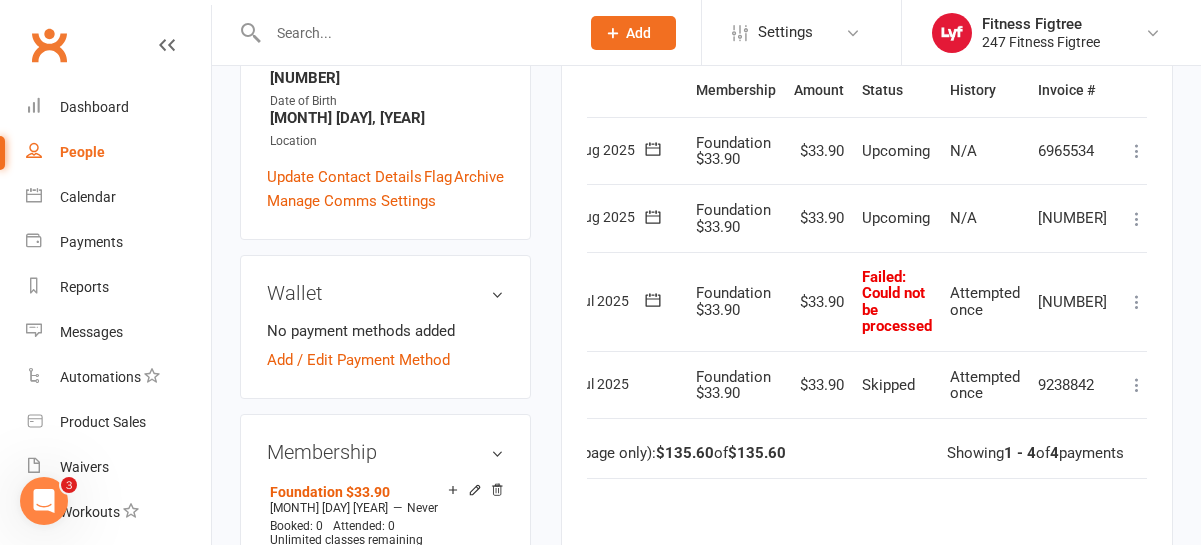 click at bounding box center (1137, 302) 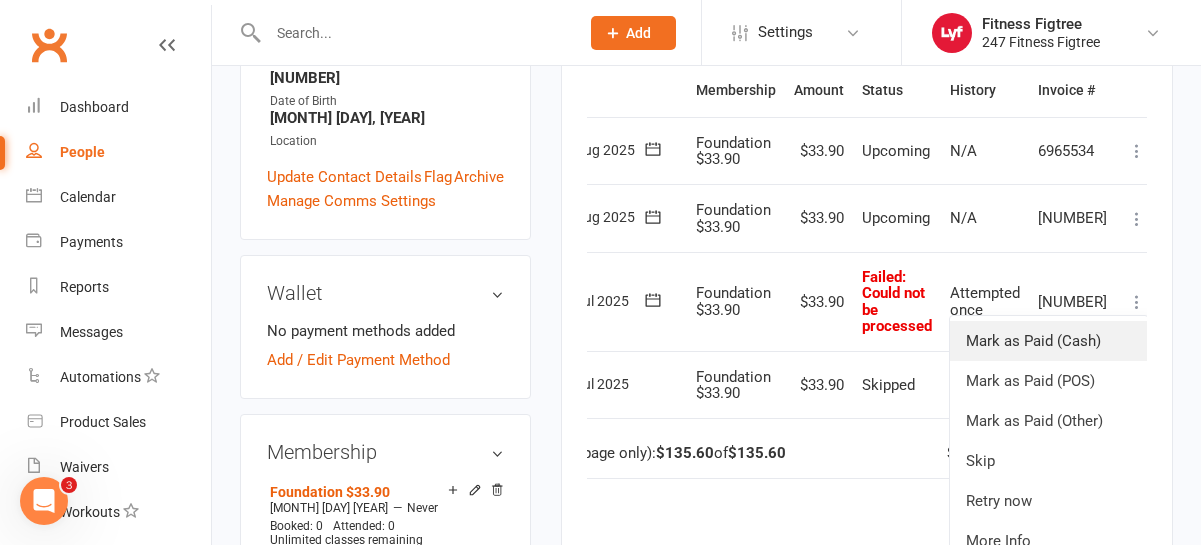 click on "Mark as Paid (Cash)" at bounding box center [1049, 341] 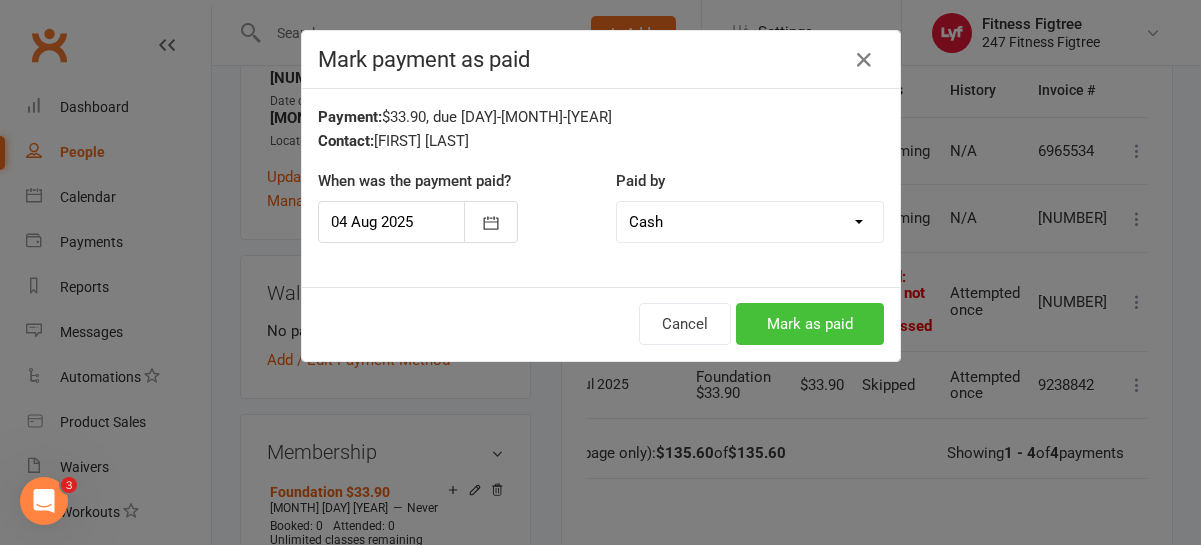 click on "Mark as paid" at bounding box center (810, 324) 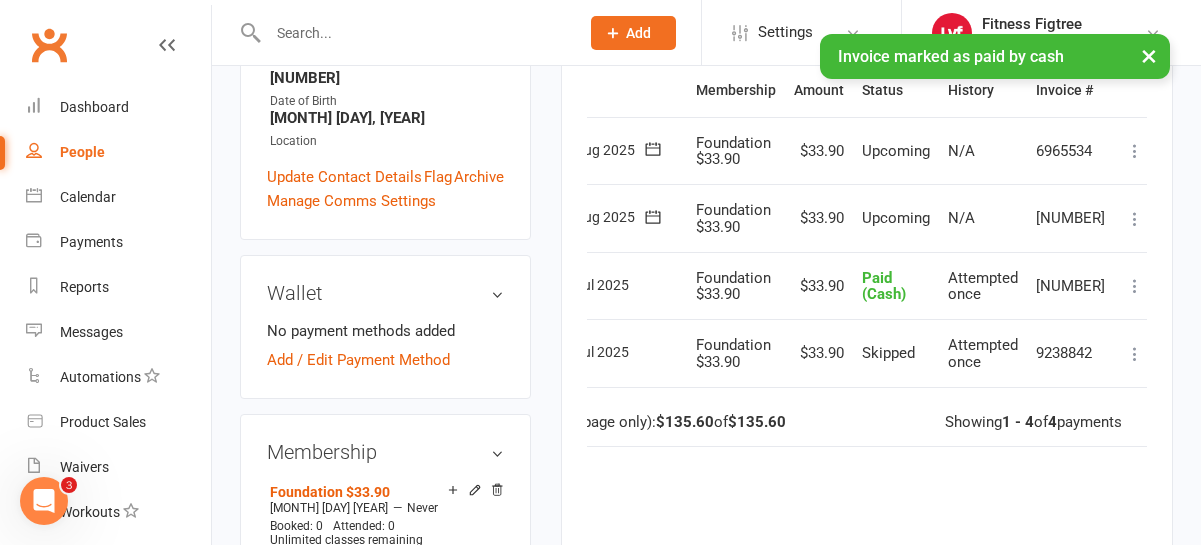 scroll, scrollTop: 0, scrollLeft: 84, axis: horizontal 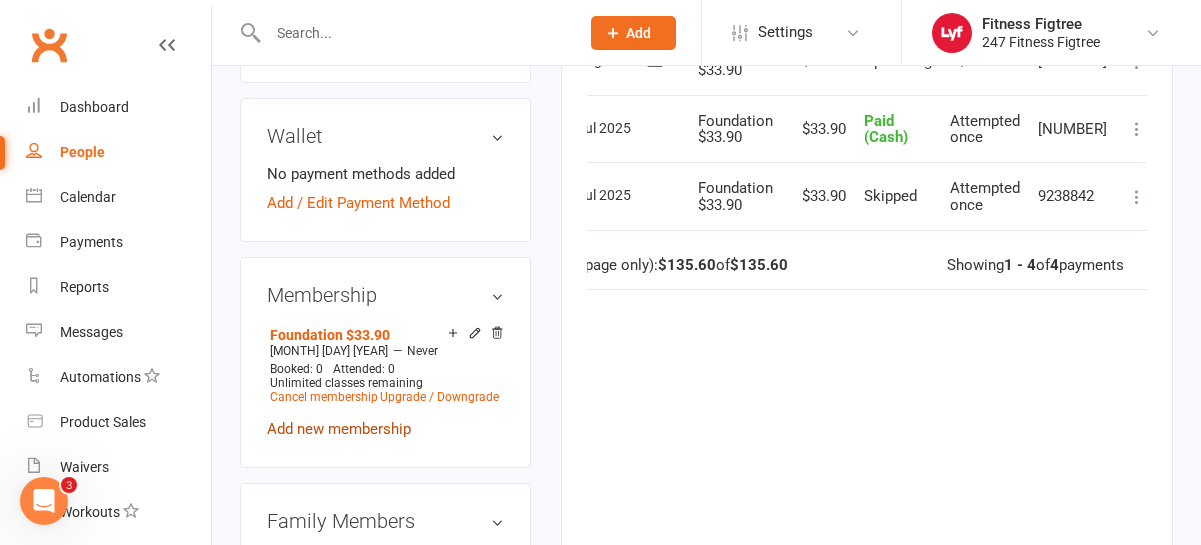 click on "Add new membership" at bounding box center [339, 429] 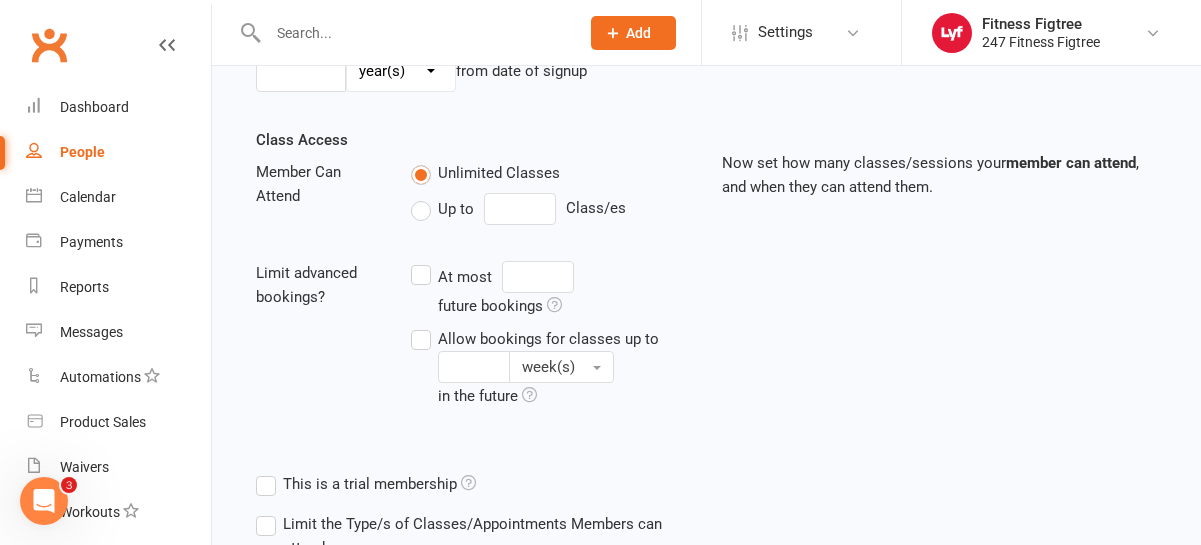 scroll, scrollTop: 0, scrollLeft: 0, axis: both 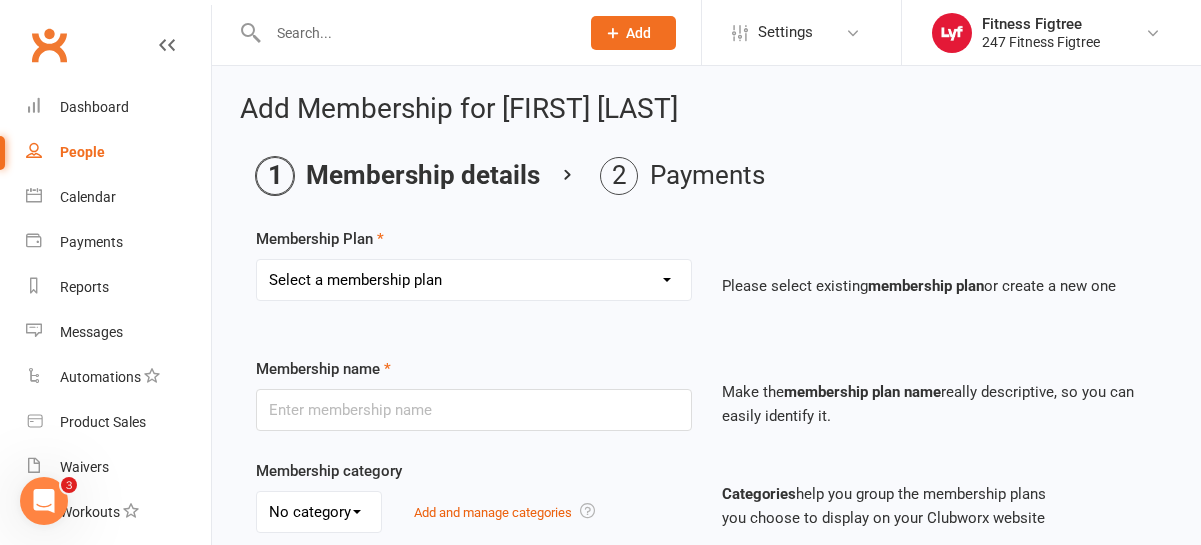 click on "Select a membership plan Create new Membership Plan Youth $33.90 Youth $29.90 Foundation $23.90 Foundation $23.45 Foundation $19.45 Foundation $33.90 Foundation $25.90 Foundation $27.90 Foundation $29.90 Foundation $31.90 Fighting Fit Only - Free plan Stripe - Foundation $36 Stripe - Foundation $33.90 Stripe - Foundation $29.90 TEAM MEMBERSHIP PIA - Foundation PIA - $849 PIA - 3 Months 14 Day Trial" at bounding box center [474, 280] 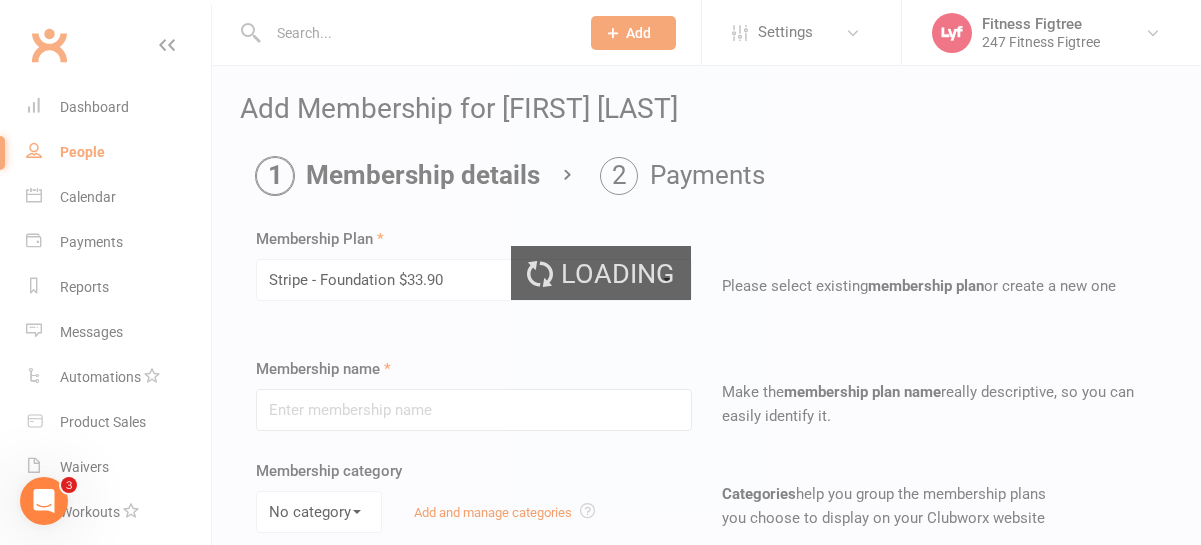 type on "Stripe - Foundation $33.90" 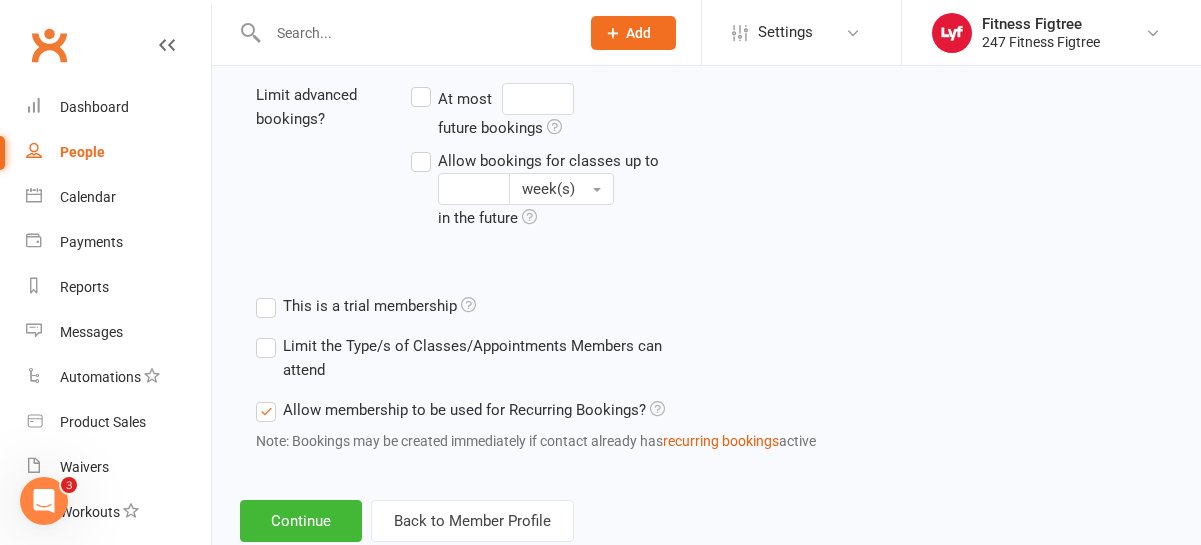 scroll, scrollTop: 832, scrollLeft: 0, axis: vertical 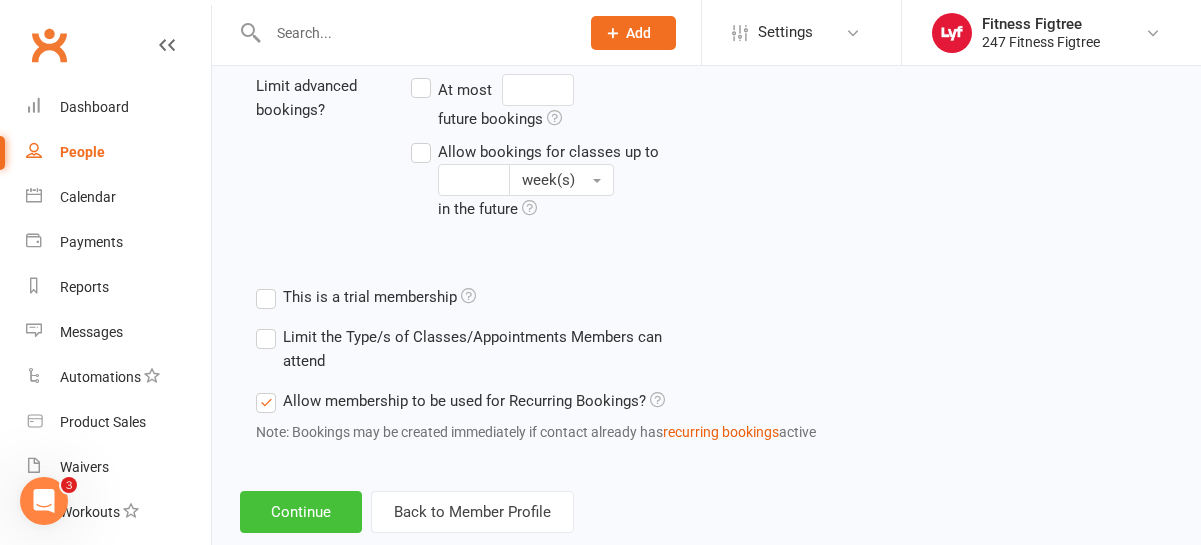 click on "Continue" at bounding box center [301, 512] 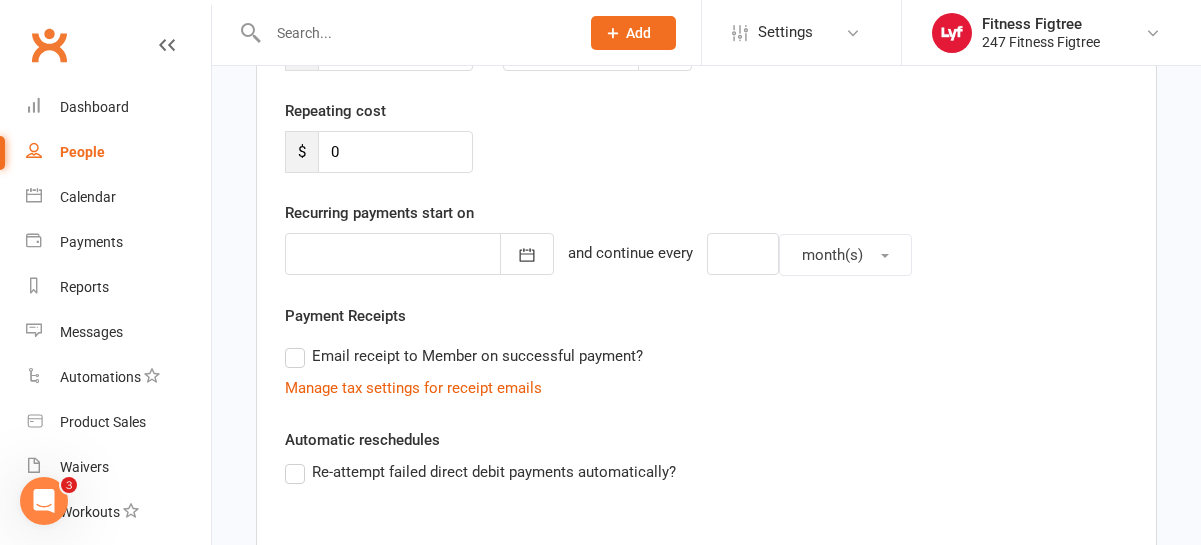 scroll, scrollTop: 669, scrollLeft: 0, axis: vertical 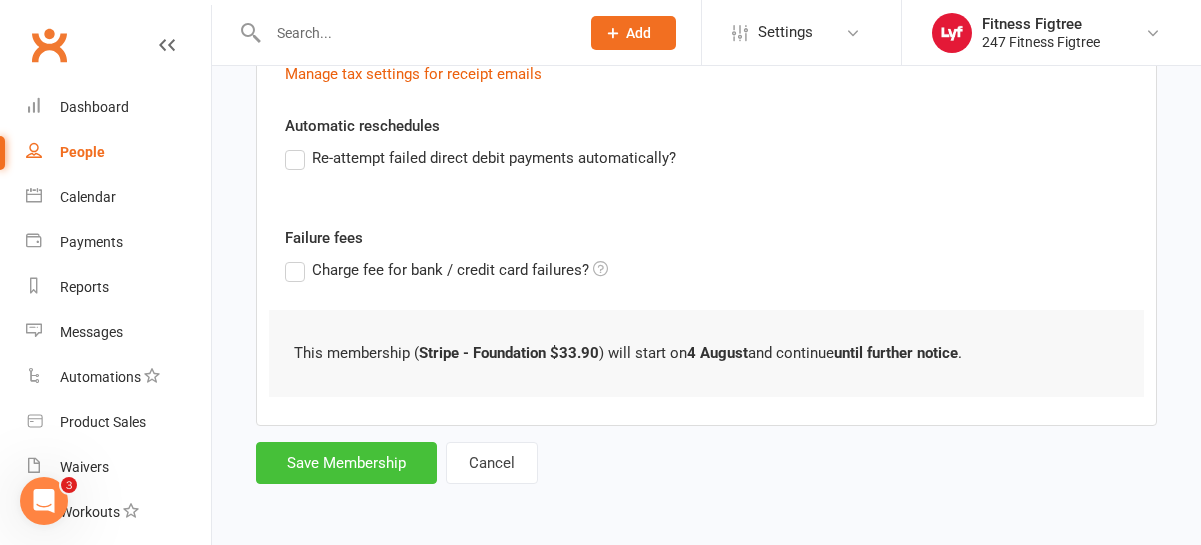 click on "Save Membership" at bounding box center [346, 463] 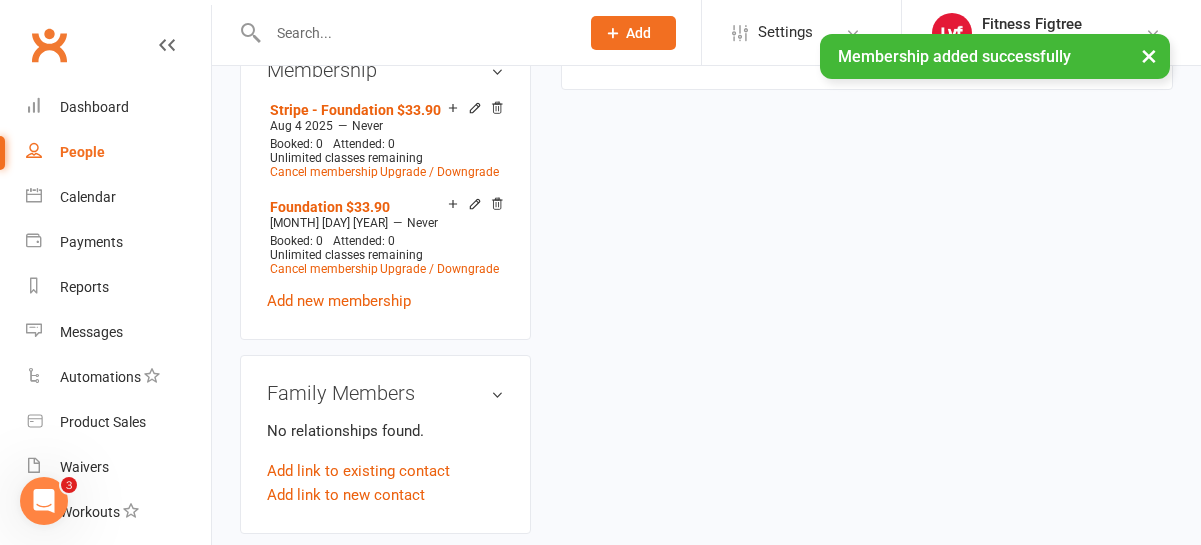 scroll, scrollTop: 857, scrollLeft: 0, axis: vertical 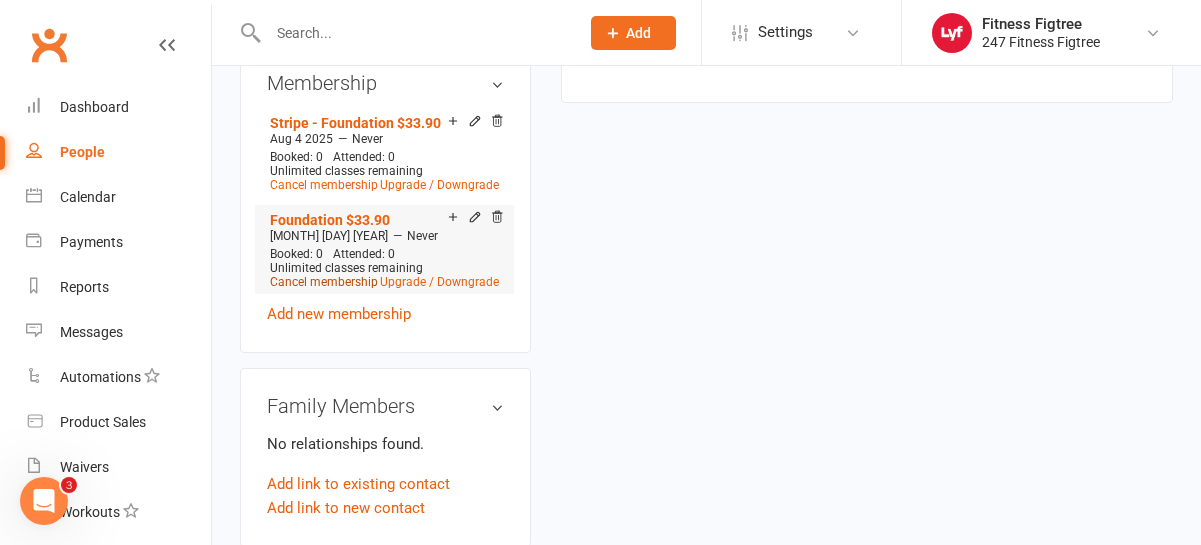 click on "Cancel membership" at bounding box center (324, 282) 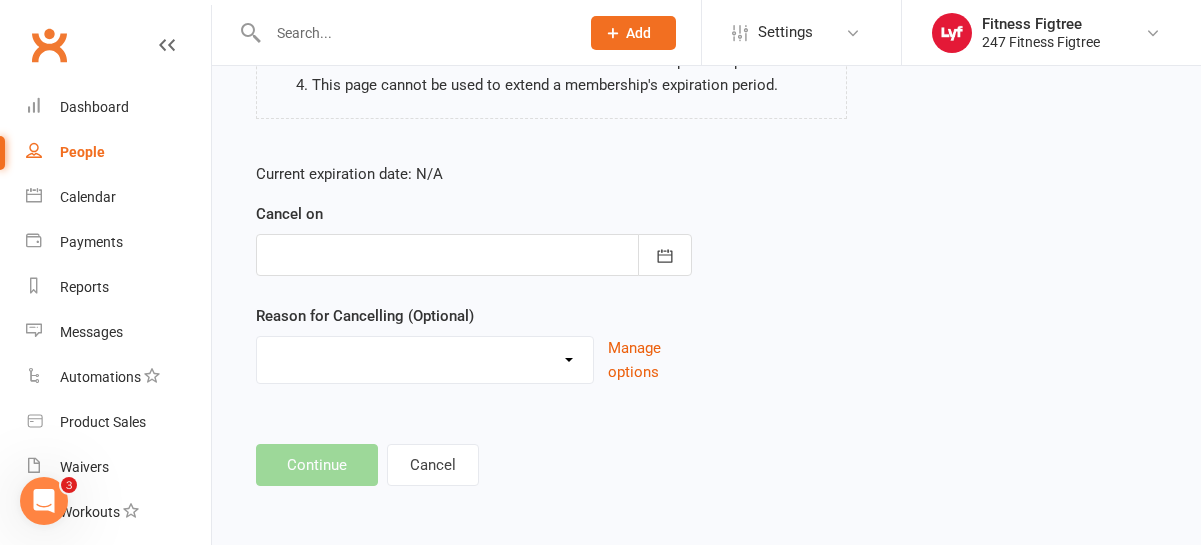 scroll, scrollTop: 343, scrollLeft: 0, axis: vertical 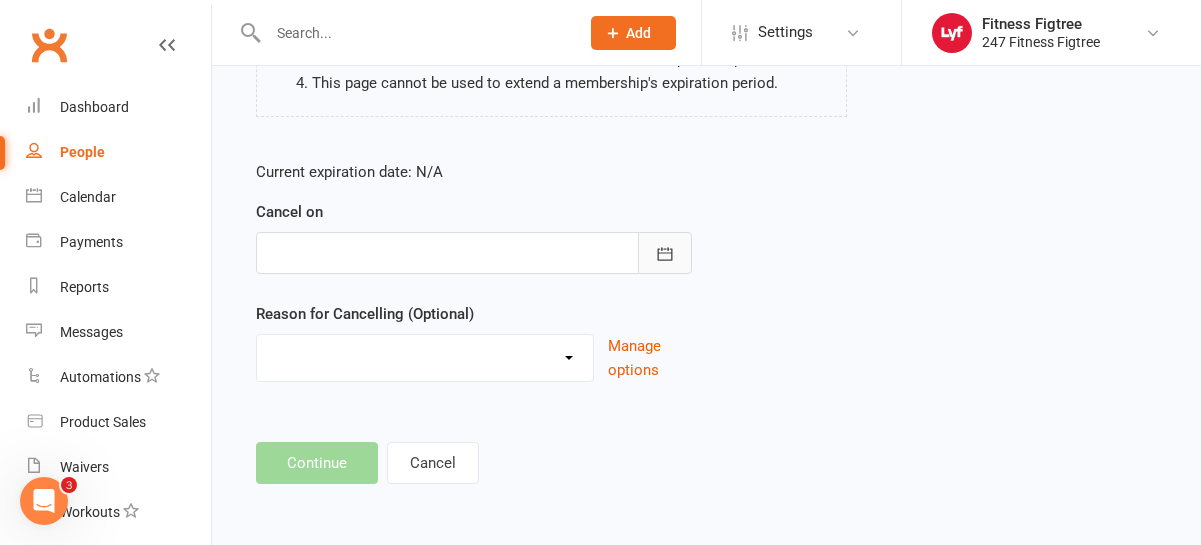 click 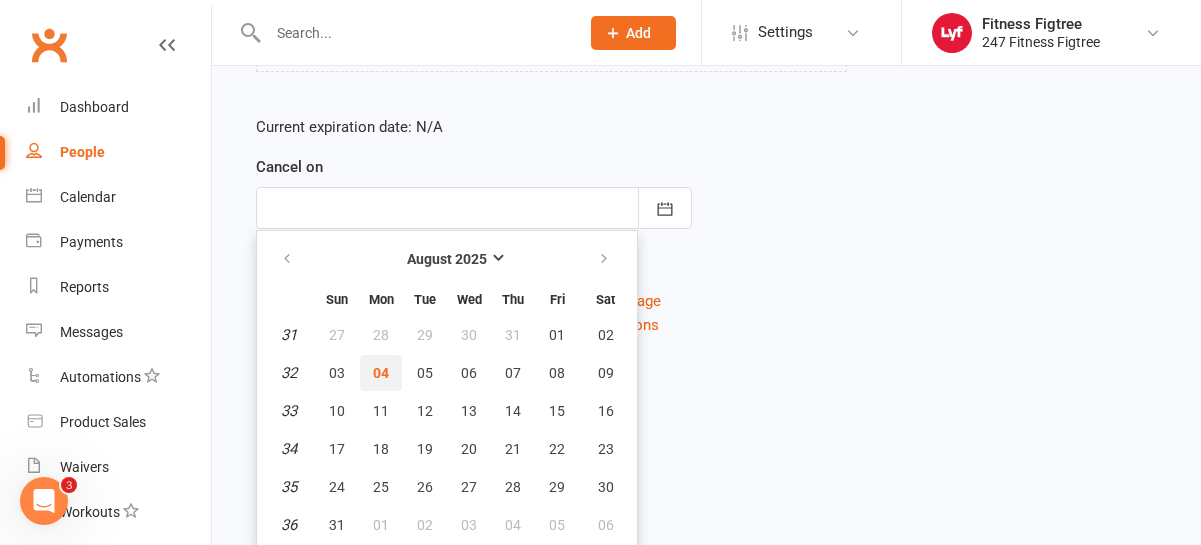 click on "04" at bounding box center (381, 373) 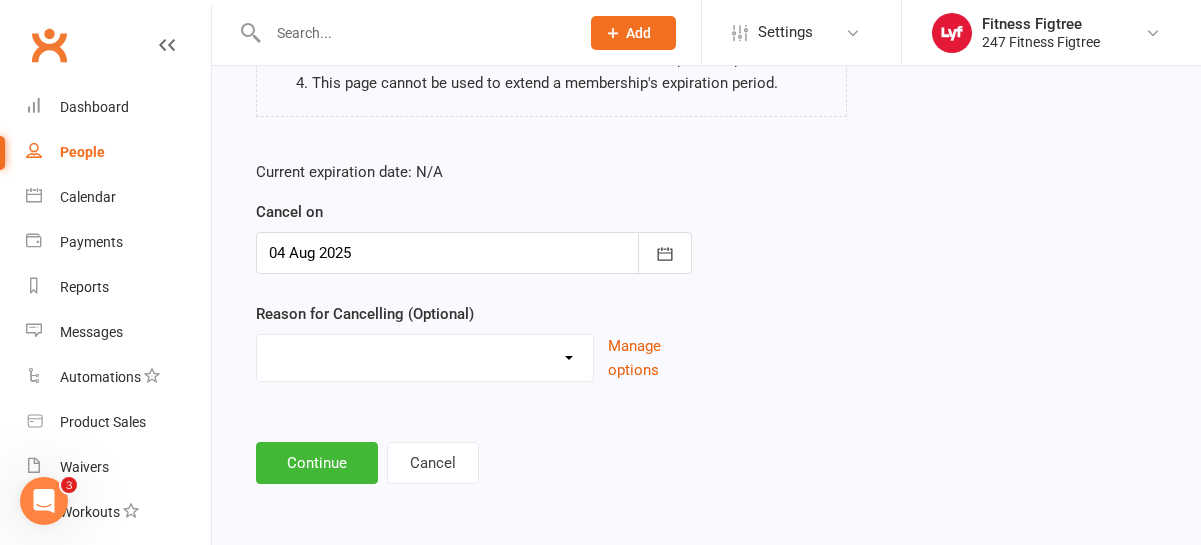 scroll, scrollTop: 343, scrollLeft: 0, axis: vertical 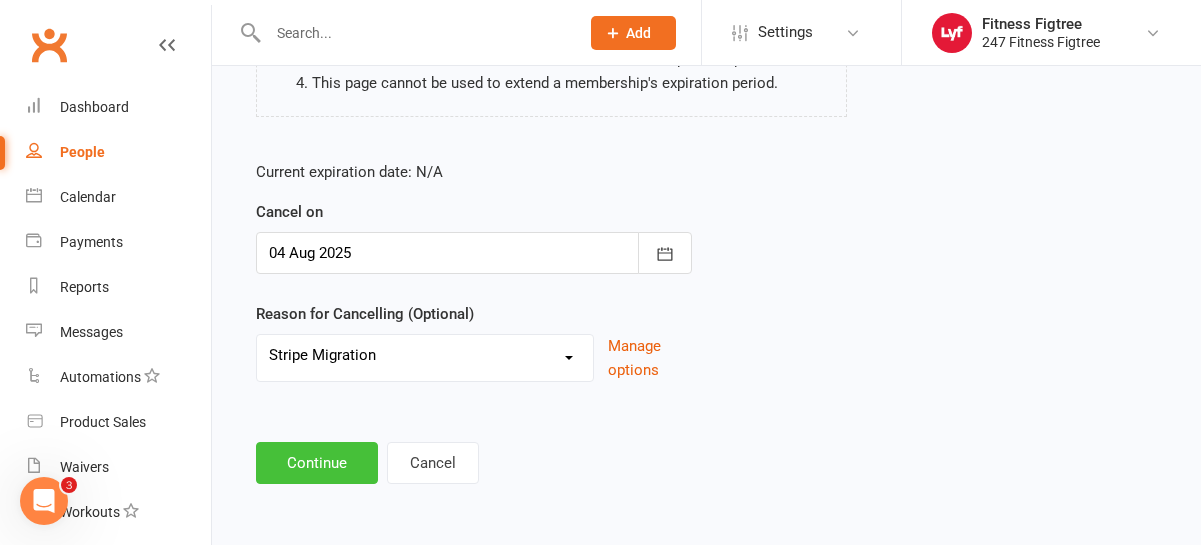 click on "Continue" at bounding box center [317, 463] 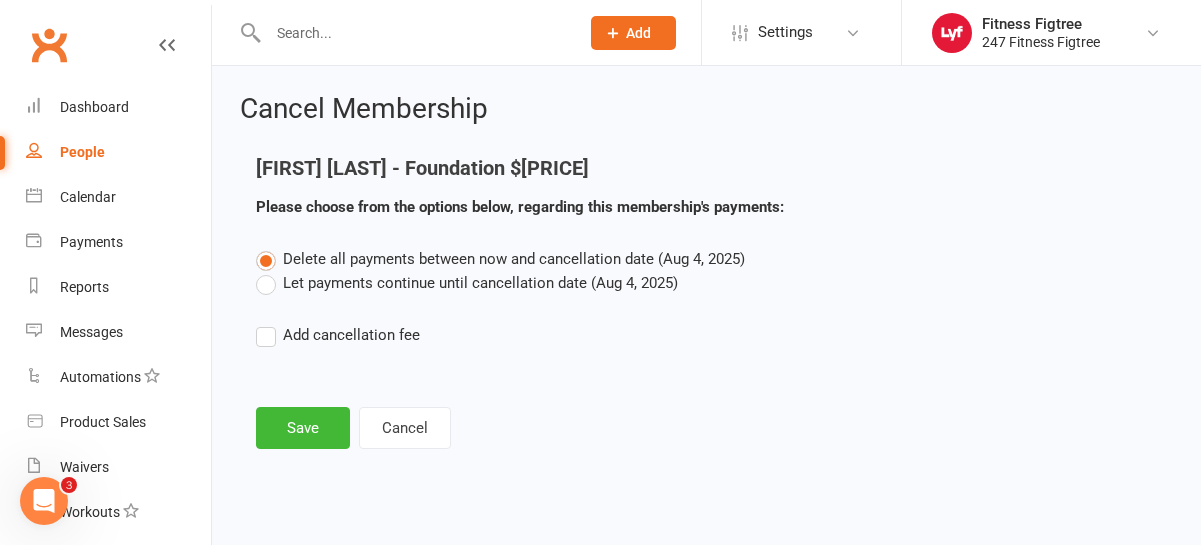 scroll, scrollTop: 0, scrollLeft: 0, axis: both 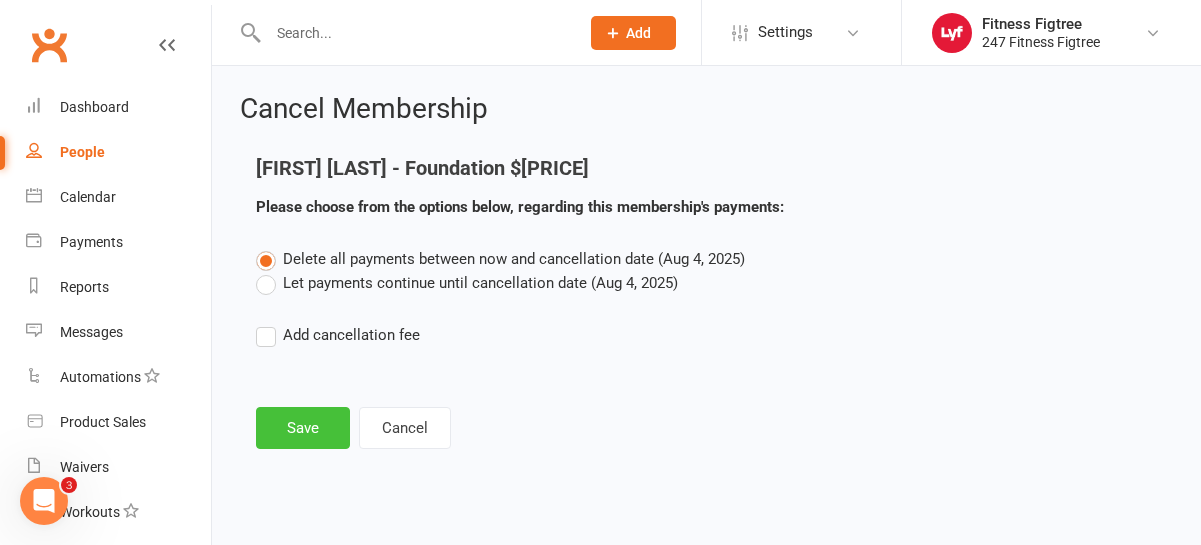 click on "Save" at bounding box center (303, 428) 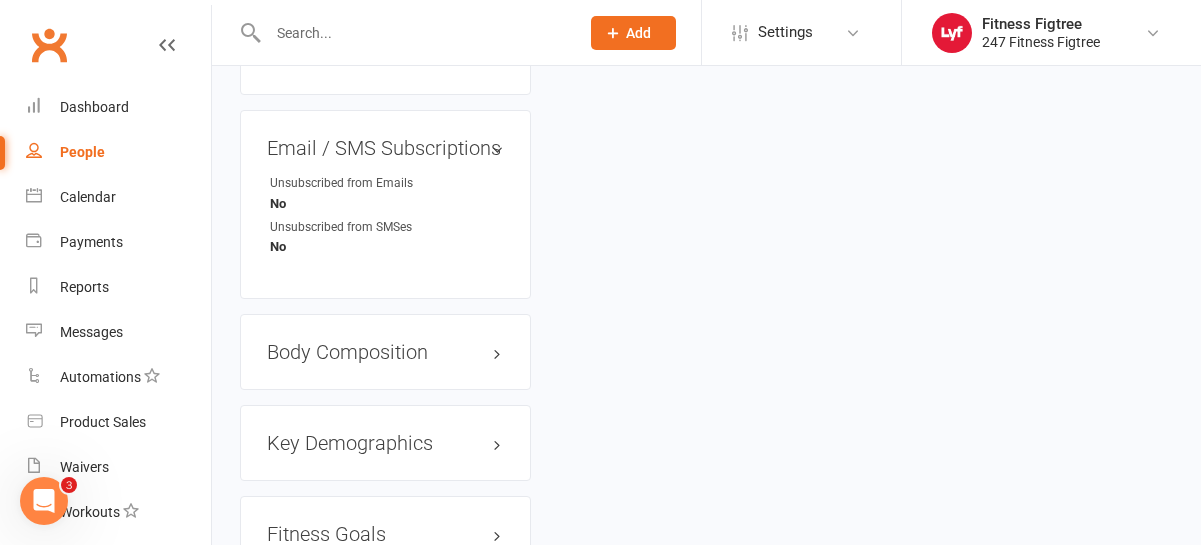 scroll, scrollTop: 1555, scrollLeft: 0, axis: vertical 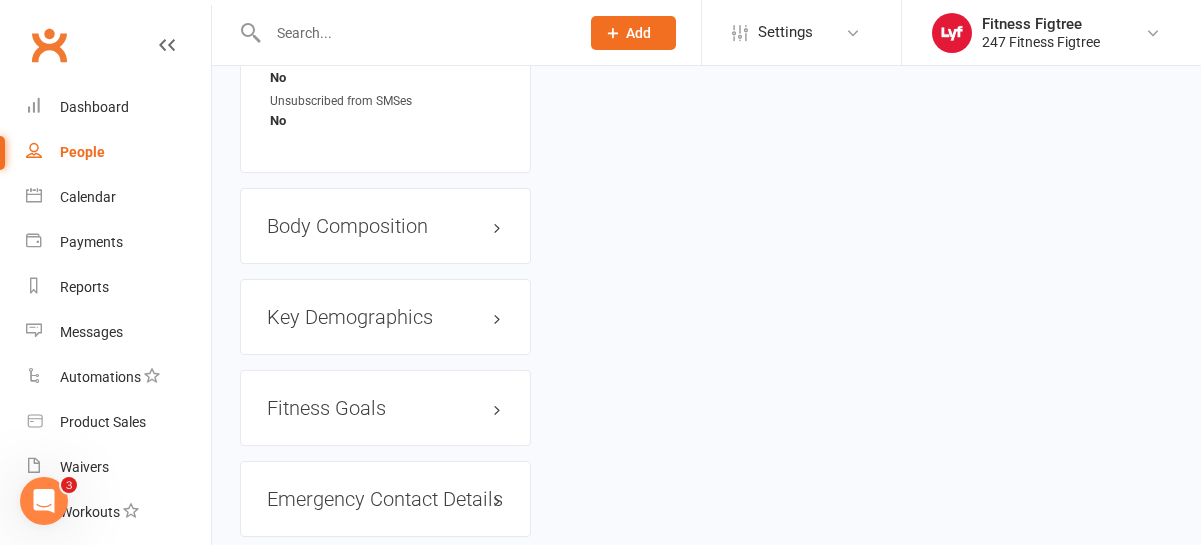 click at bounding box center [413, 33] 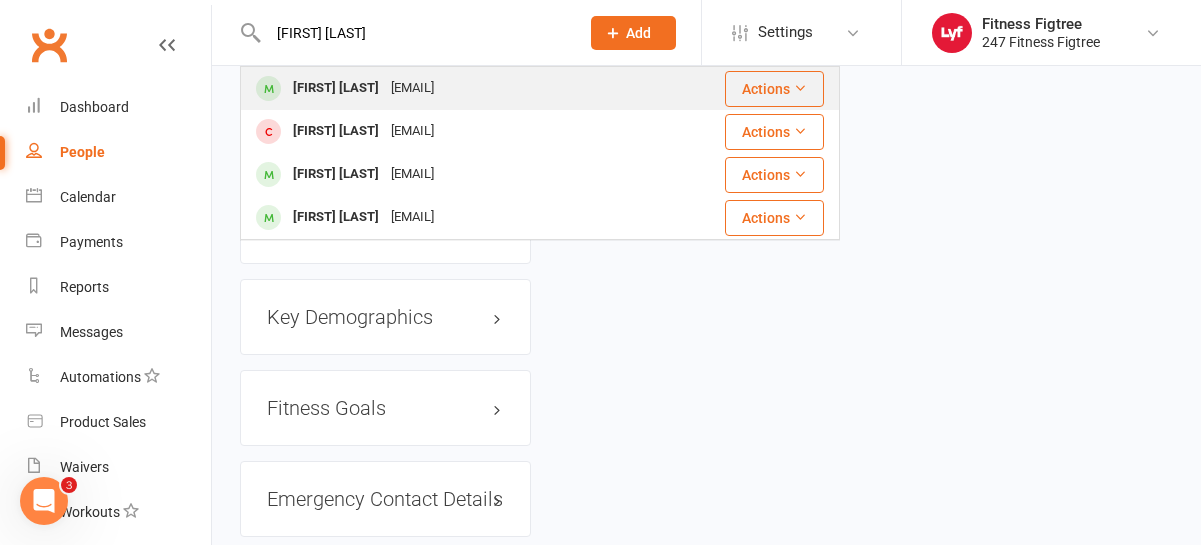 type on "[FIRST] [LAST]" 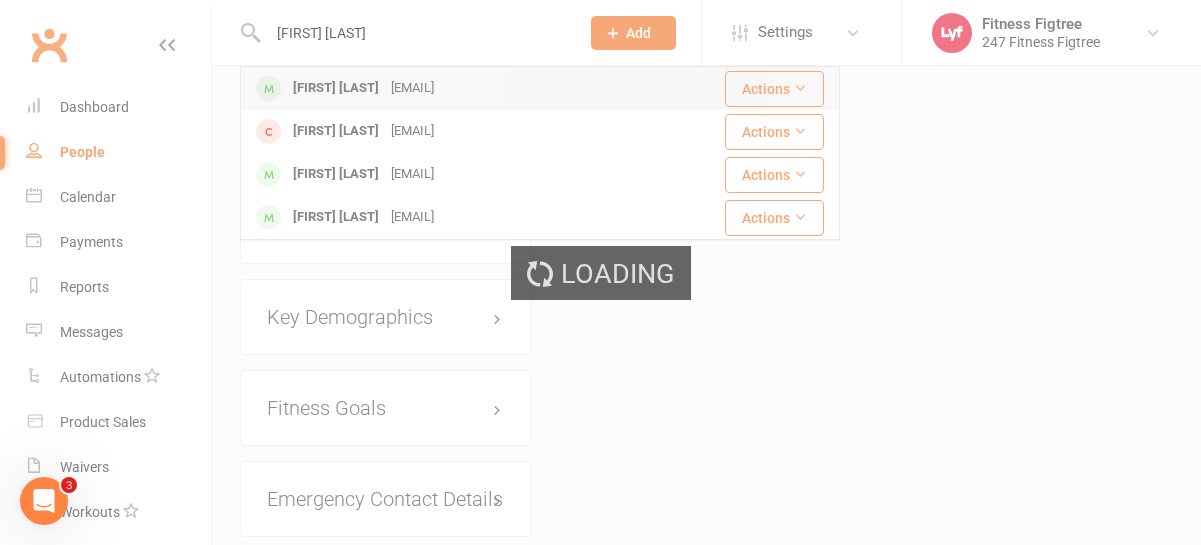 type 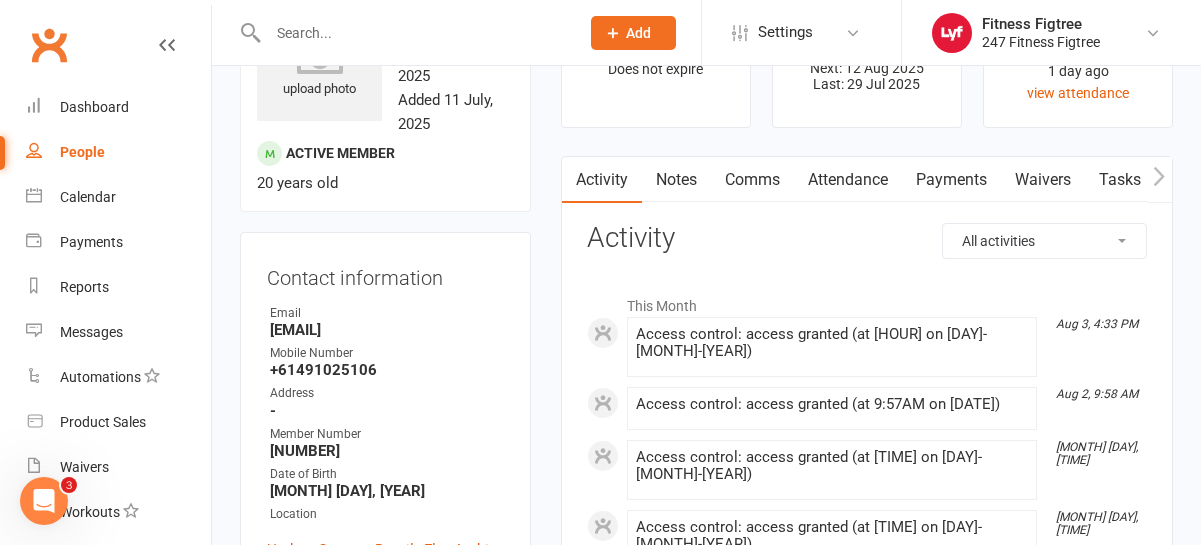 scroll, scrollTop: 0, scrollLeft: 0, axis: both 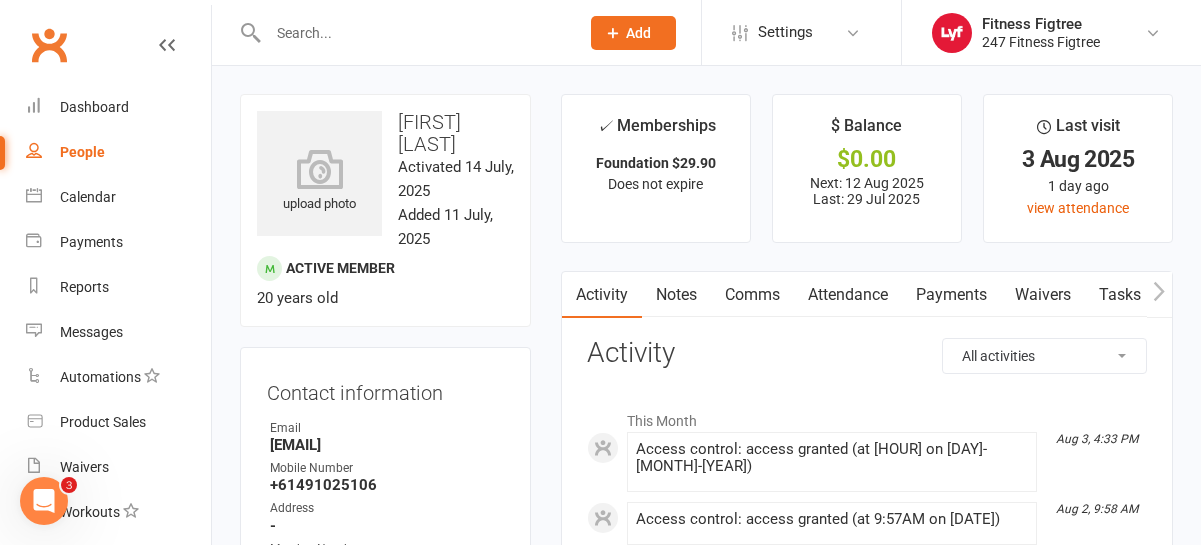 click on "Payments" at bounding box center [951, 295] 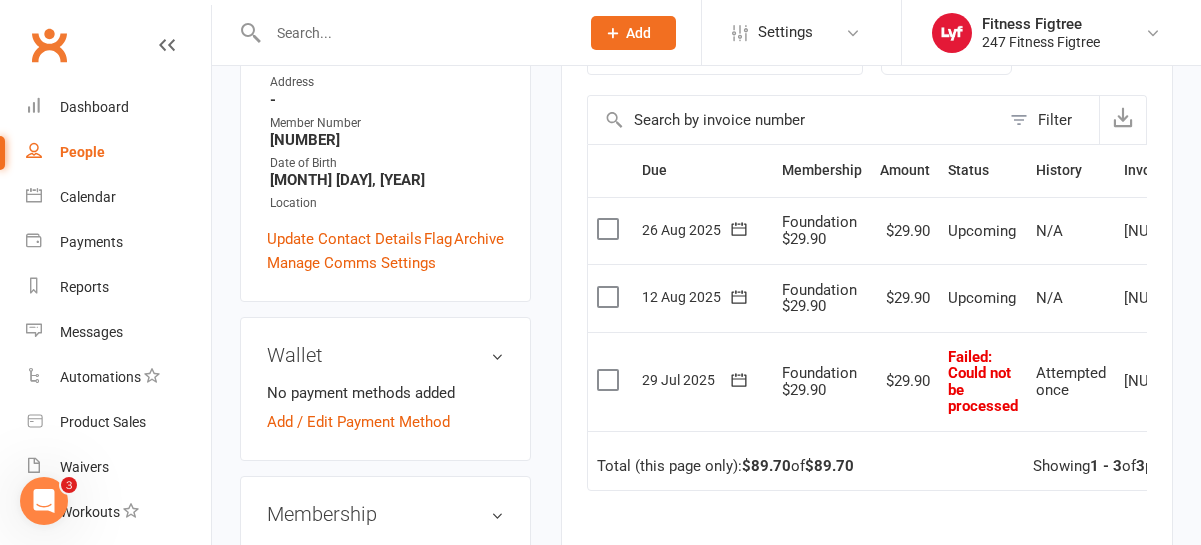 scroll, scrollTop: 393, scrollLeft: 0, axis: vertical 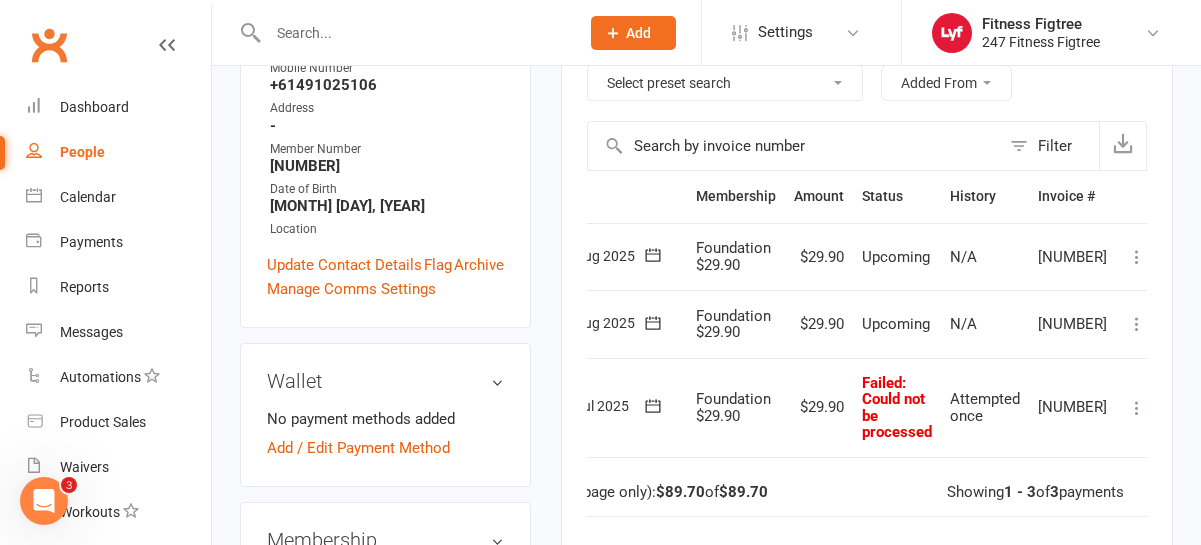 click at bounding box center [1137, 408] 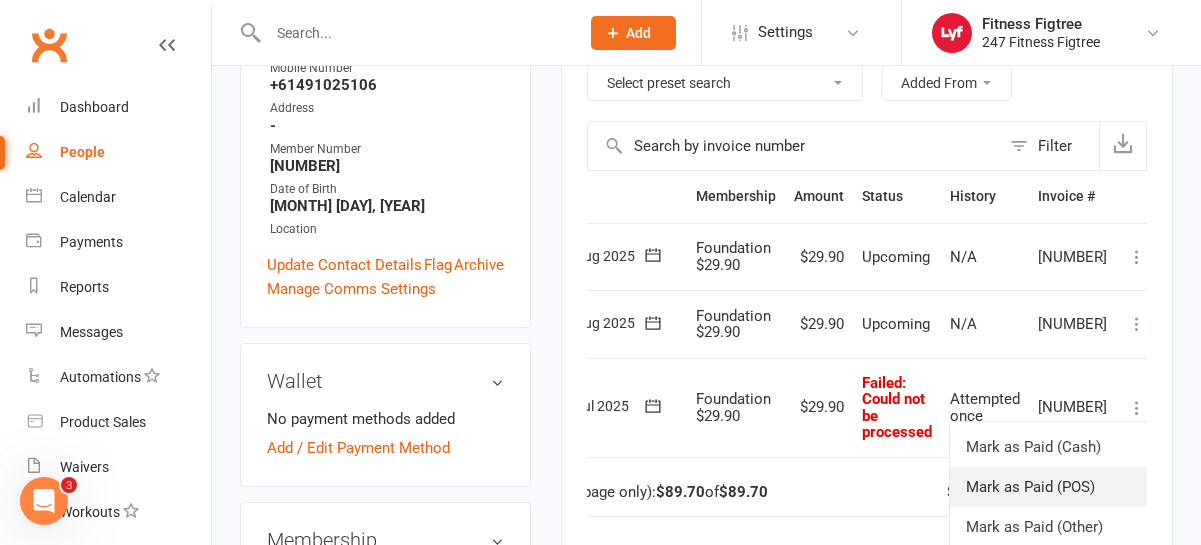 click on "Mark as Paid (POS)" at bounding box center [1049, 487] 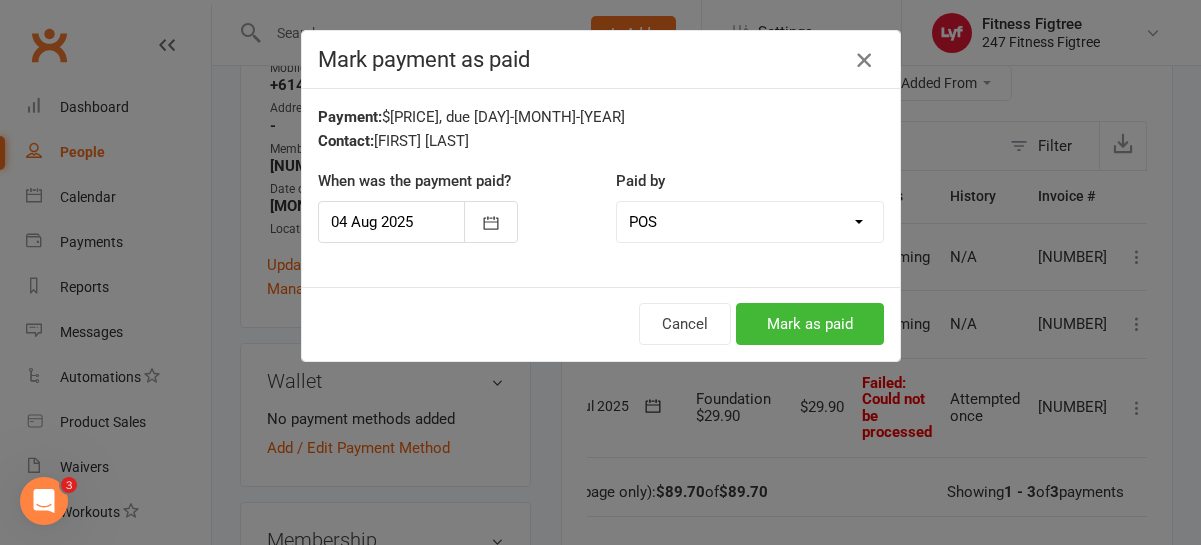click at bounding box center [864, 60] 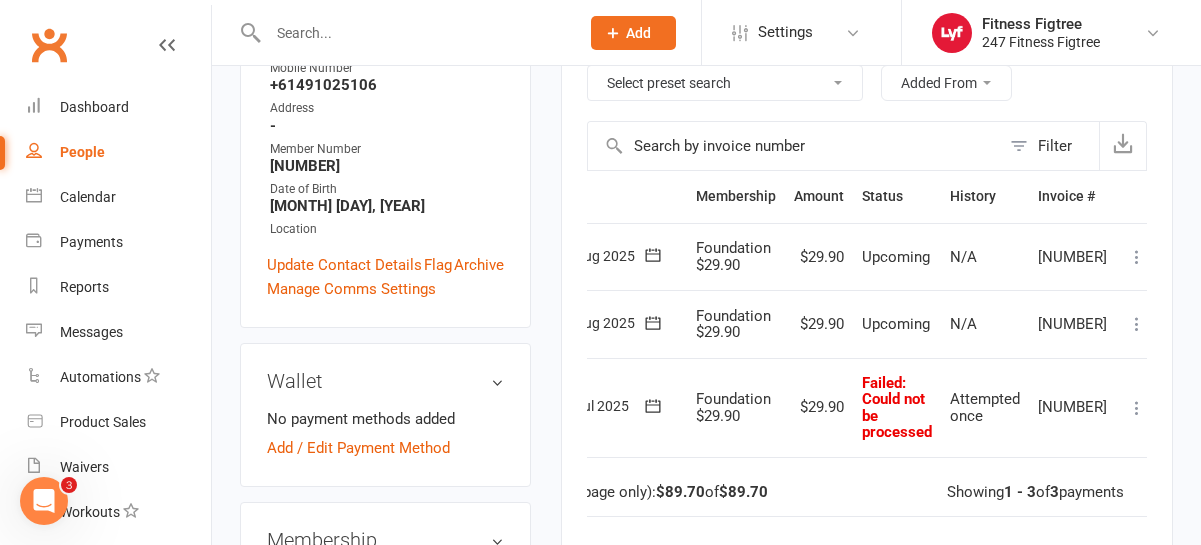 click at bounding box center [1137, 408] 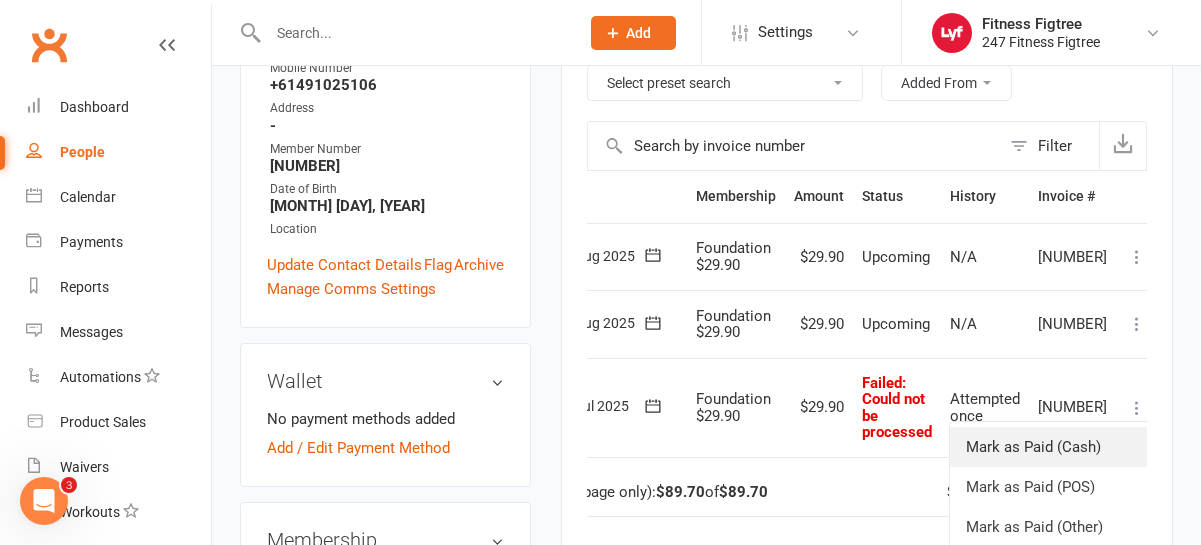 click on "Mark as Paid (Cash)" at bounding box center (1049, 447) 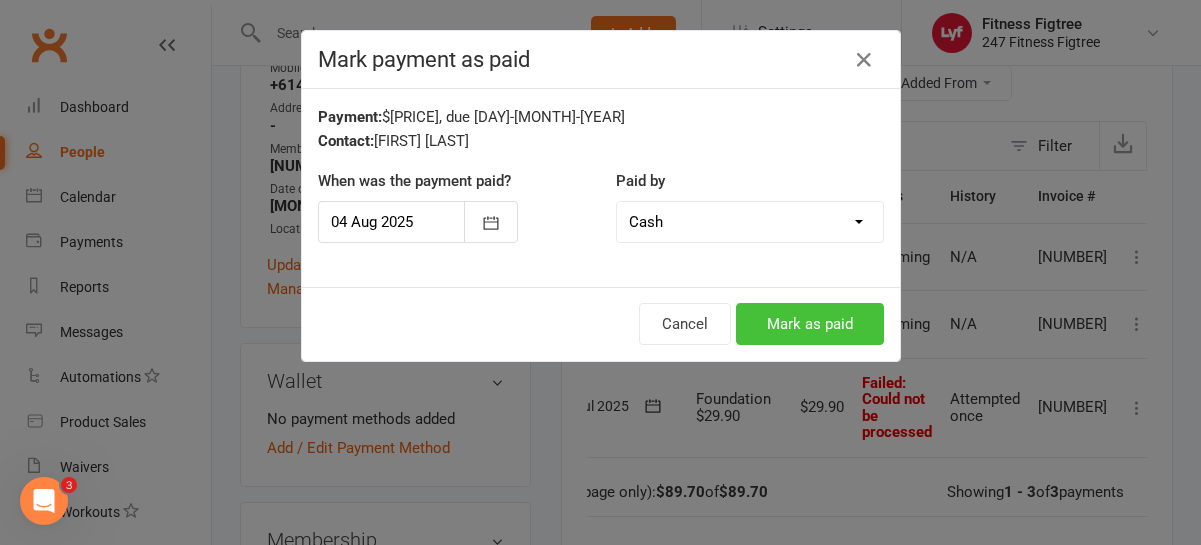 click on "Mark as paid" at bounding box center (810, 324) 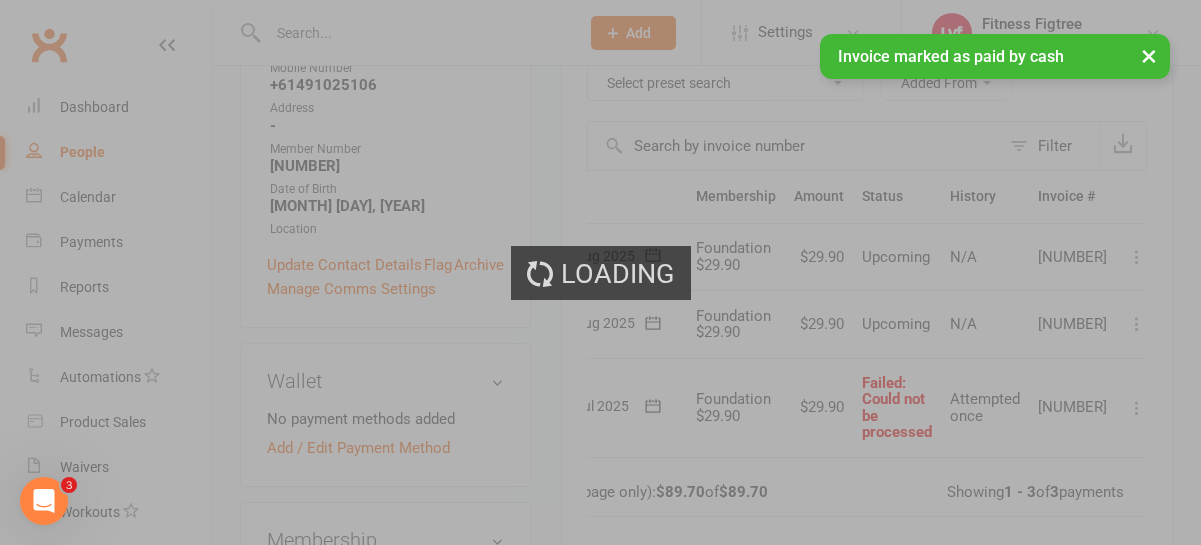 scroll, scrollTop: 0, scrollLeft: 84, axis: horizontal 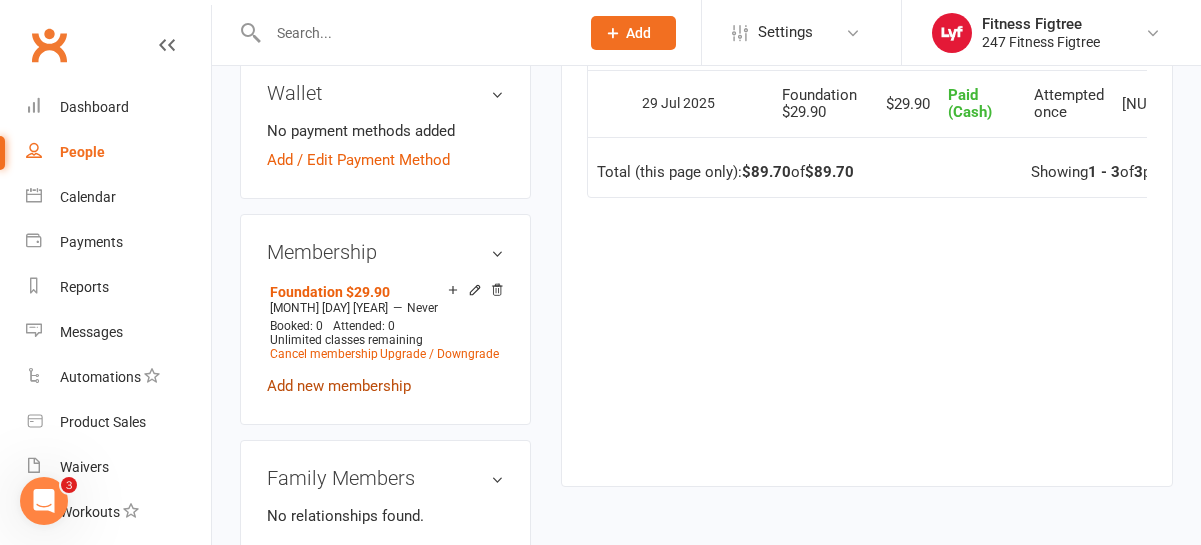 click on "Add new membership" at bounding box center (339, 386) 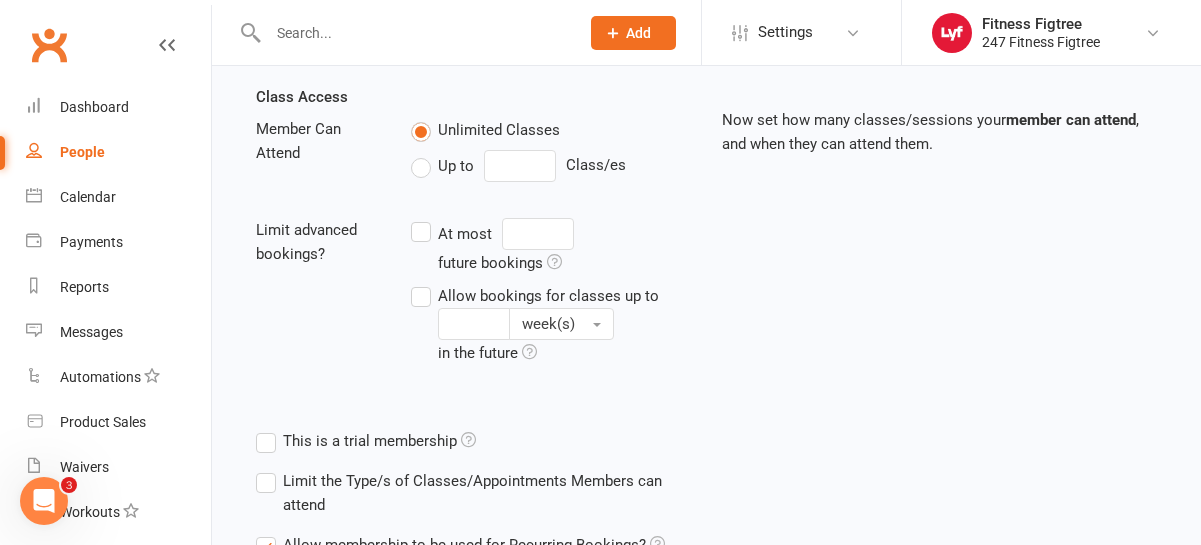 scroll, scrollTop: 0, scrollLeft: 0, axis: both 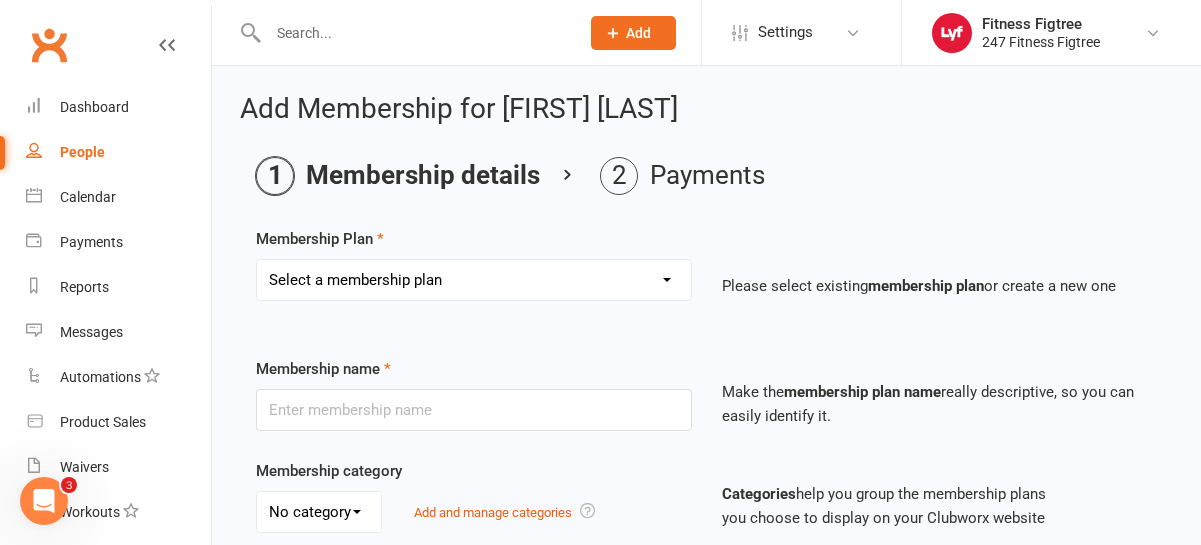 click on "Select a membership plan Create new Membership Plan Youth $33.90 Youth $29.90 Foundation $23.90 Foundation $23.45 Foundation $19.45 Foundation $33.90 Foundation $25.90 Foundation $27.90 Foundation $29.90 Foundation $31.90 Fighting Fit Only - Free plan Stripe - Foundation $36 Stripe - Foundation $33.90 Stripe - Foundation $29.90 TEAM MEMBERSHIP PIA - Foundation PIA - $849 PIA - 3 Months 14 Day Trial" at bounding box center (474, 280) 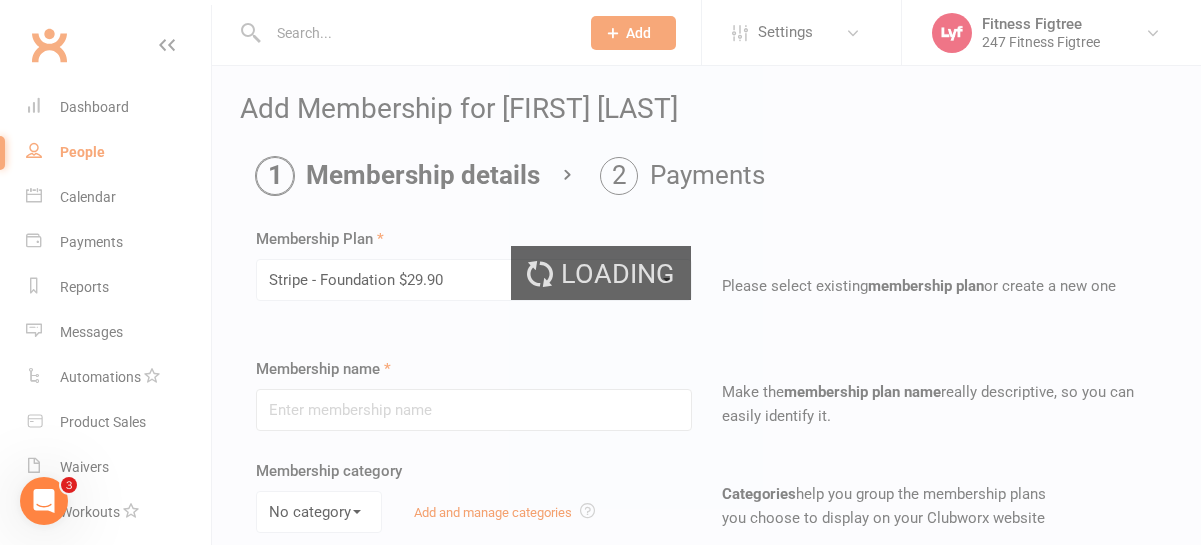 type on "Stripe - Foundation $29.90" 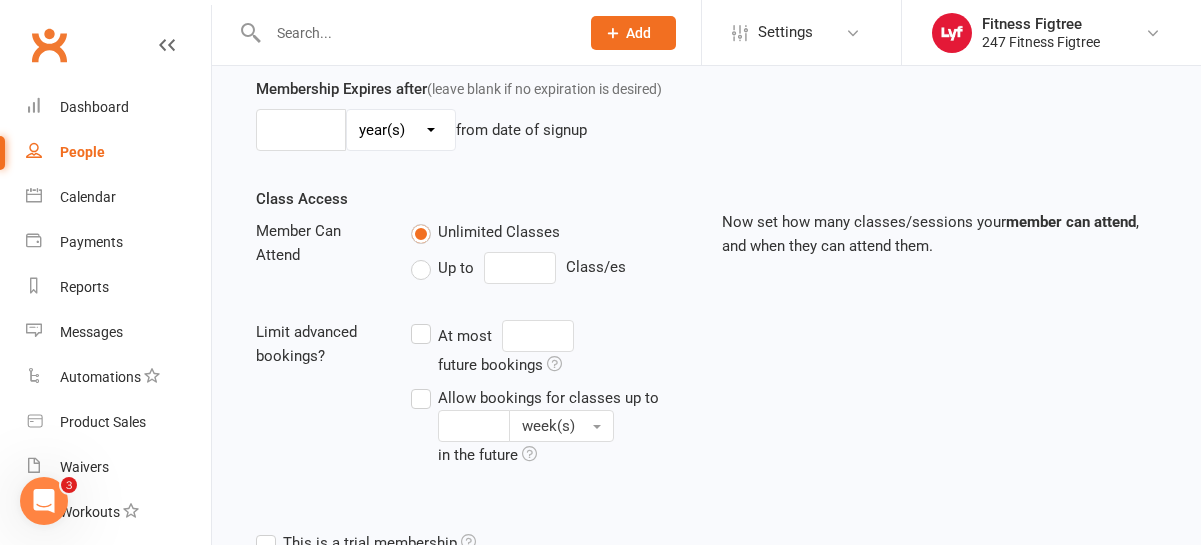 scroll, scrollTop: 877, scrollLeft: 0, axis: vertical 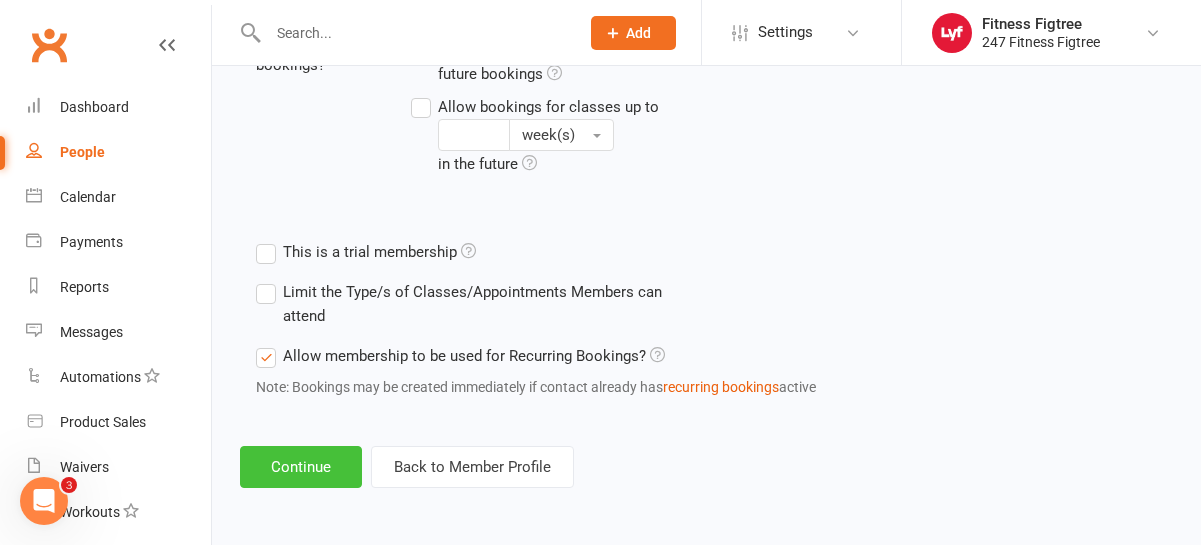 click on "Continue" at bounding box center [301, 467] 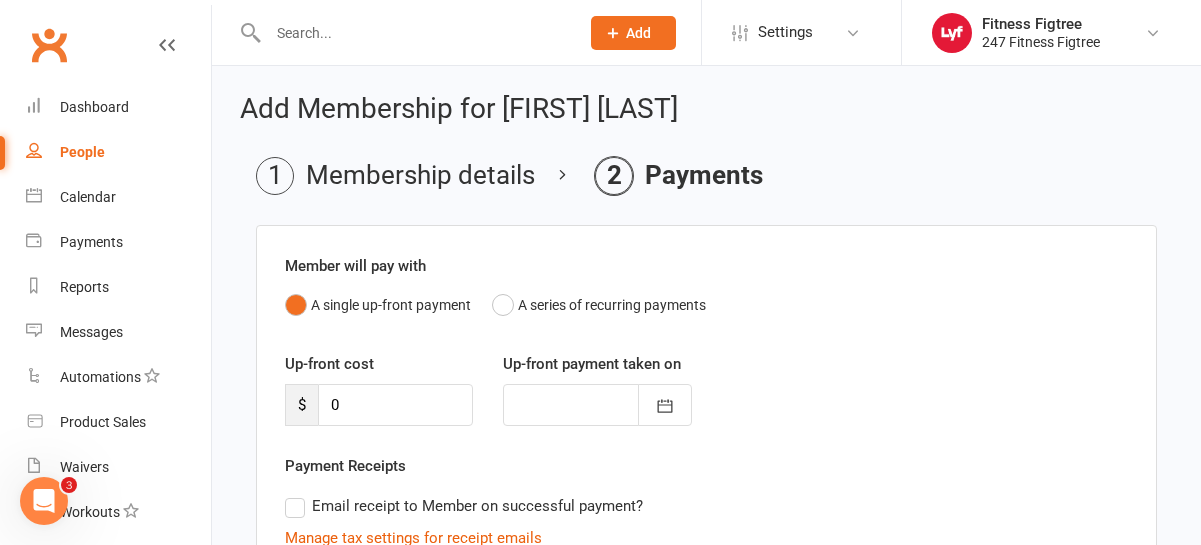 scroll, scrollTop: 464, scrollLeft: 0, axis: vertical 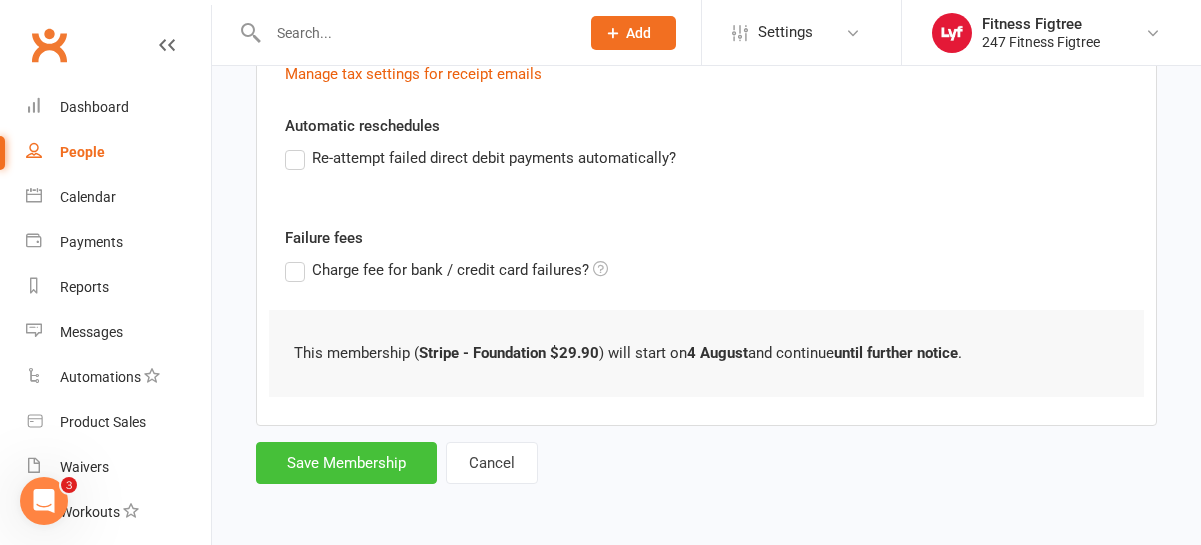 click on "Save Membership" at bounding box center (346, 463) 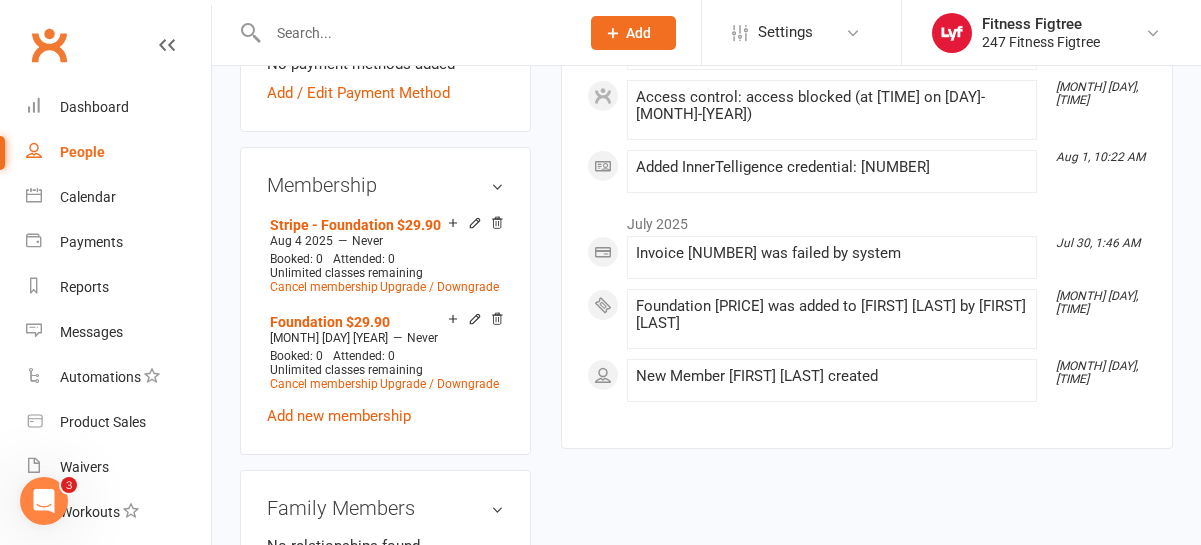 scroll, scrollTop: 781, scrollLeft: 0, axis: vertical 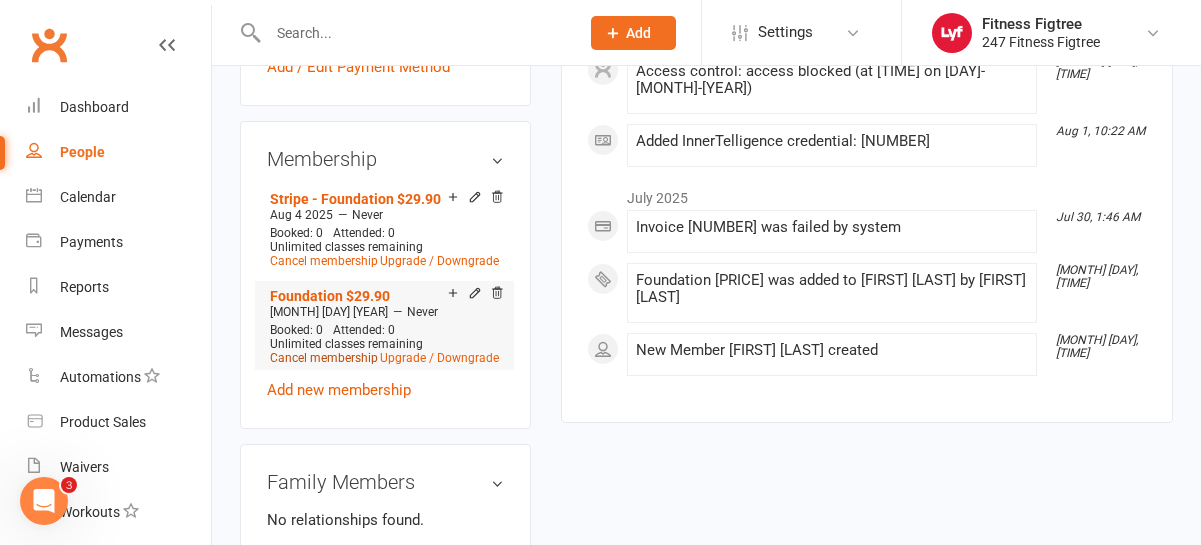 click on "Cancel membership" at bounding box center [324, 358] 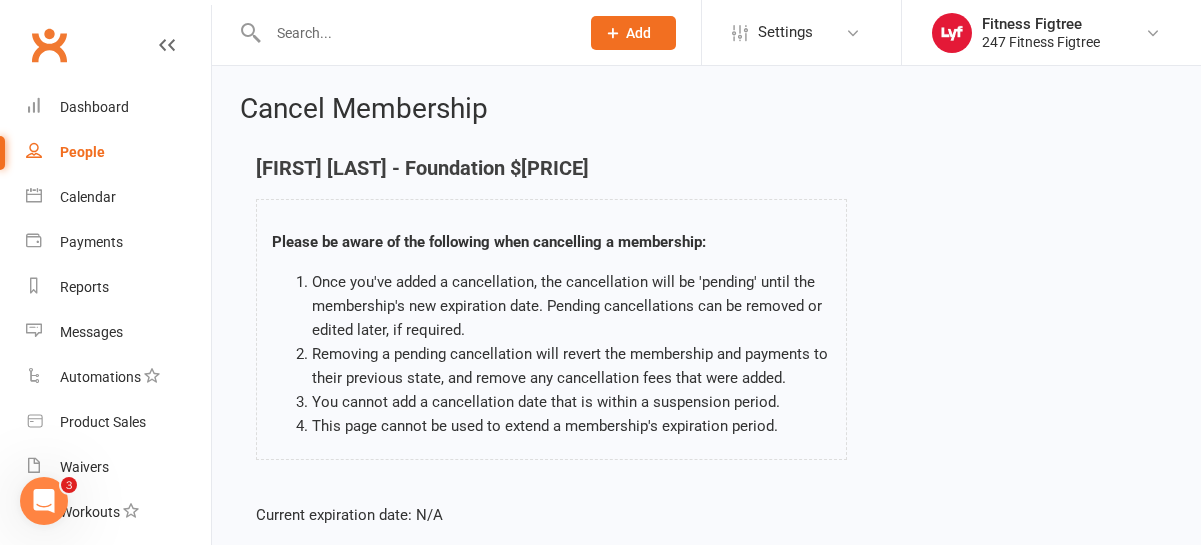 scroll, scrollTop: 343, scrollLeft: 0, axis: vertical 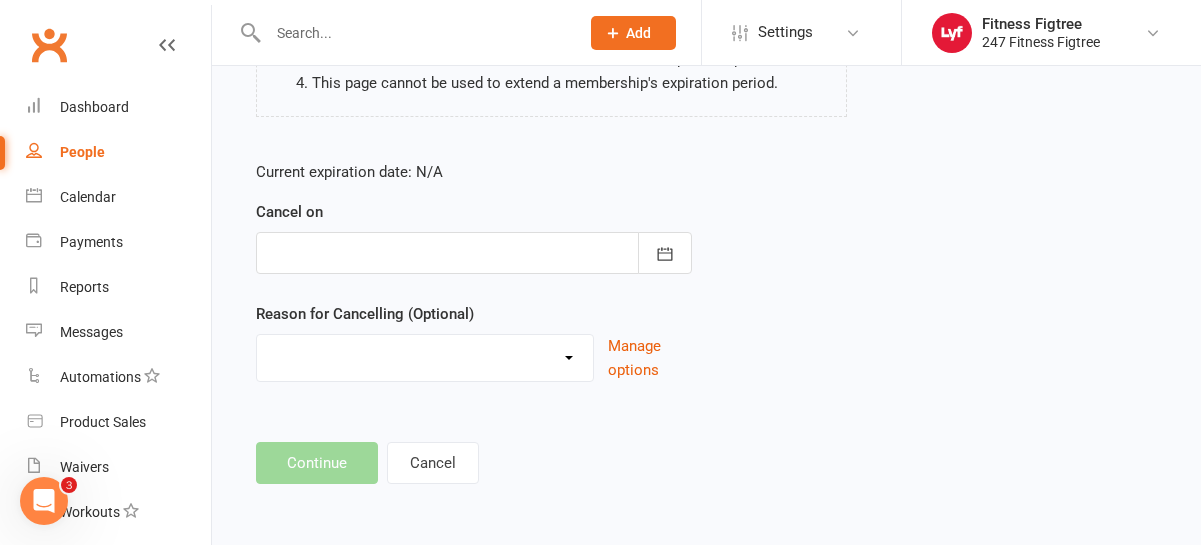 click at bounding box center [474, 253] 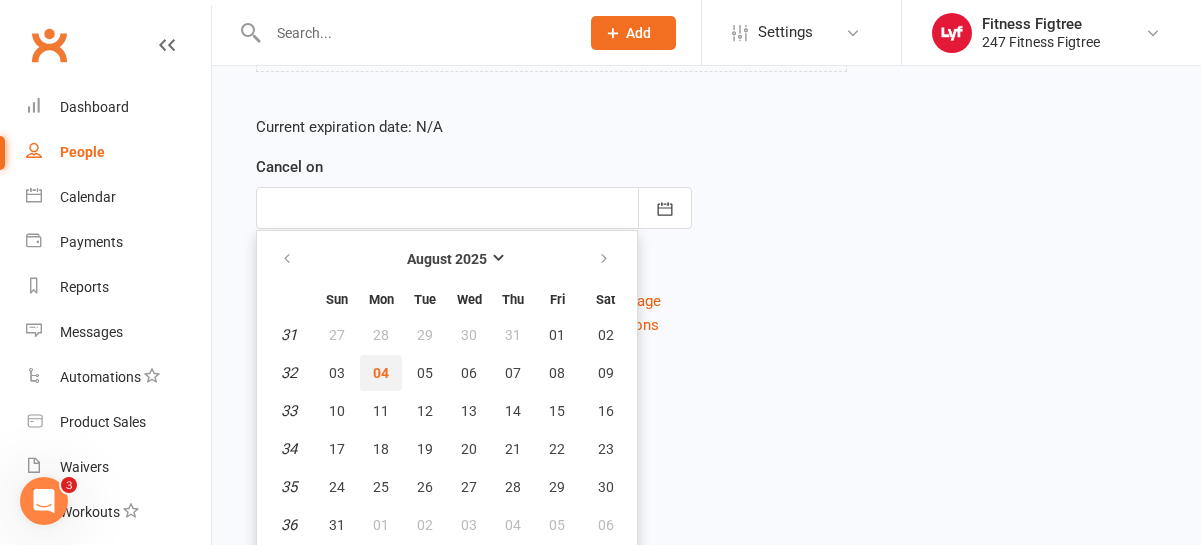click on "04" at bounding box center [381, 373] 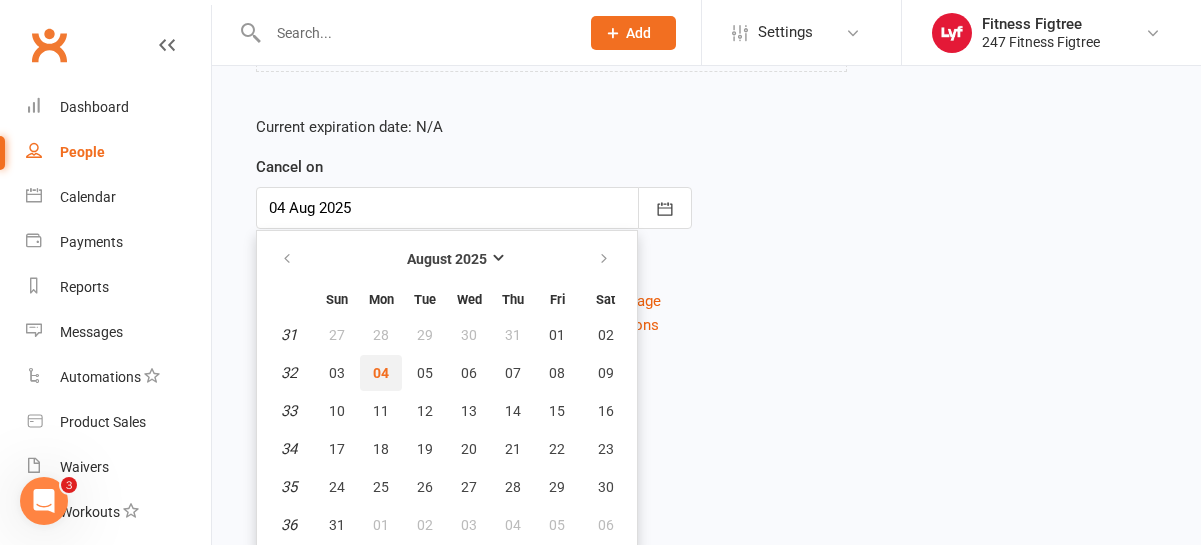 scroll, scrollTop: 343, scrollLeft: 0, axis: vertical 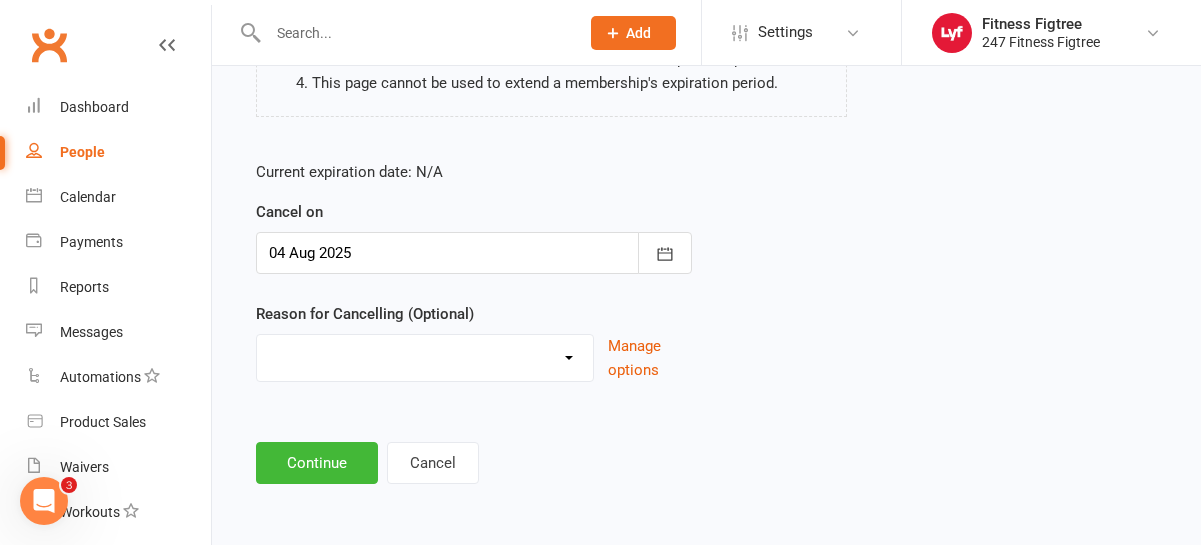 click on "Holiday Injury Stripe Migration The Great Migration  Other reason" at bounding box center [425, 355] 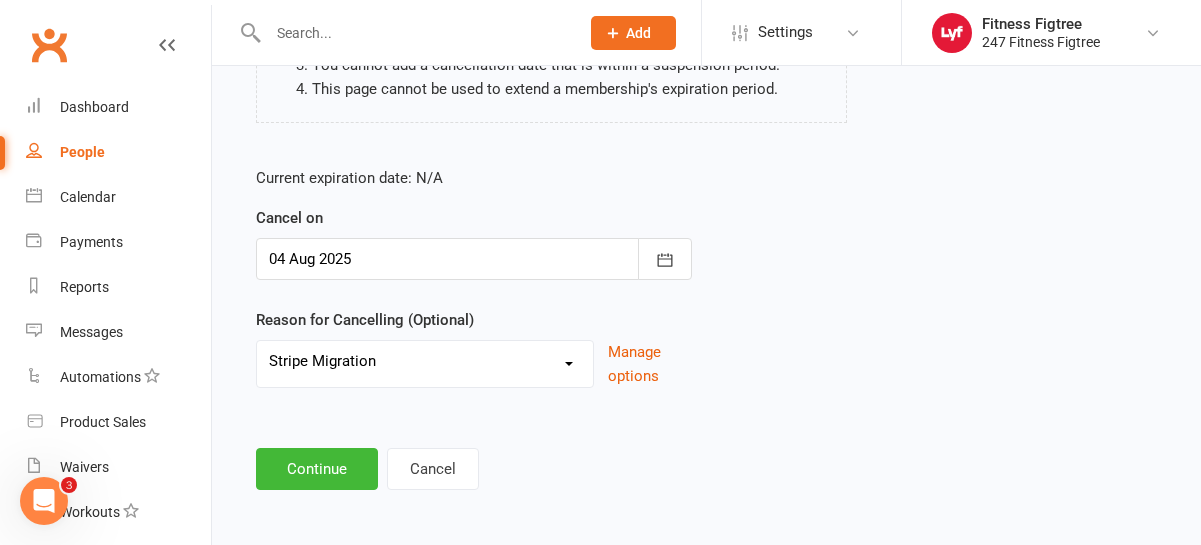 scroll, scrollTop: 332, scrollLeft: 0, axis: vertical 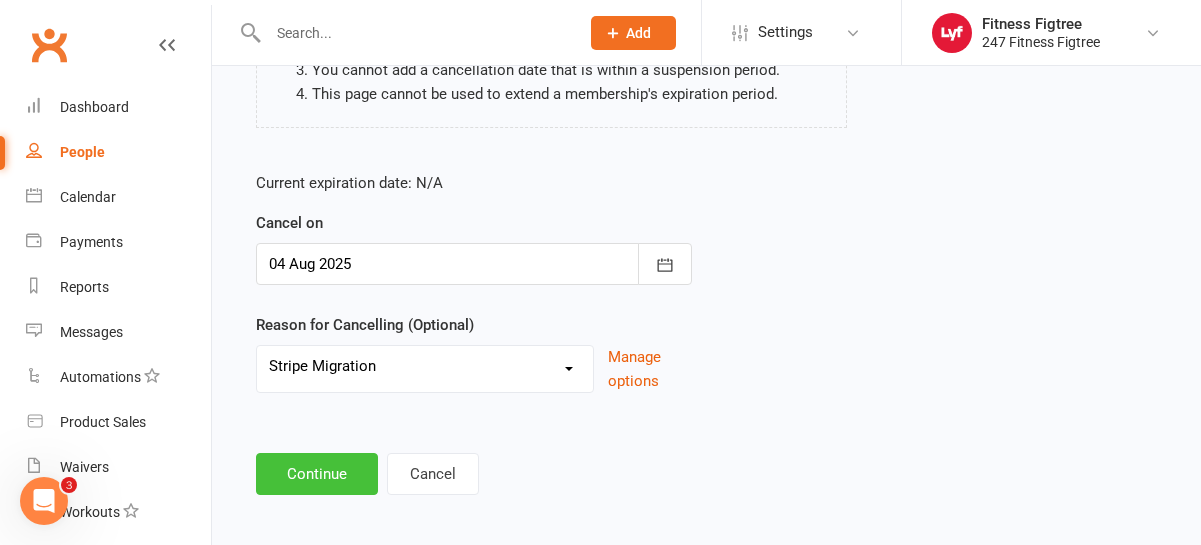 click on "Continue" at bounding box center (317, 474) 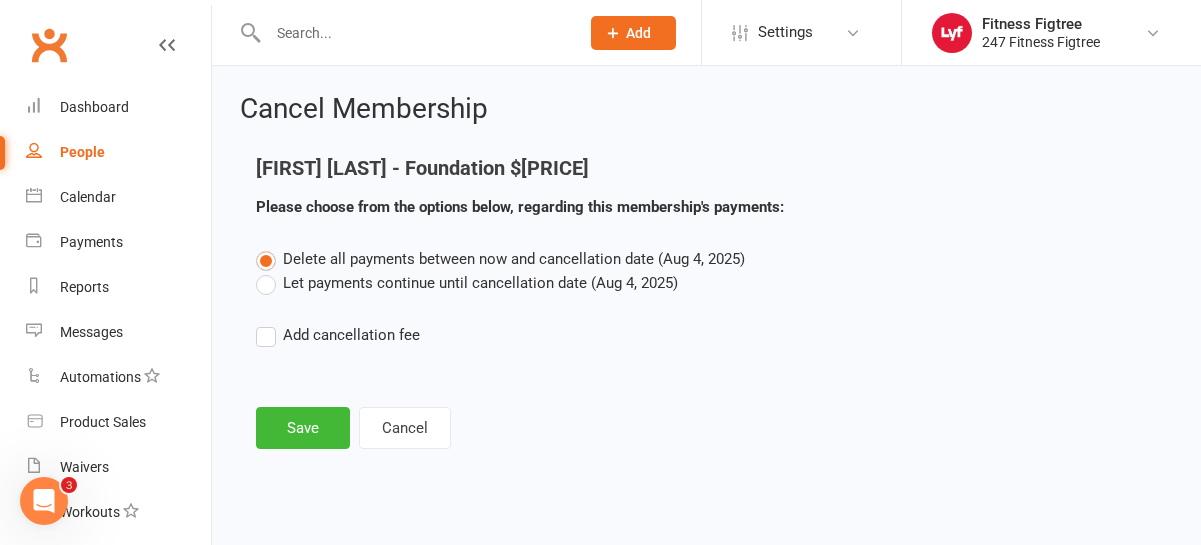 scroll, scrollTop: 0, scrollLeft: 0, axis: both 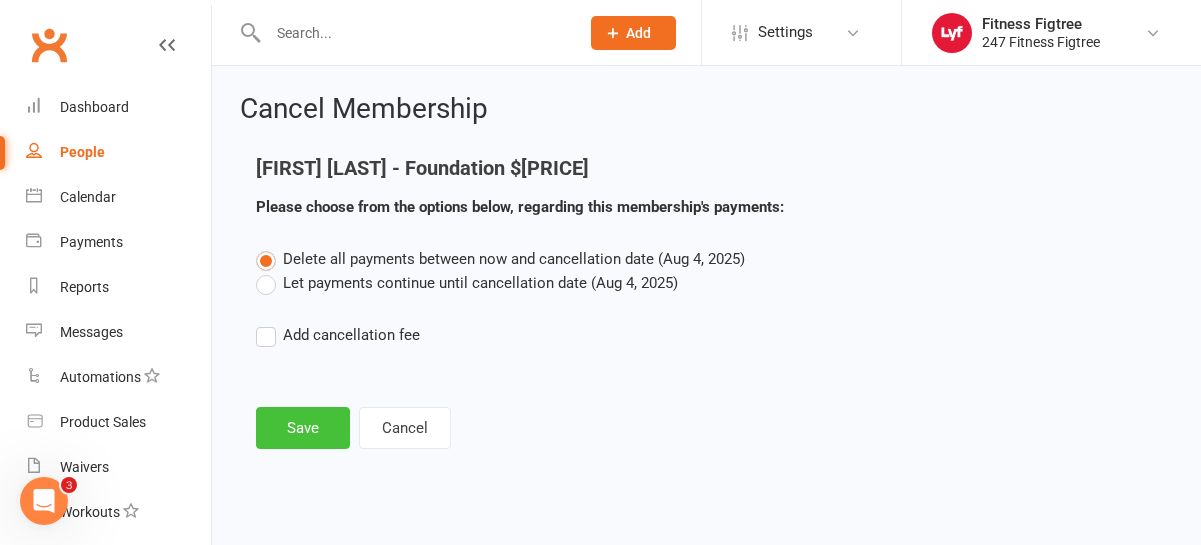 click on "Save" at bounding box center (303, 428) 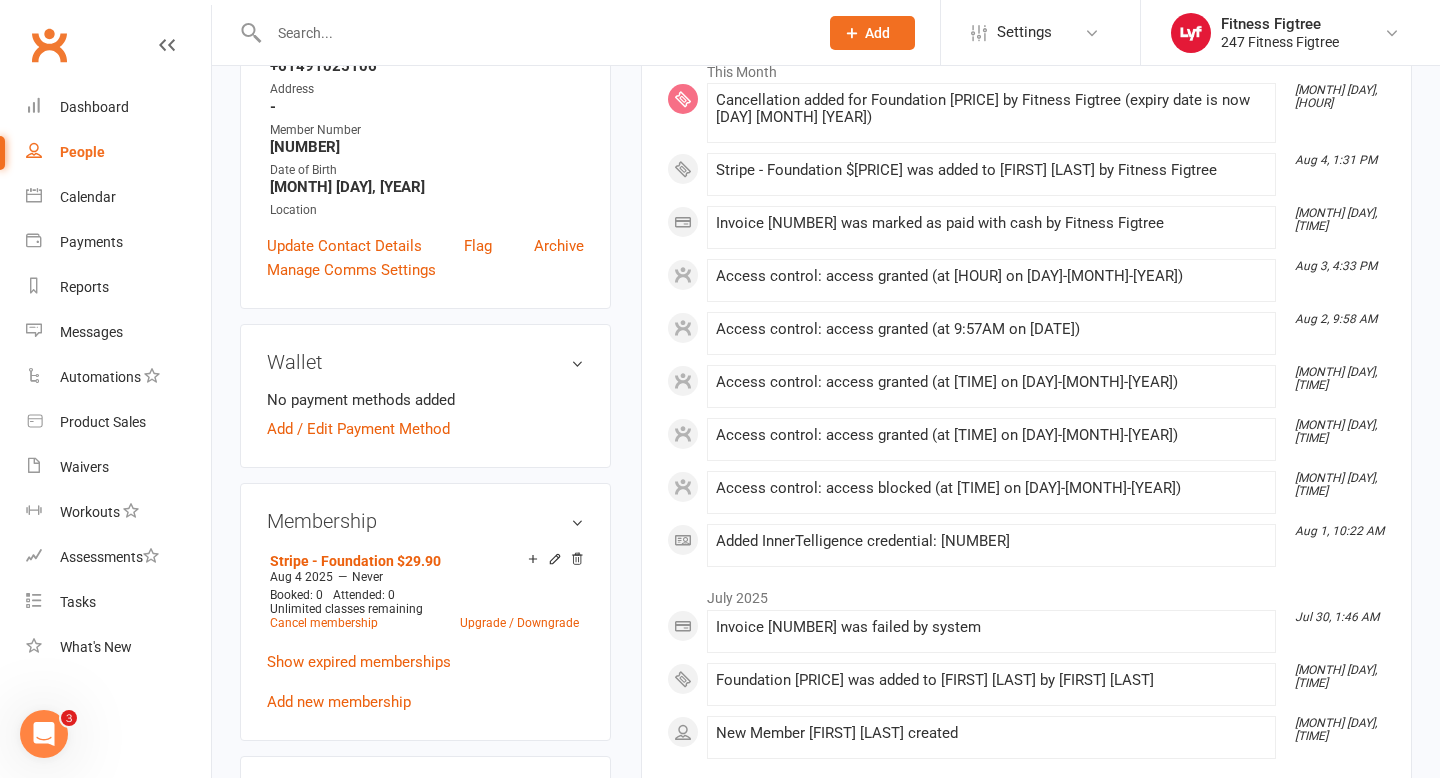 scroll, scrollTop: 0, scrollLeft: 0, axis: both 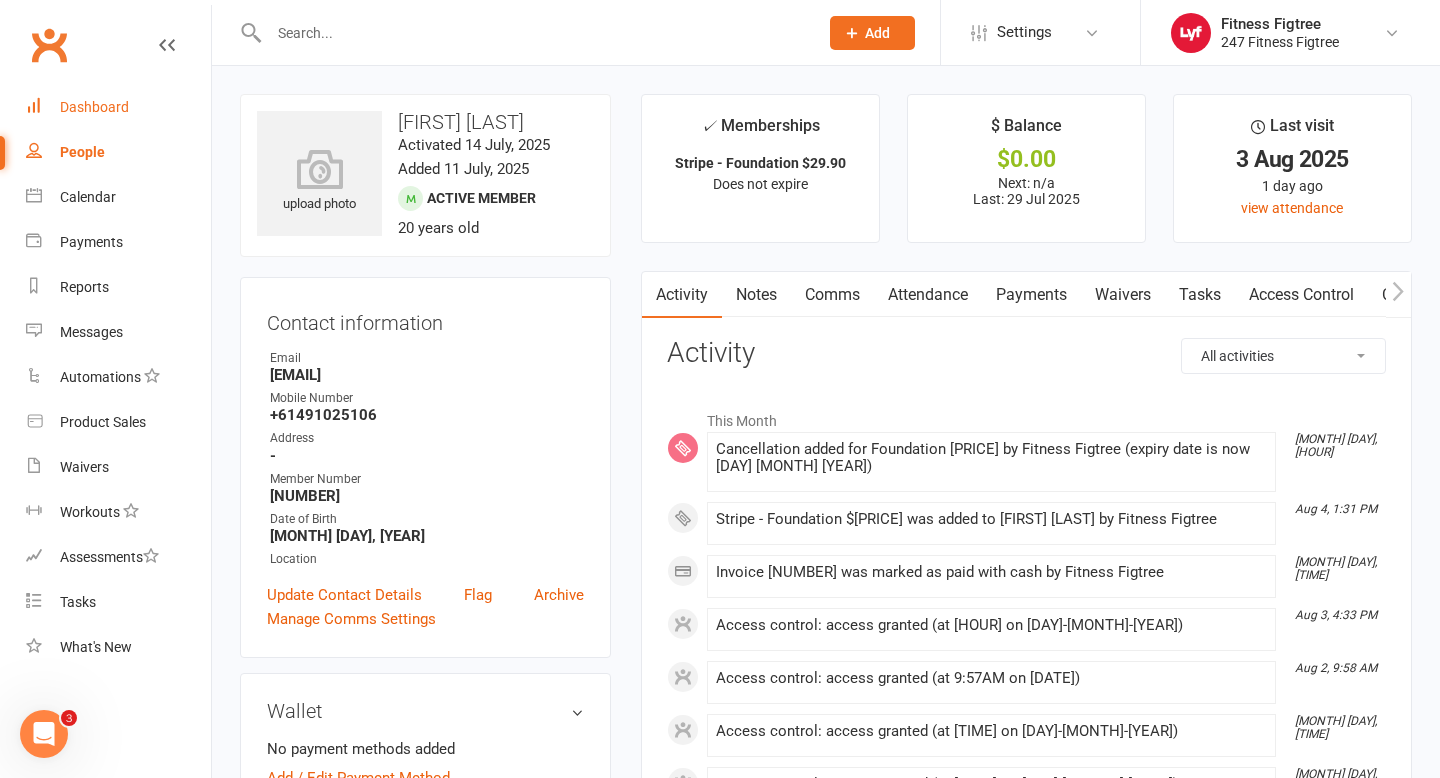 click on "Dashboard" at bounding box center [94, 107] 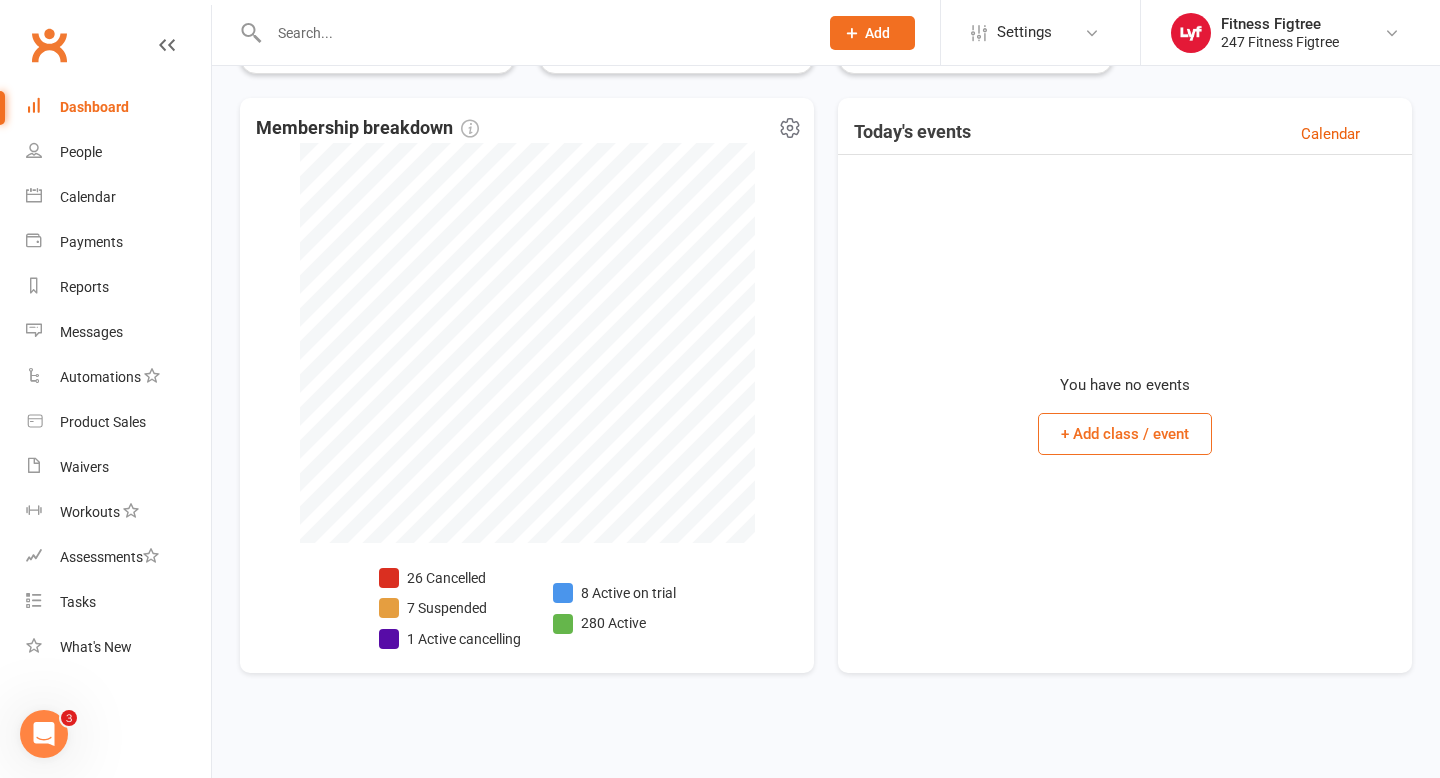scroll, scrollTop: 0, scrollLeft: 0, axis: both 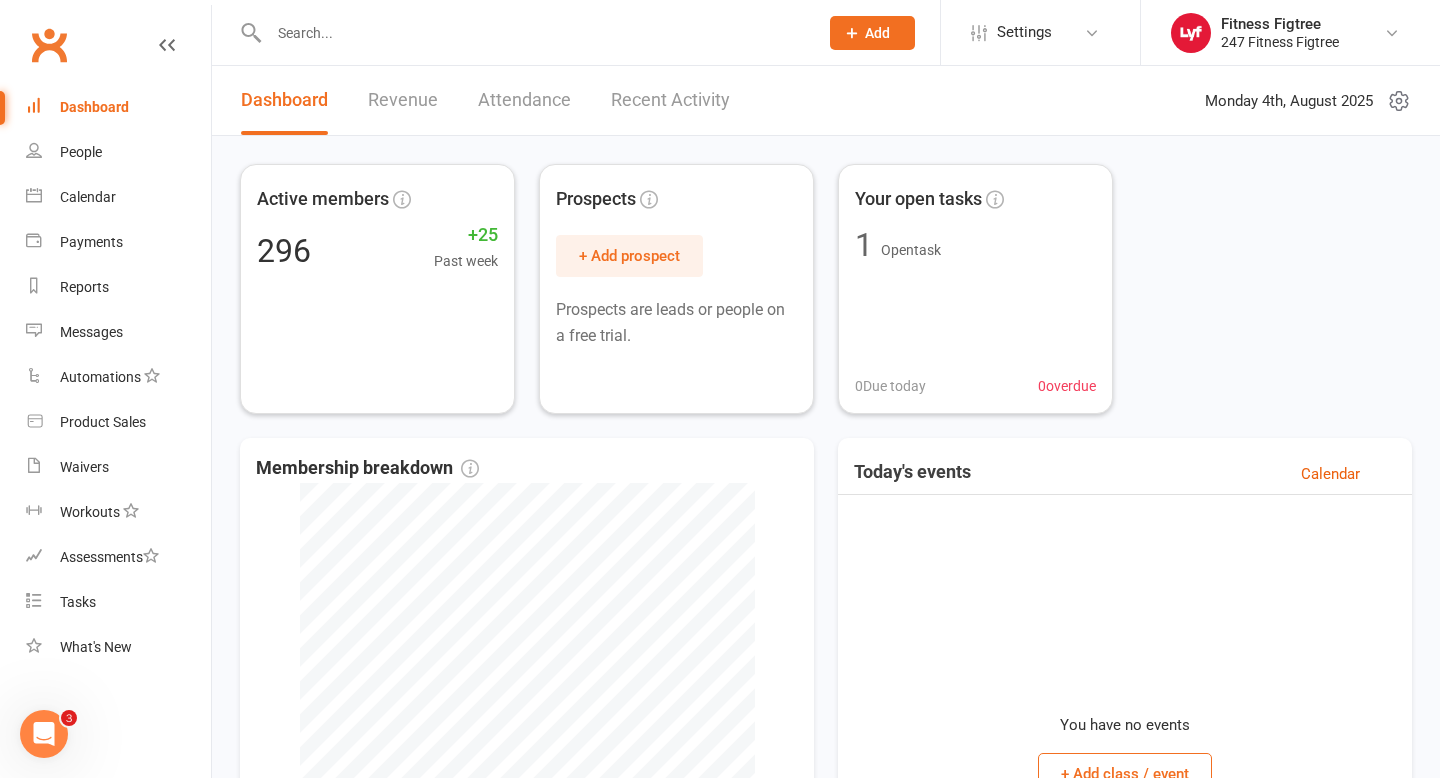 click on "Revenue" at bounding box center (403, 100) 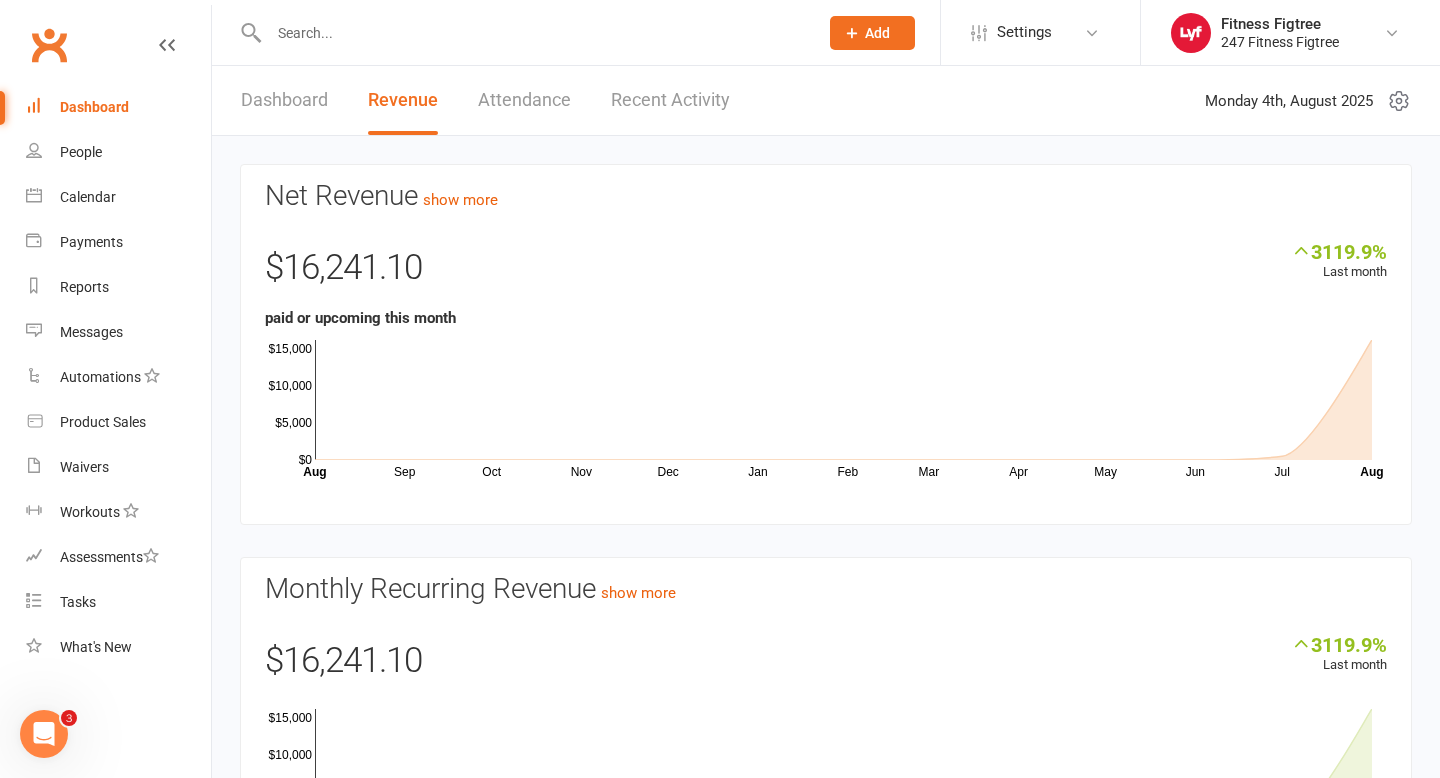 click on "Attendance" at bounding box center [524, 100] 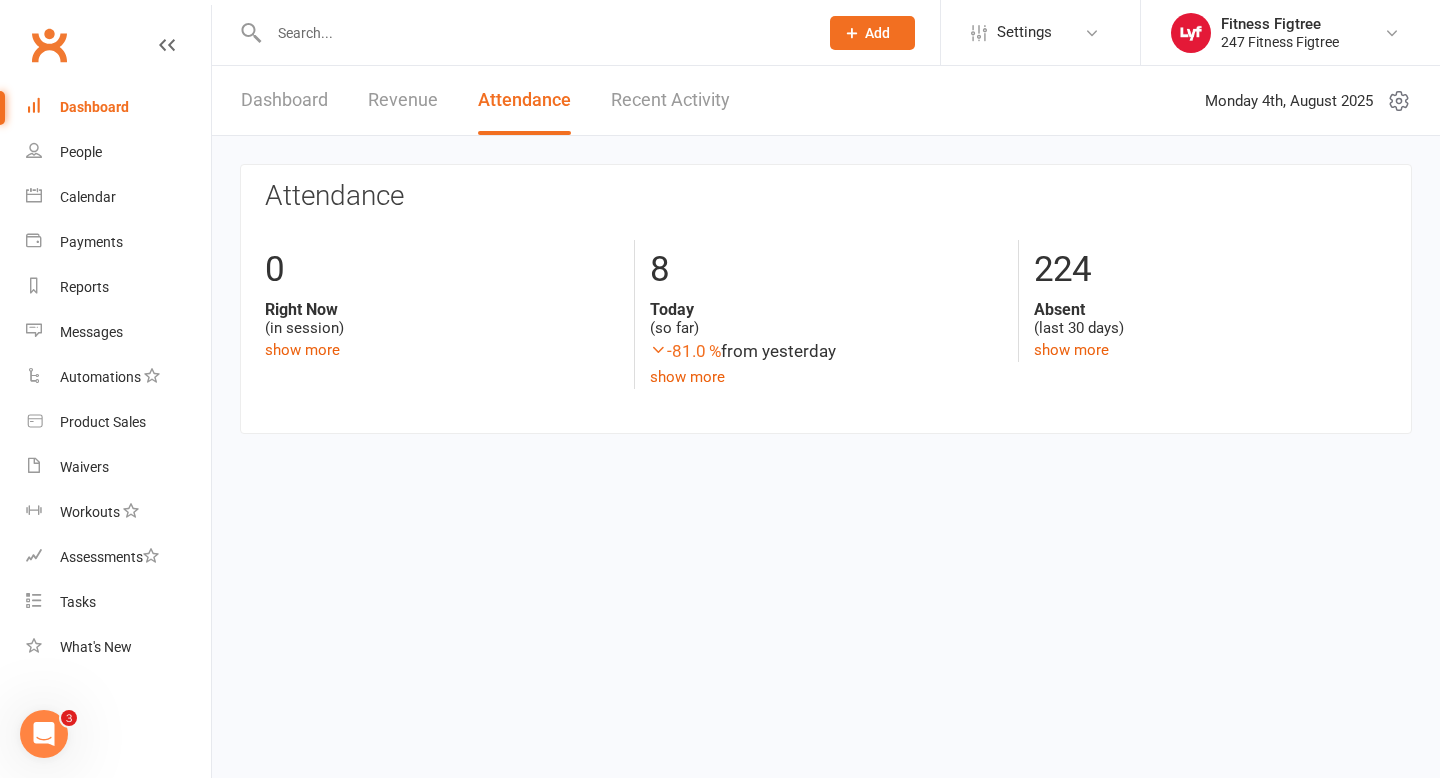 click on "Recent Activity" at bounding box center (670, 100) 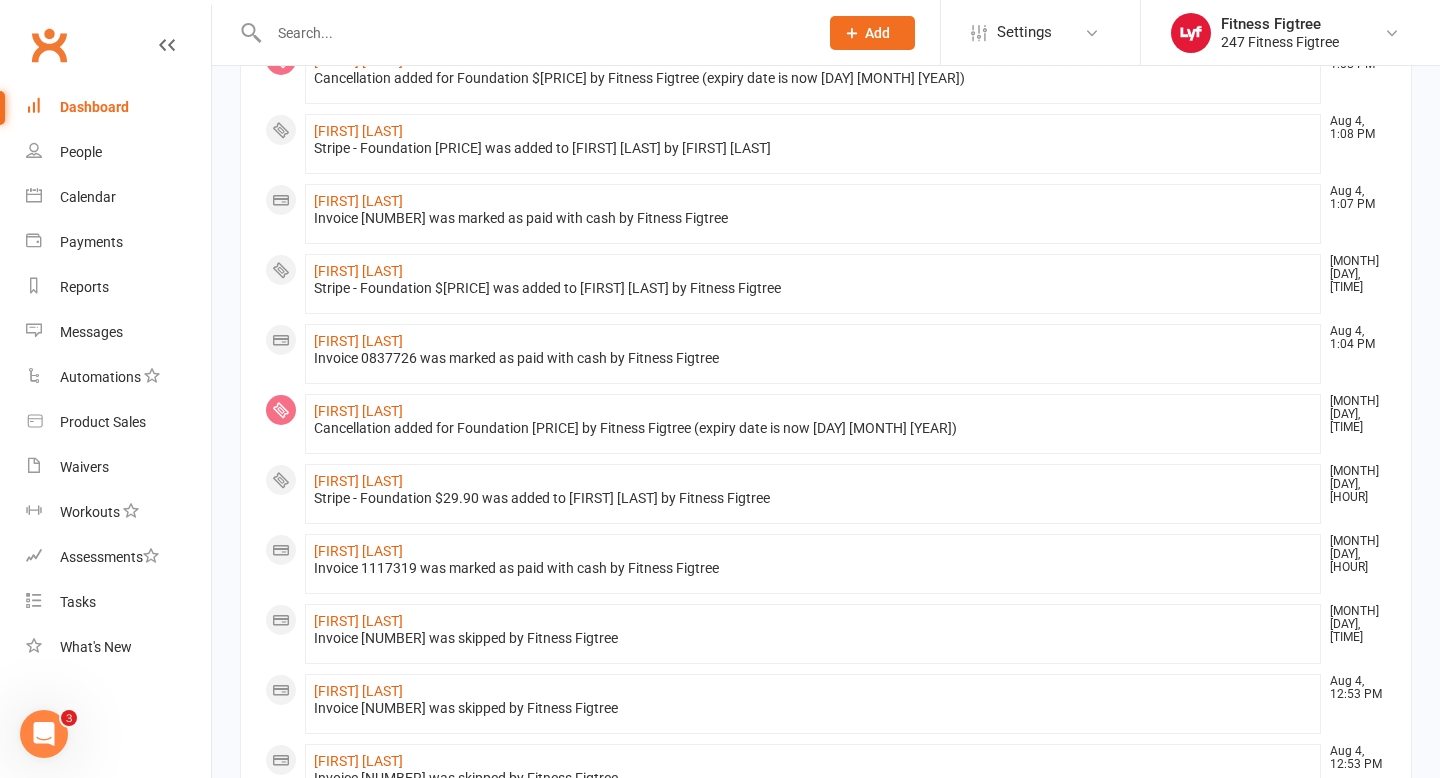 scroll, scrollTop: 0, scrollLeft: 0, axis: both 